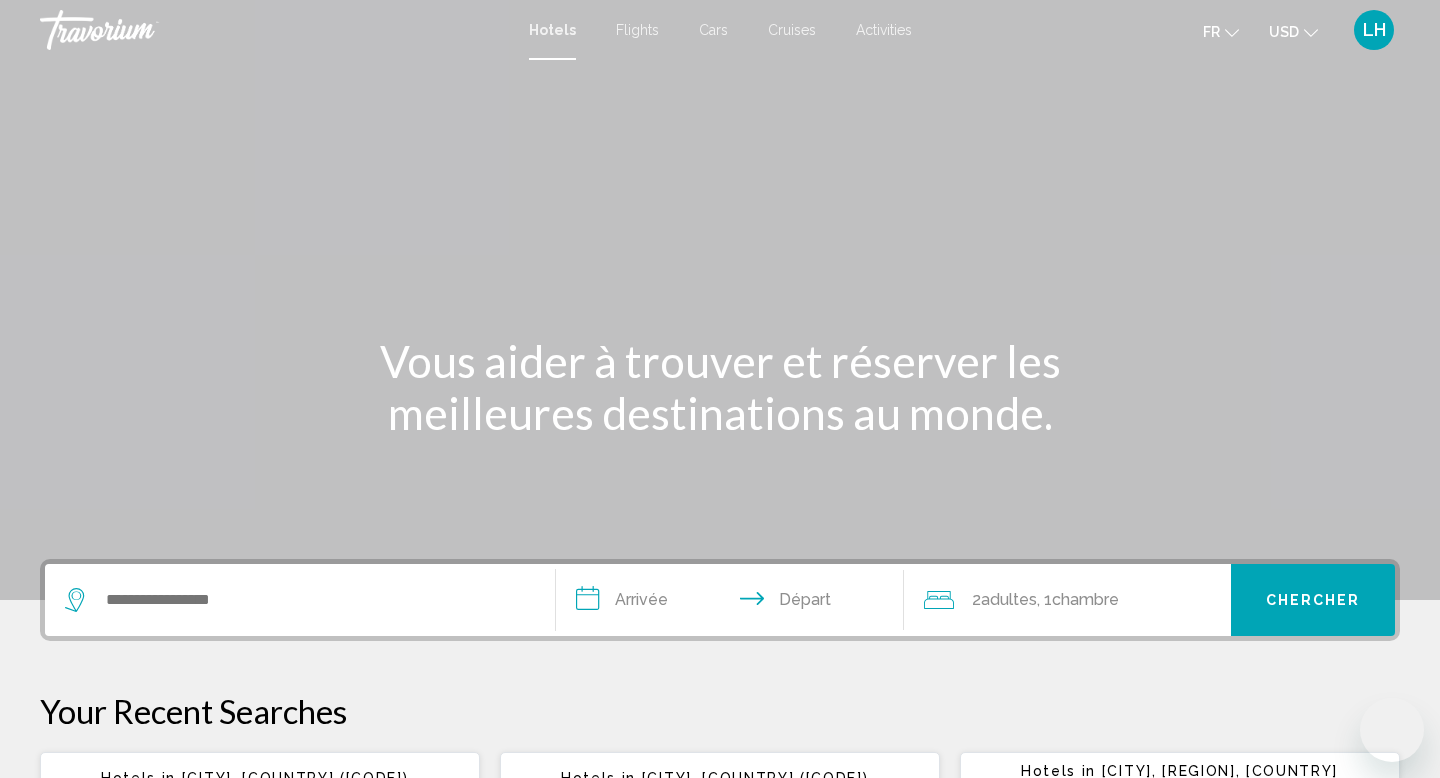 scroll, scrollTop: 0, scrollLeft: 0, axis: both 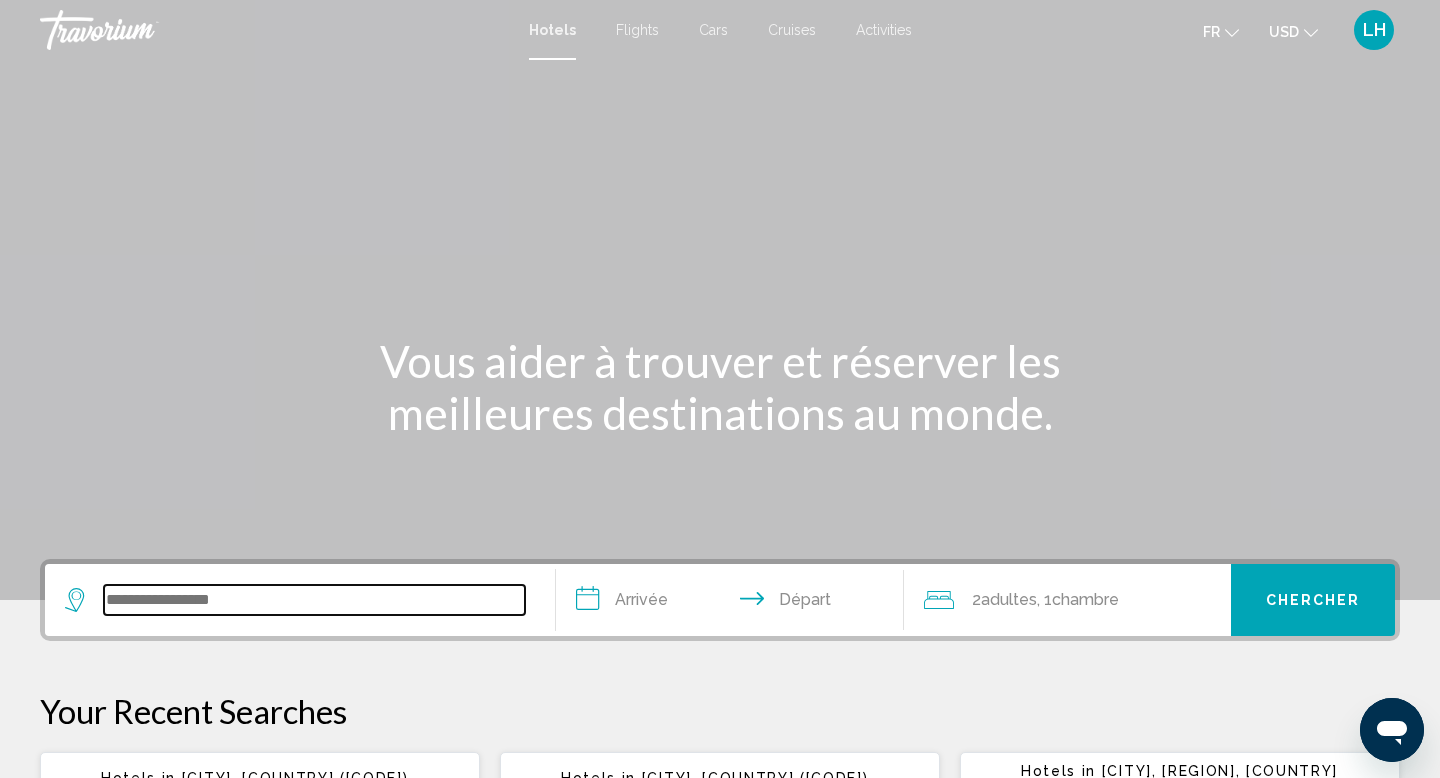 click at bounding box center (314, 600) 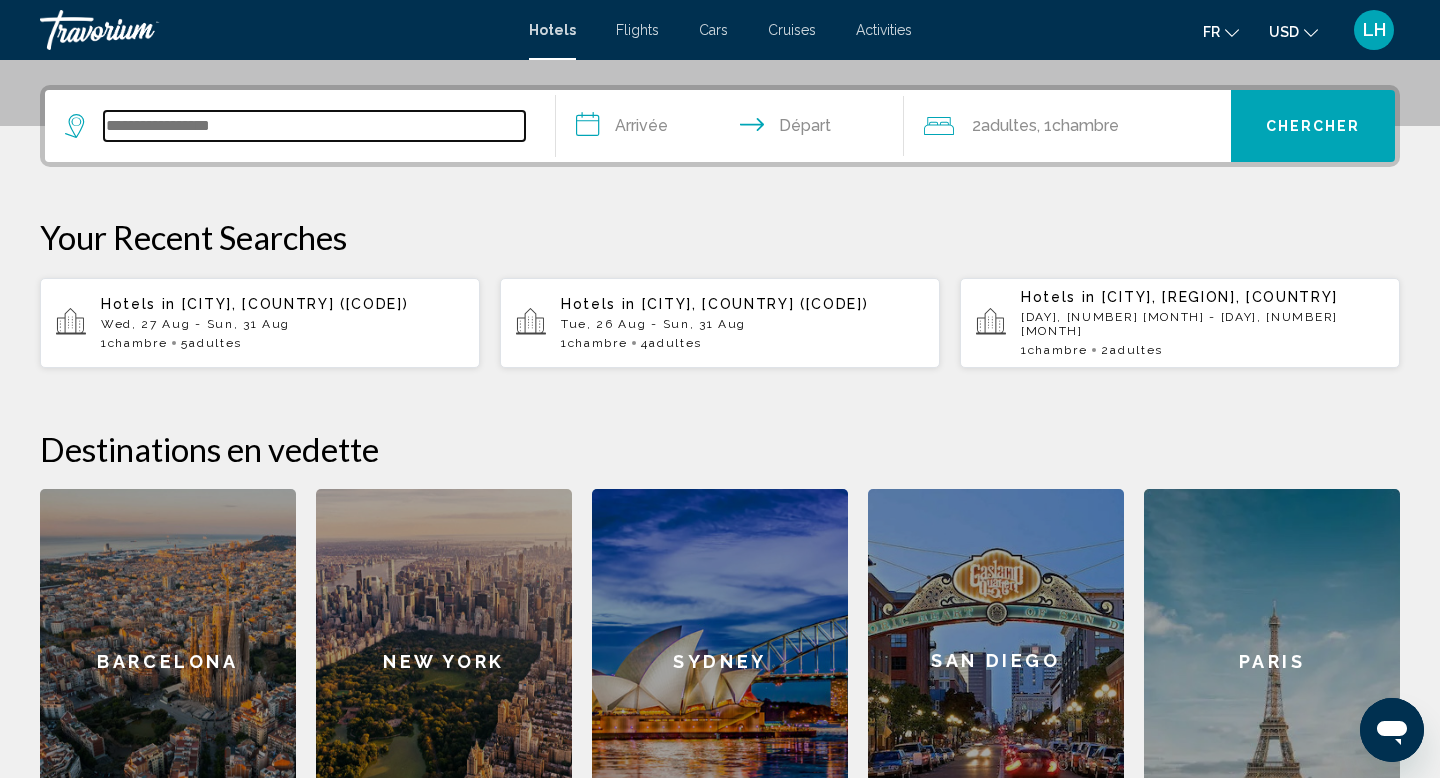 scroll, scrollTop: 494, scrollLeft: 0, axis: vertical 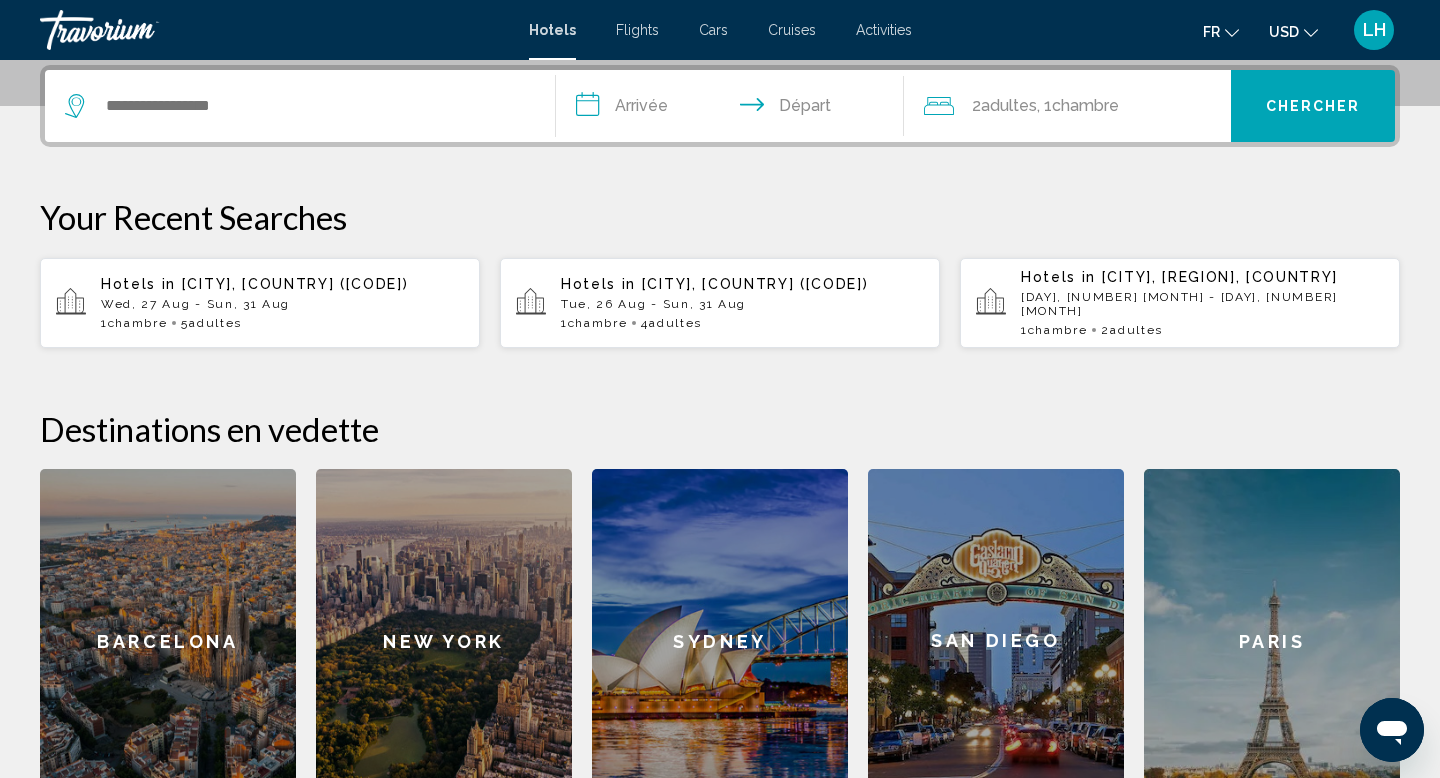 click on "New York" 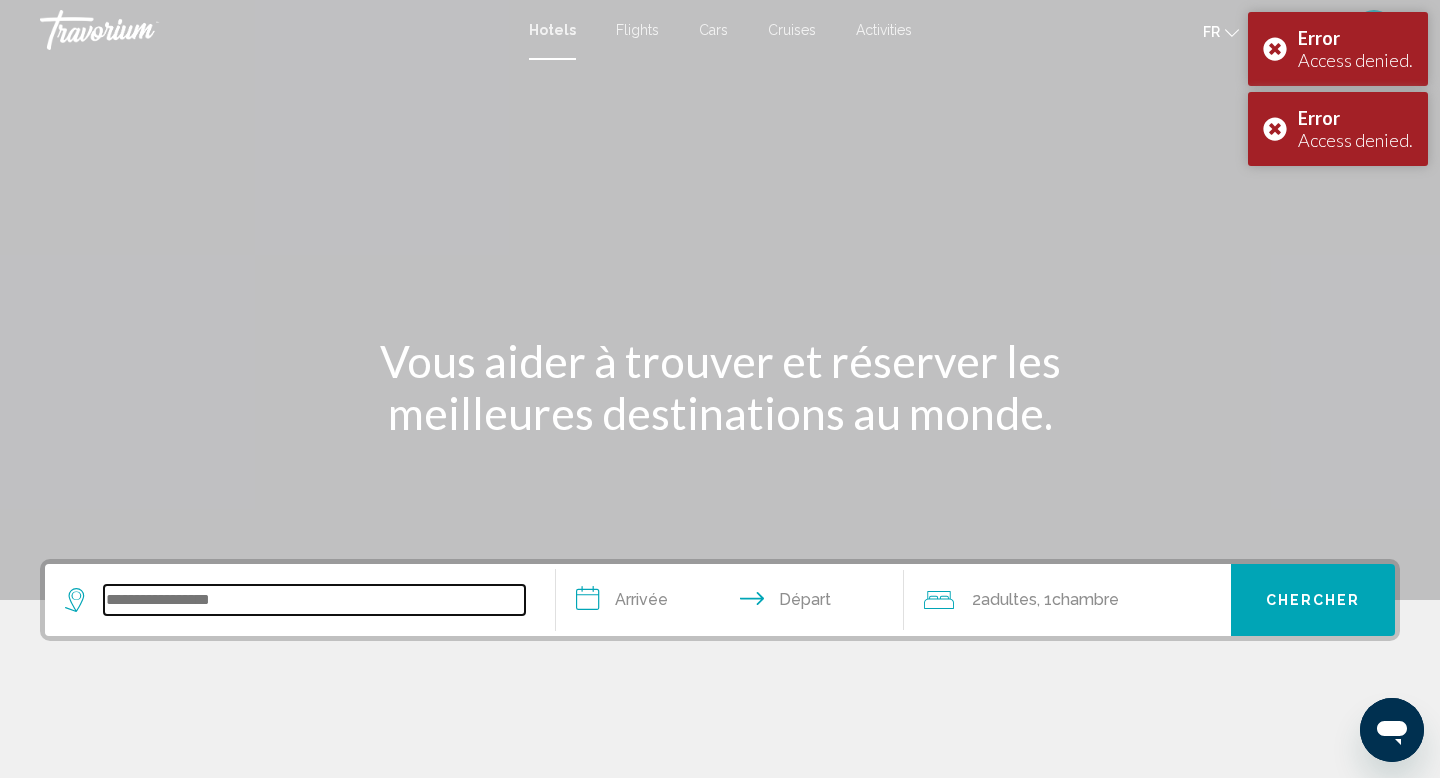 click at bounding box center (314, 600) 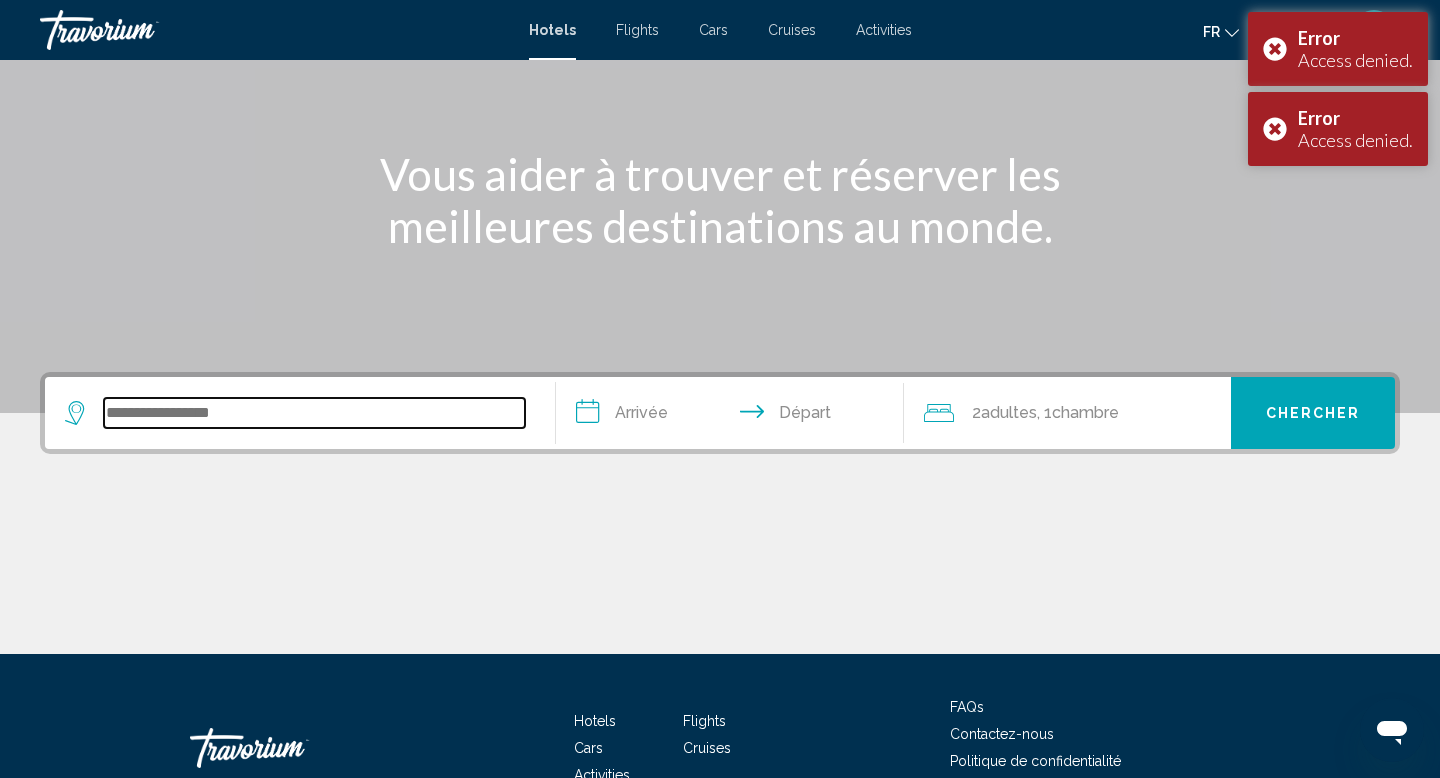 scroll, scrollTop: 308, scrollLeft: 0, axis: vertical 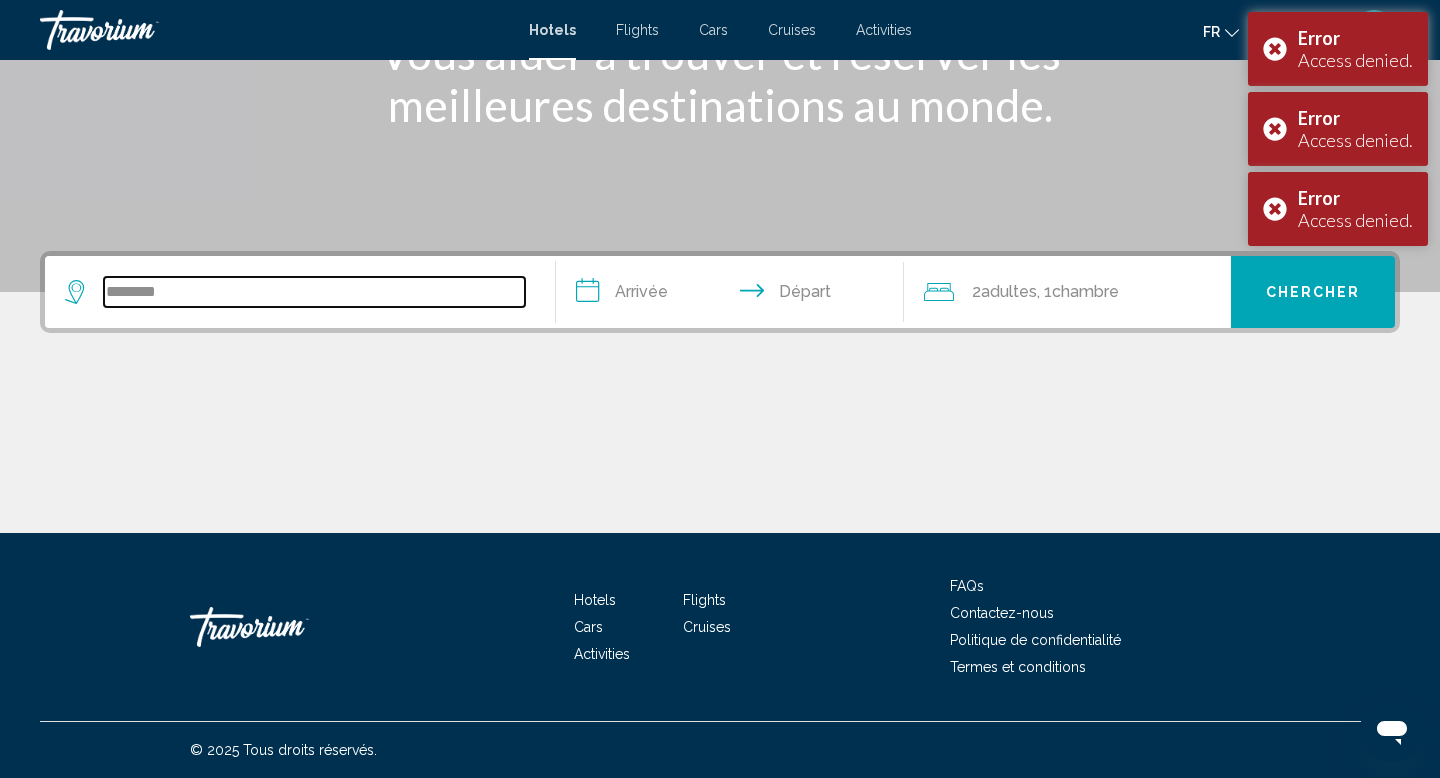 type on "********" 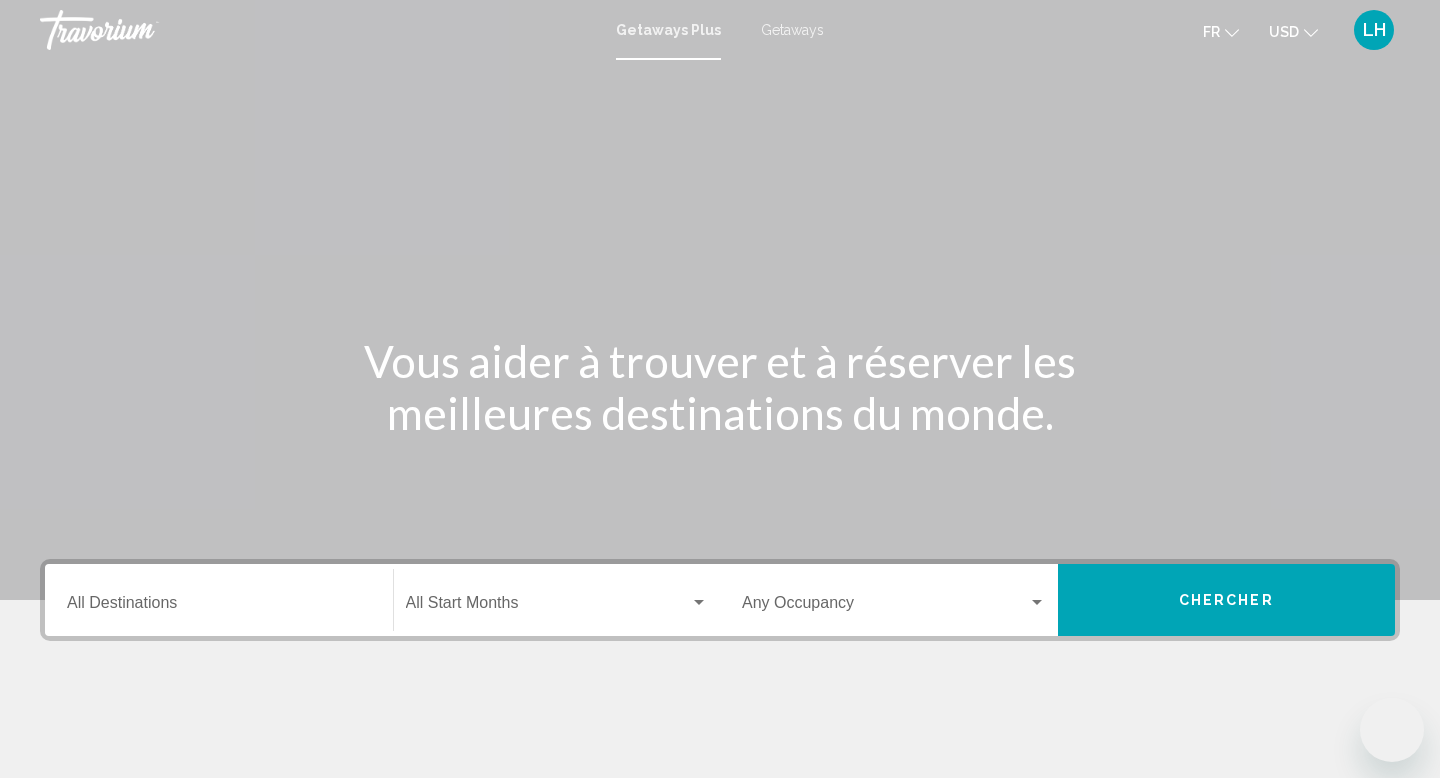 scroll, scrollTop: 0, scrollLeft: 0, axis: both 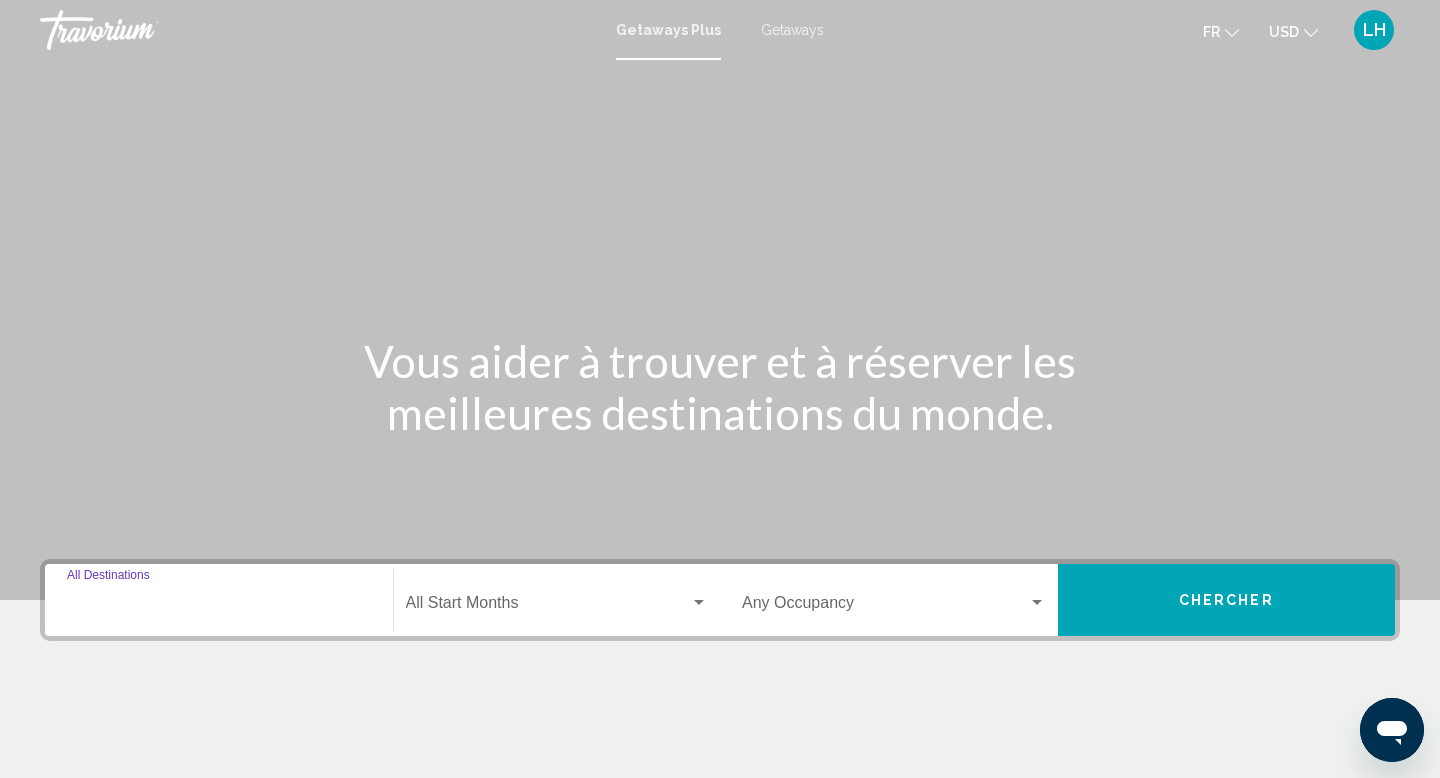 click on "Destination All Destinations" at bounding box center [219, 607] 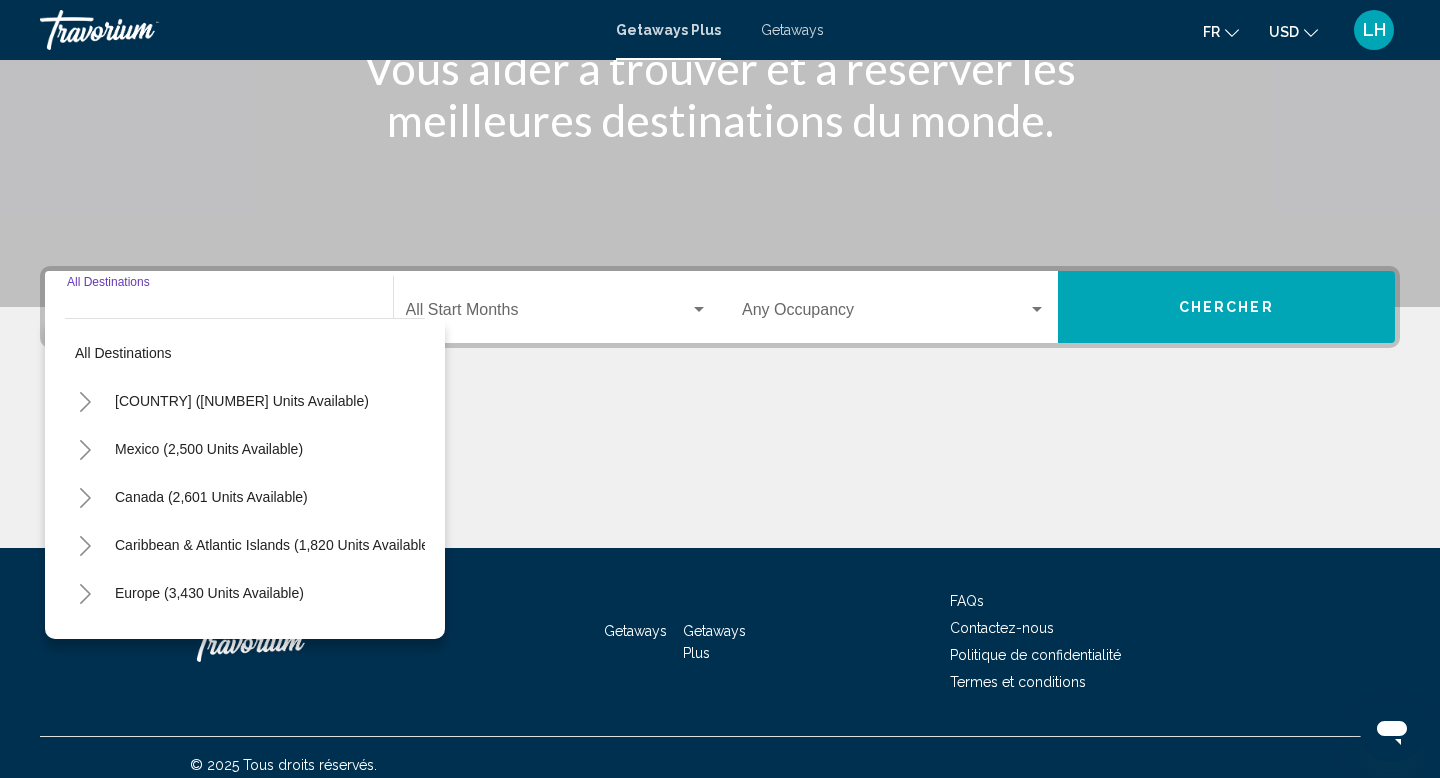 scroll, scrollTop: 308, scrollLeft: 0, axis: vertical 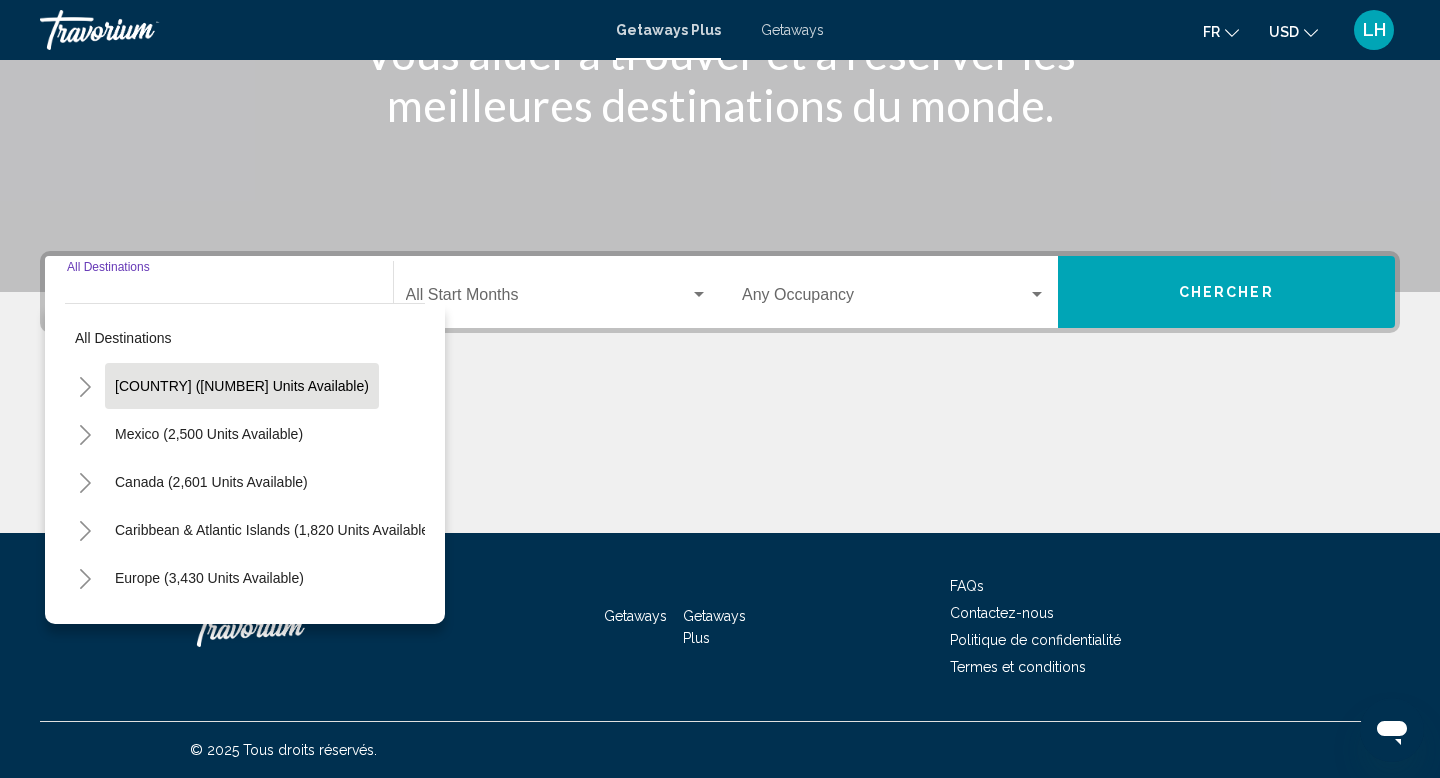 click on "[COUNTRY] ([NUMBER] units available)" at bounding box center (209, 434) 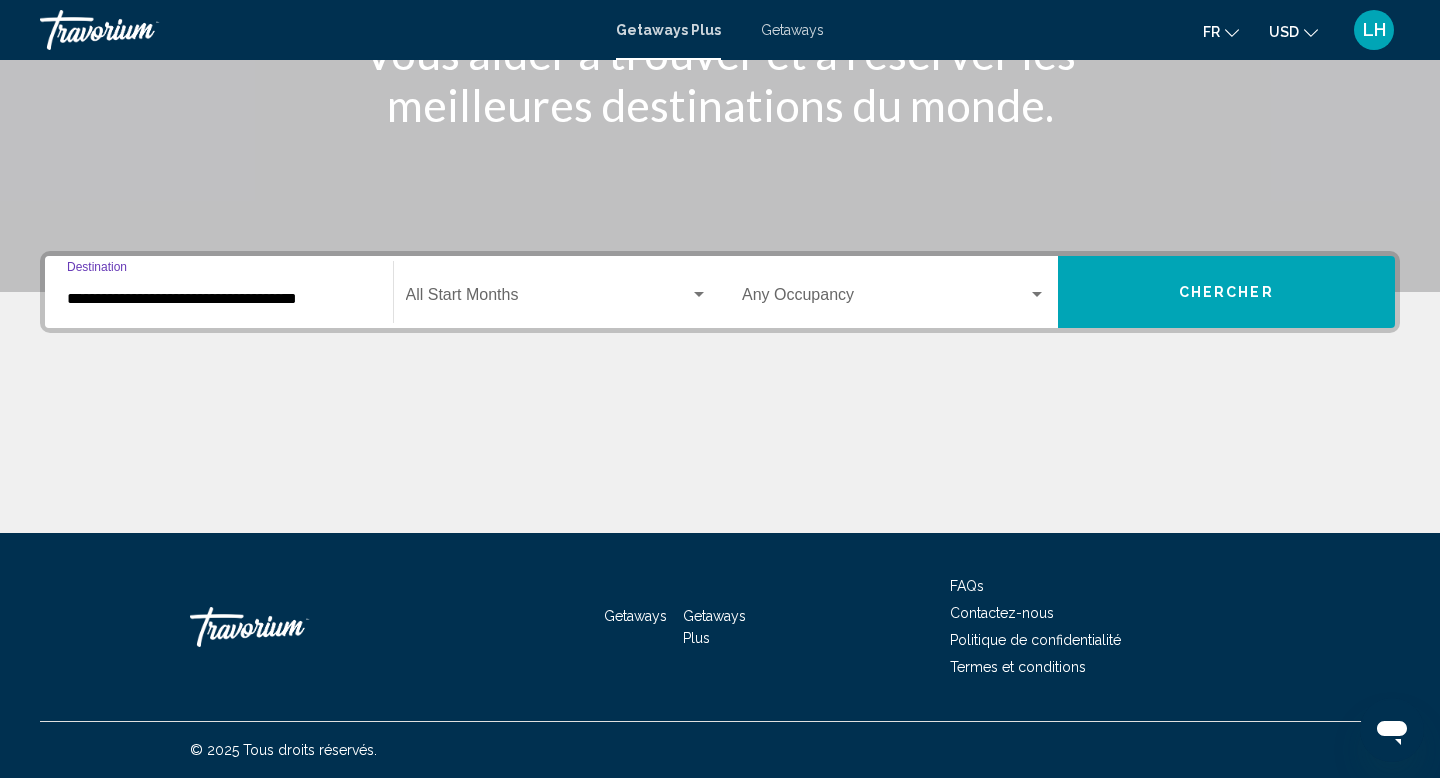 click on "**********" at bounding box center (219, 292) 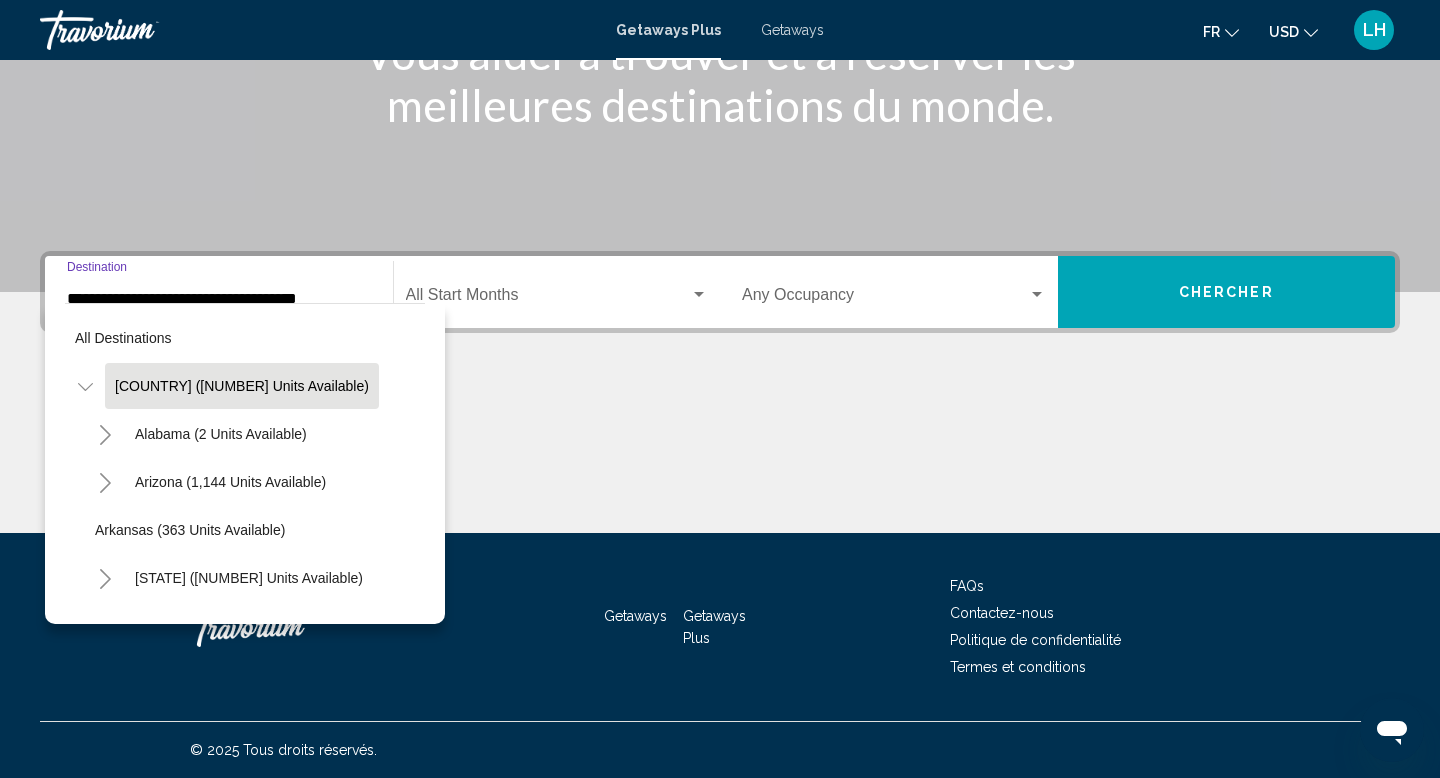 scroll, scrollTop: 305, scrollLeft: 0, axis: vertical 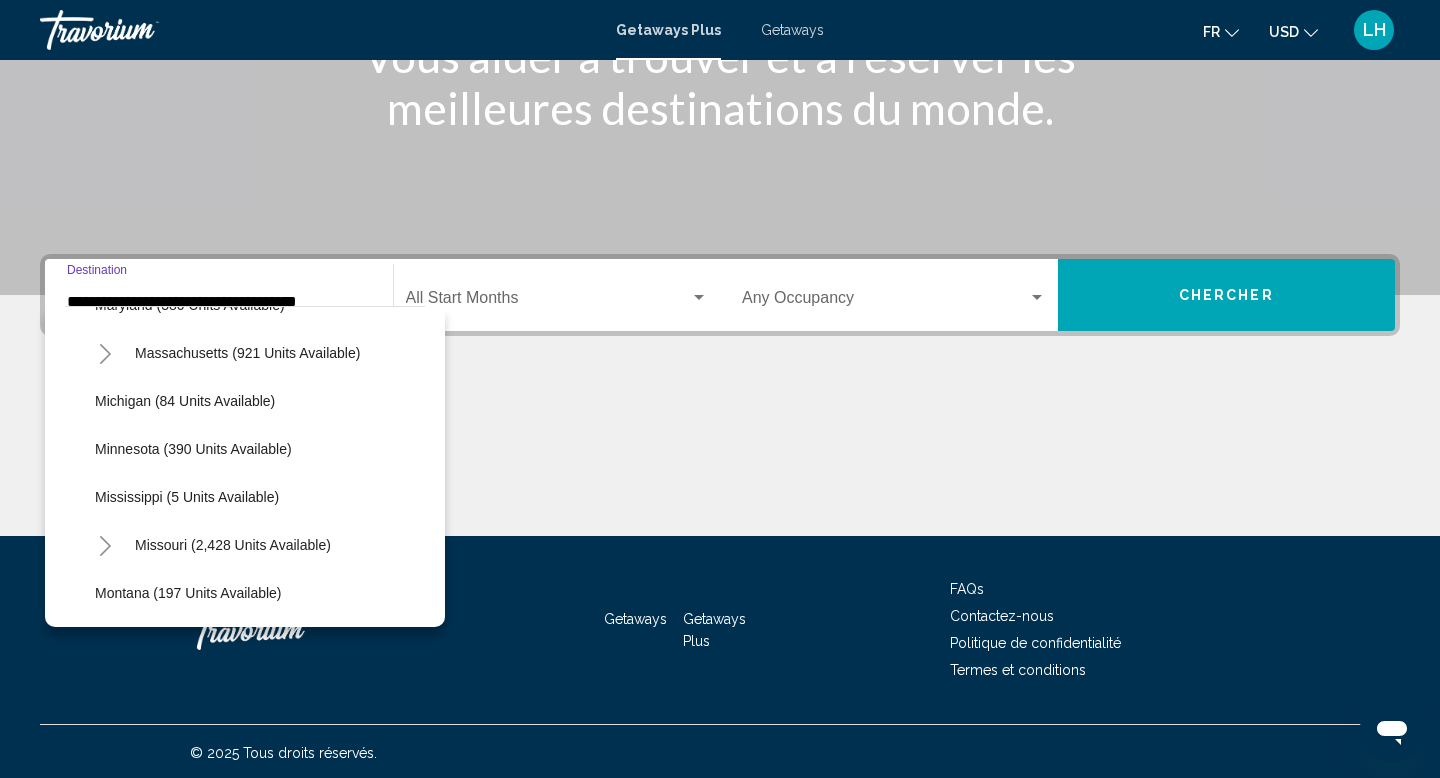 click 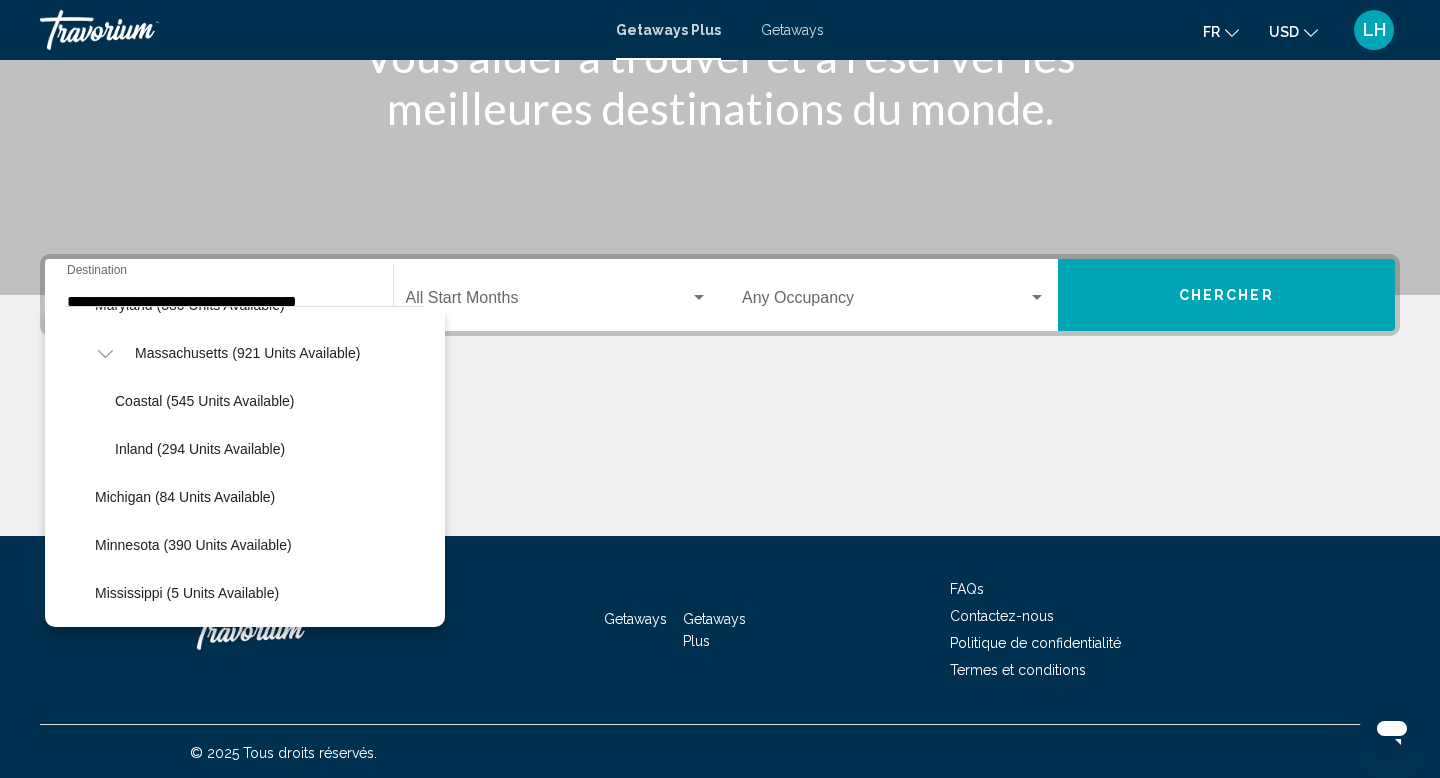 click 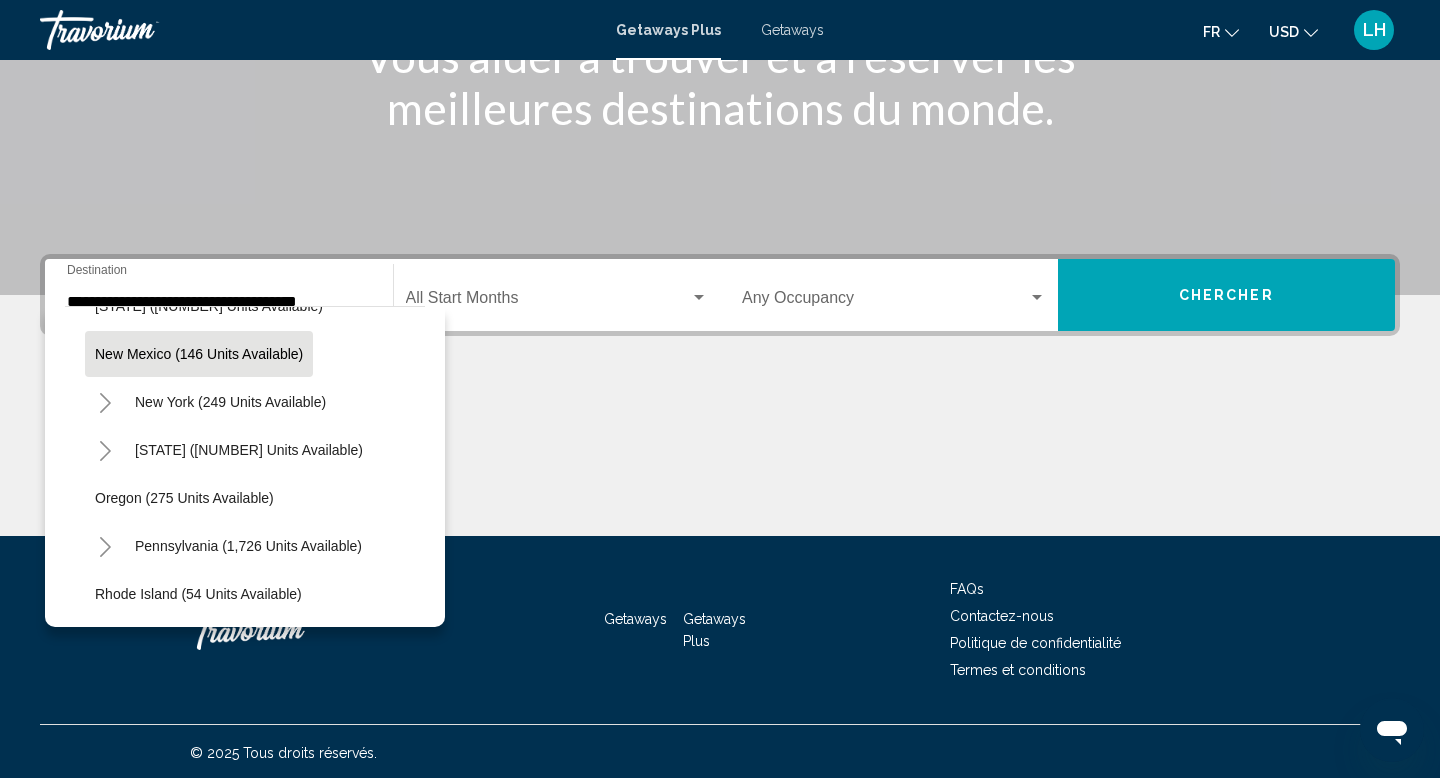 scroll, scrollTop: 1334, scrollLeft: 0, axis: vertical 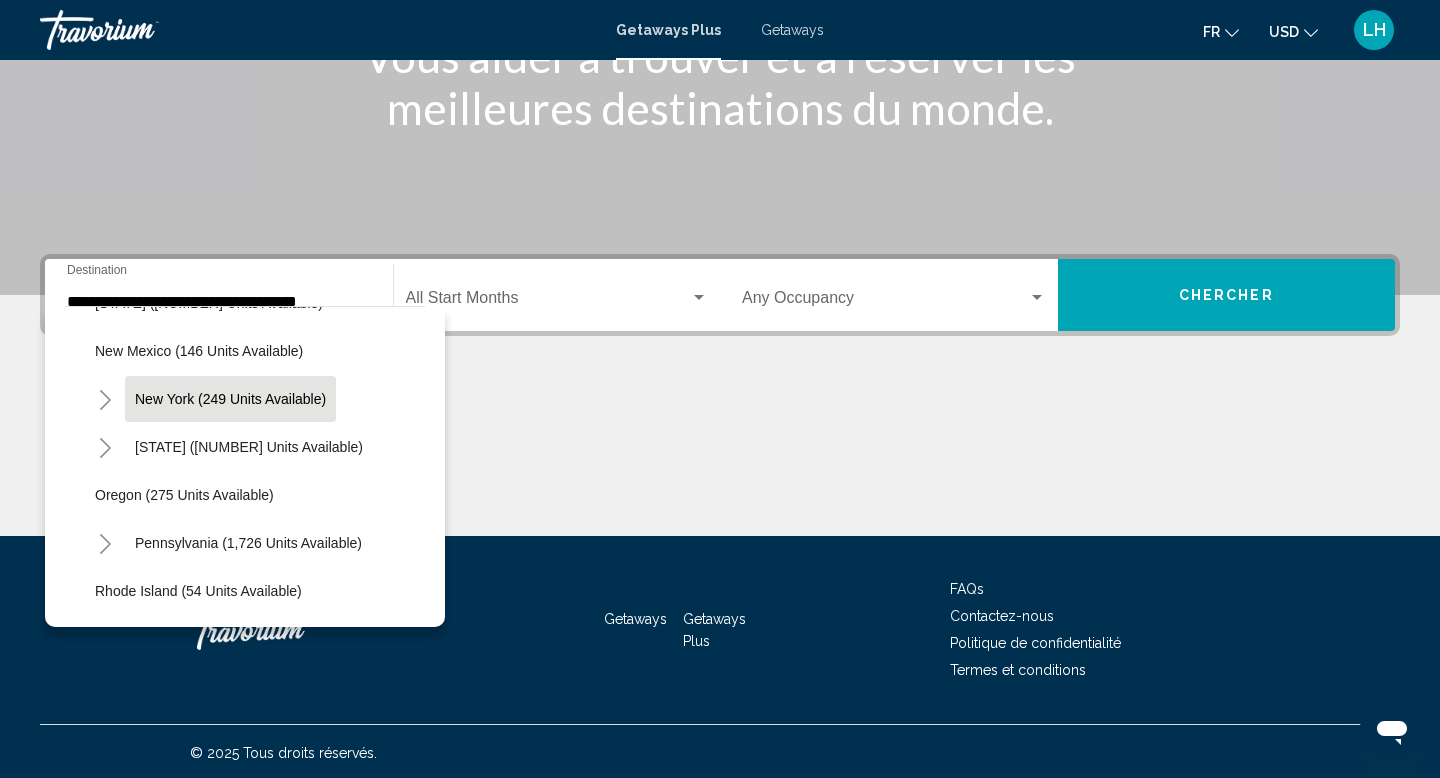 click on "New York (249 units available)" 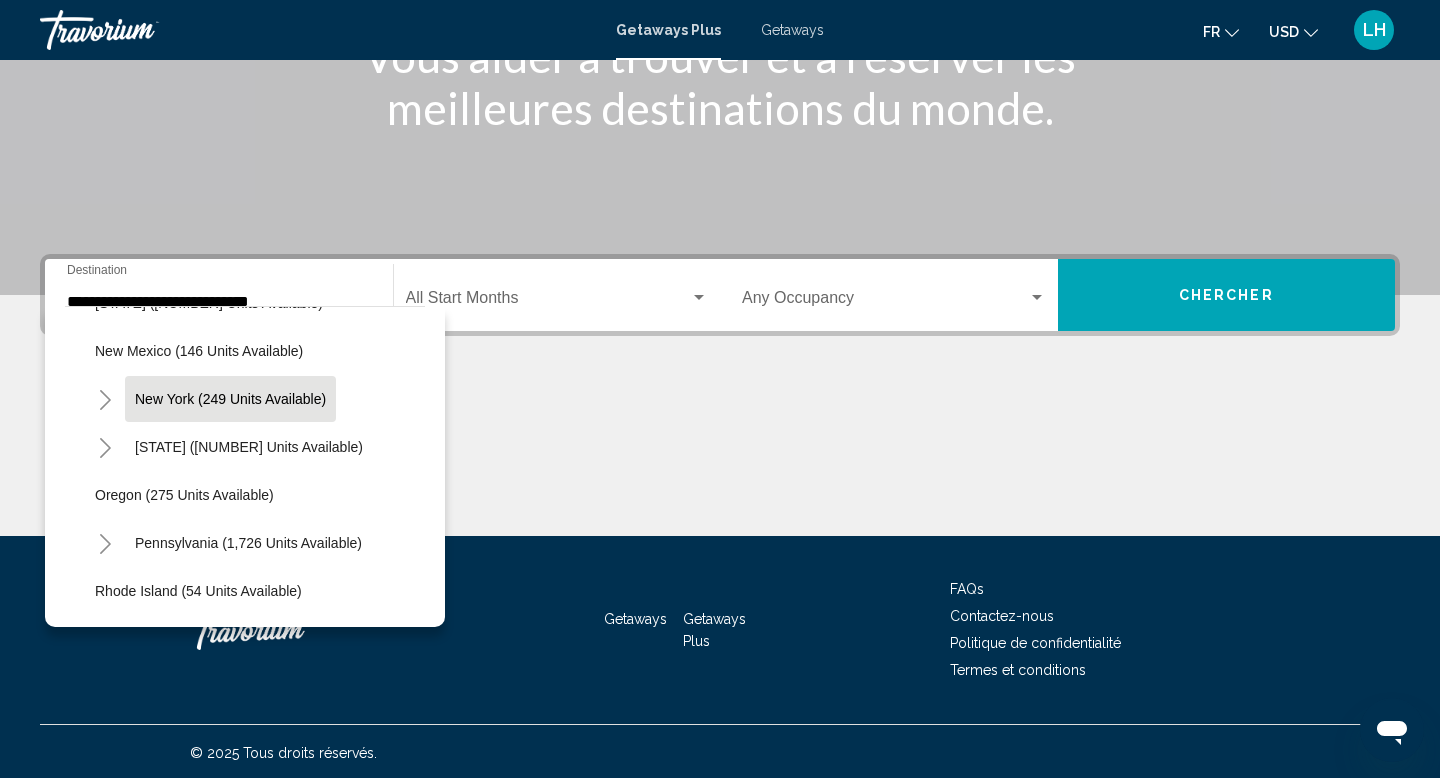 scroll, scrollTop: 308, scrollLeft: 0, axis: vertical 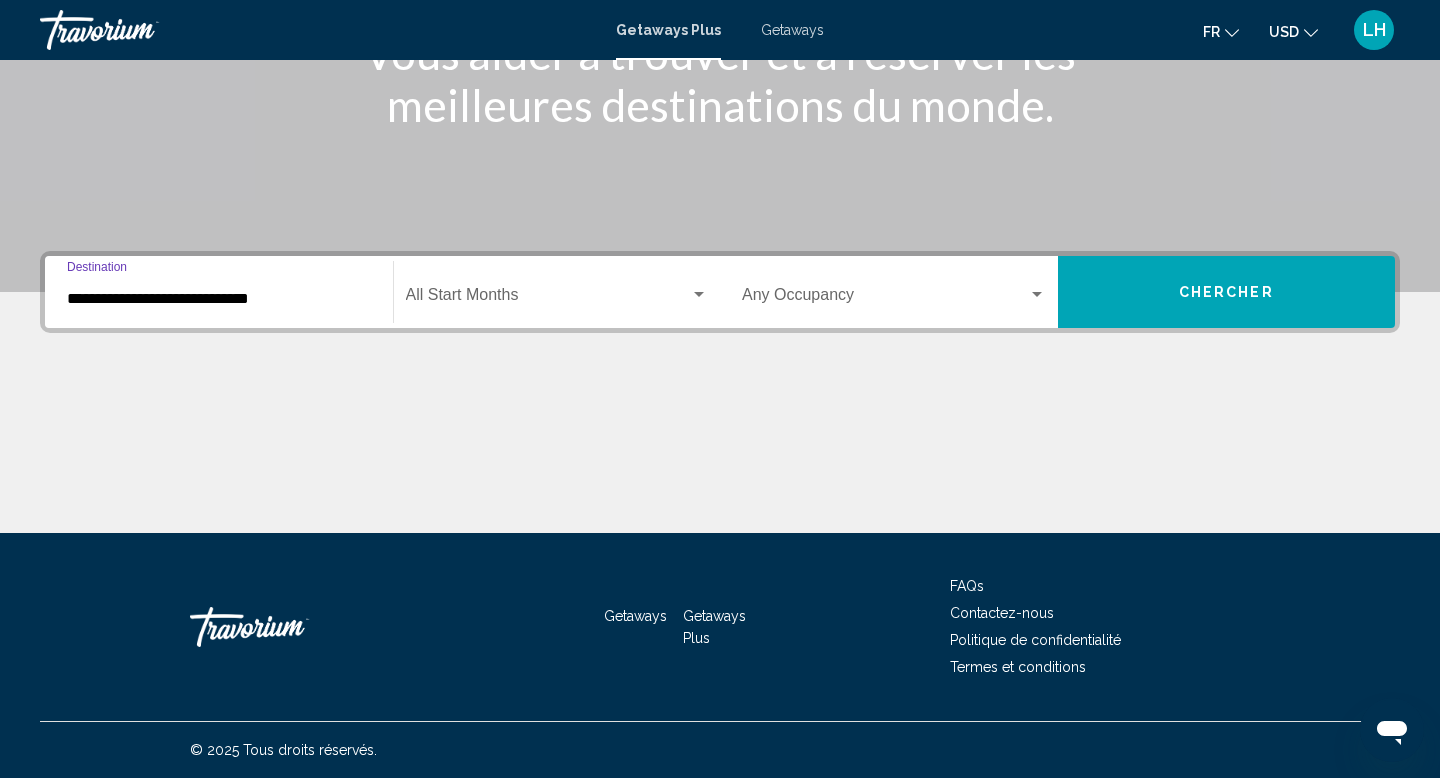 click at bounding box center [548, 299] 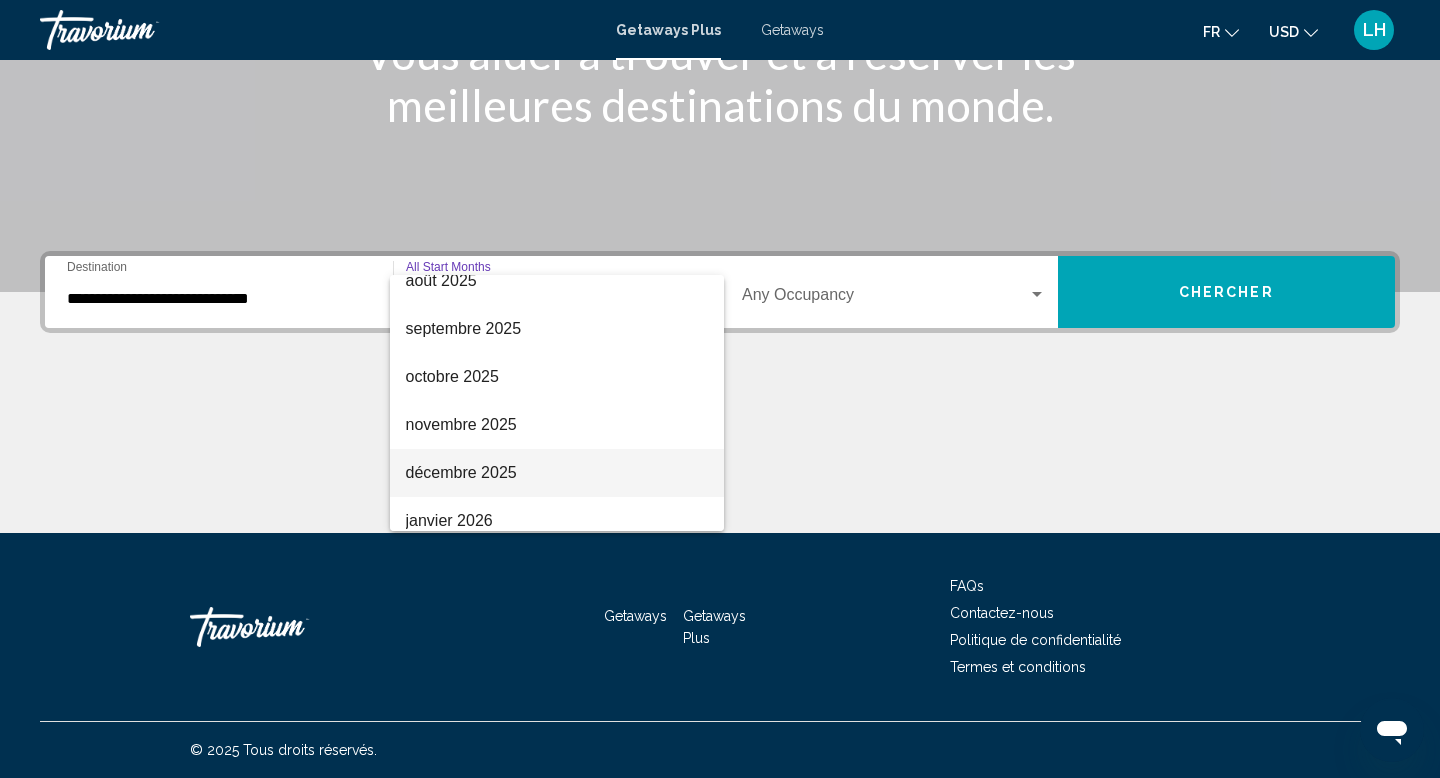 scroll, scrollTop: 70, scrollLeft: 0, axis: vertical 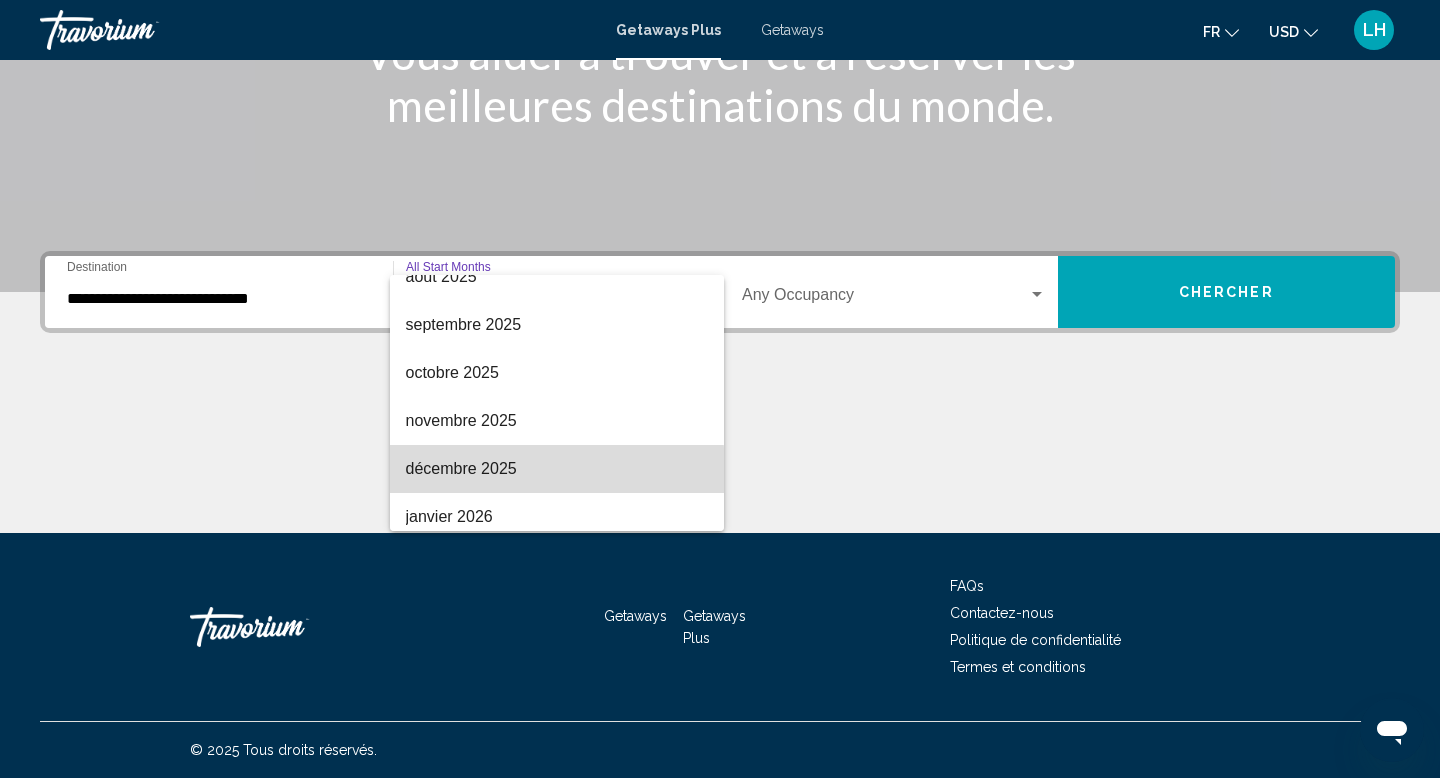 click on "décembre 2025" at bounding box center (557, 469) 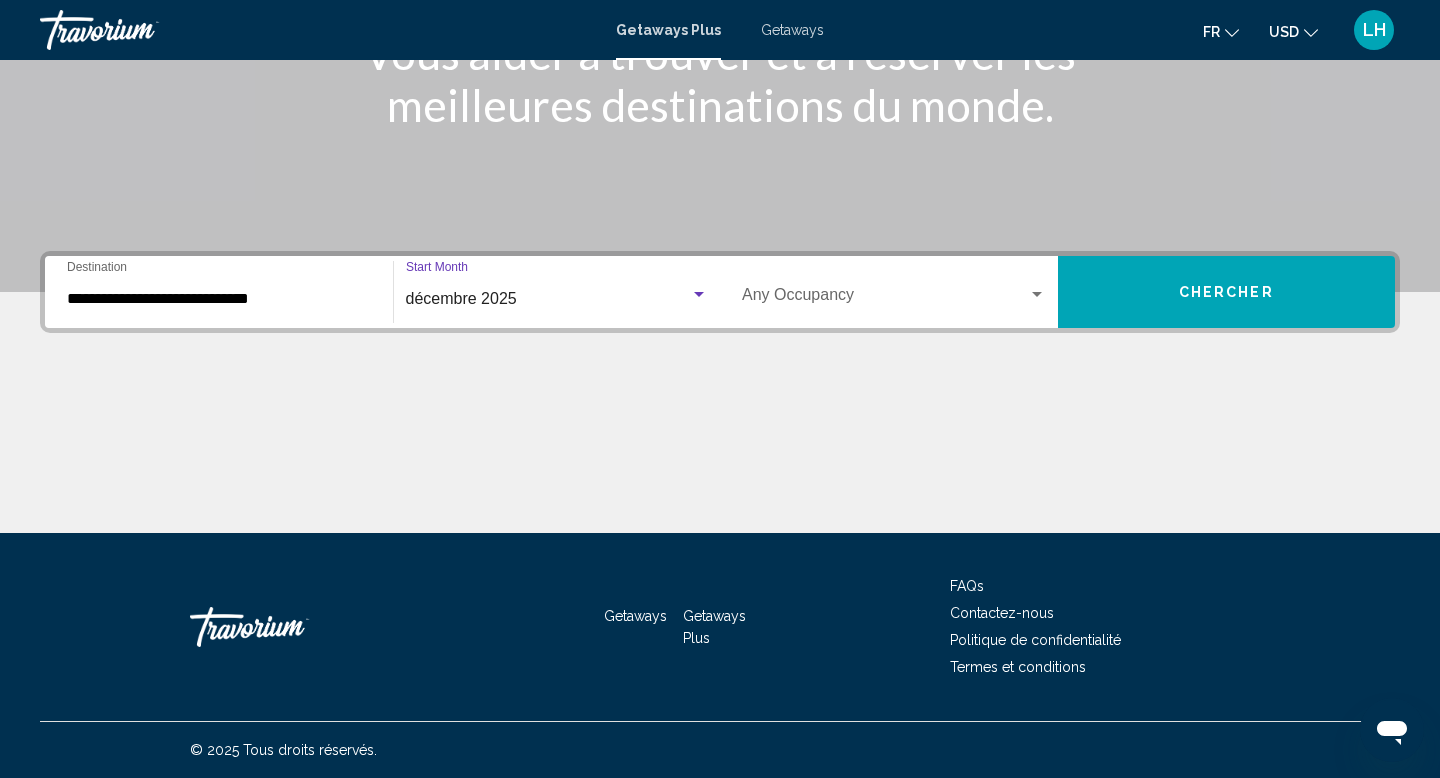 click at bounding box center (885, 299) 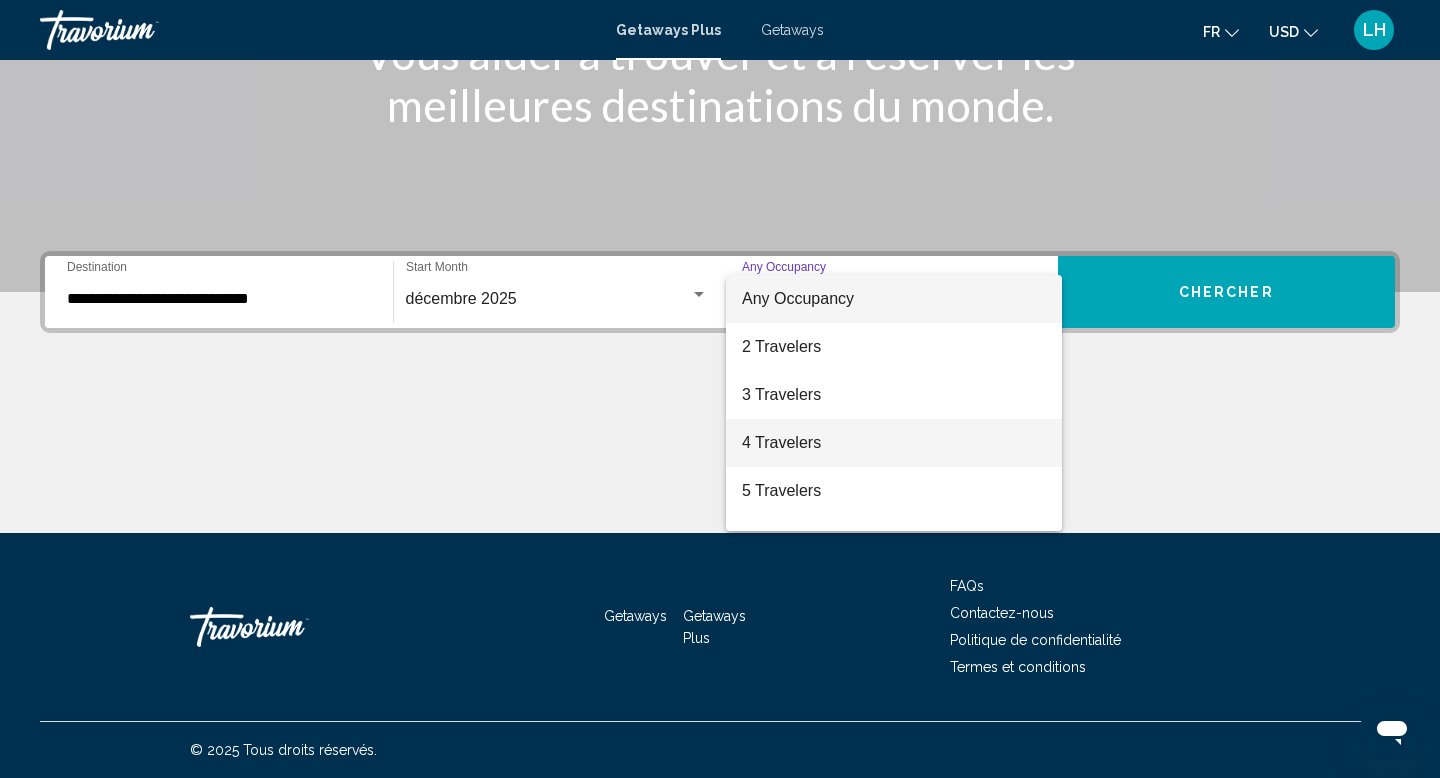 click on "4 Travelers" at bounding box center (894, 443) 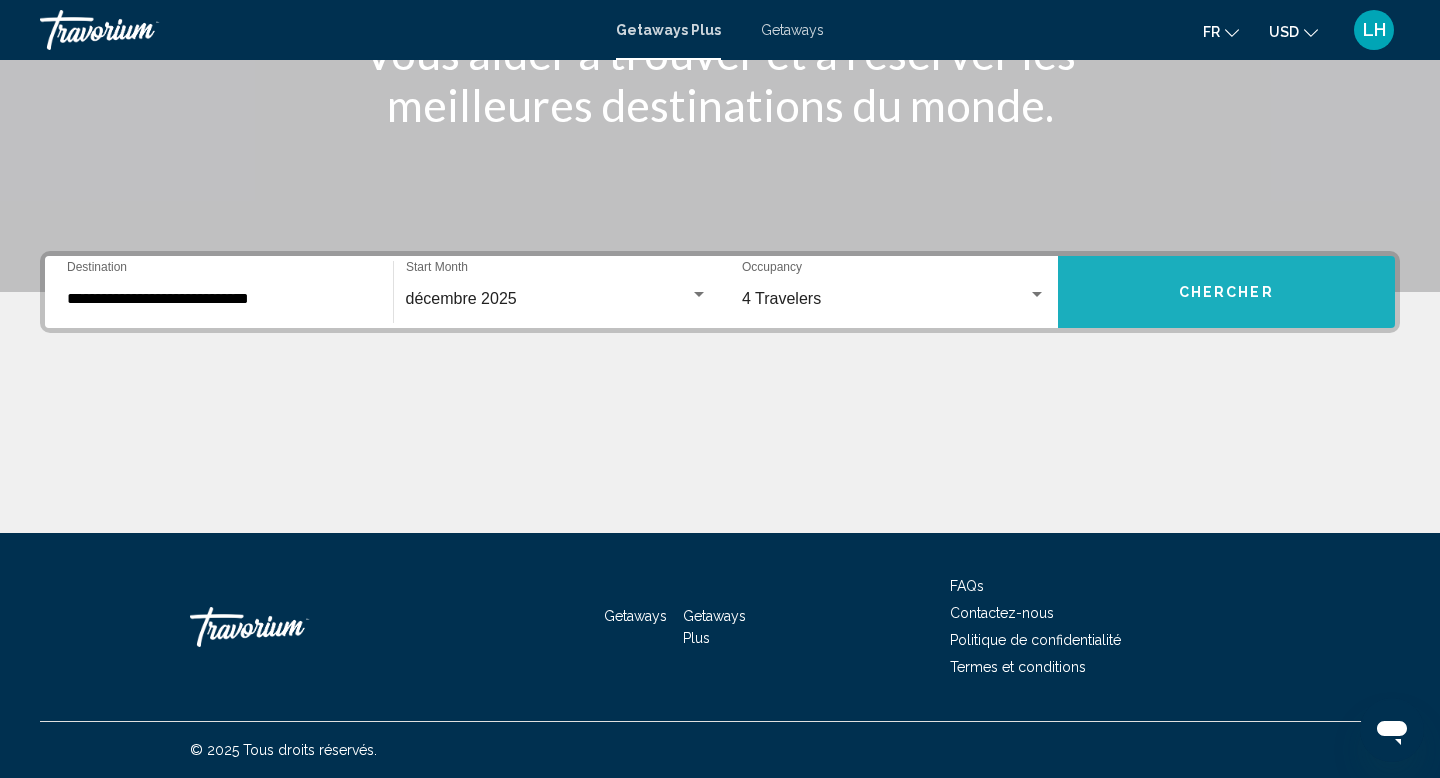 click on "Chercher" at bounding box center (1227, 292) 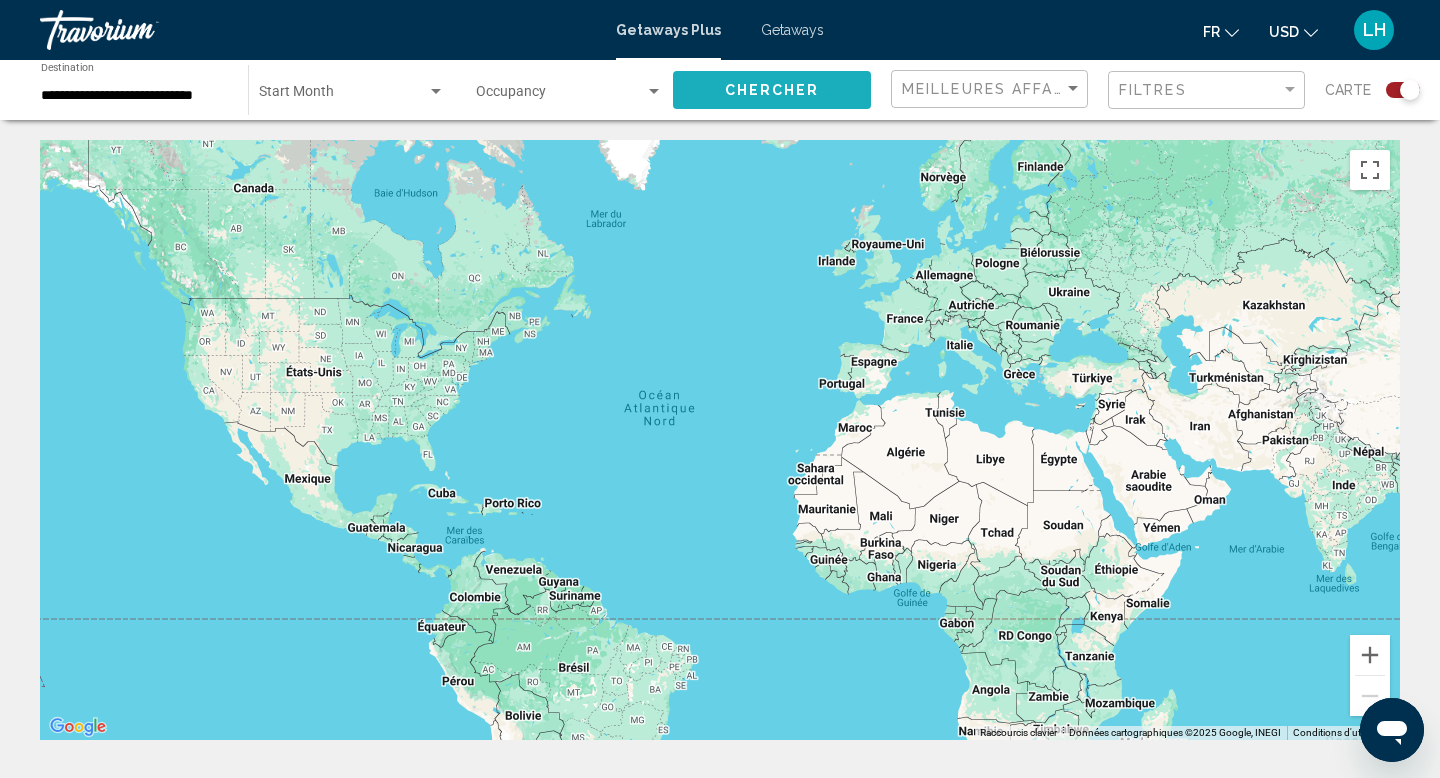 click on "Chercher" 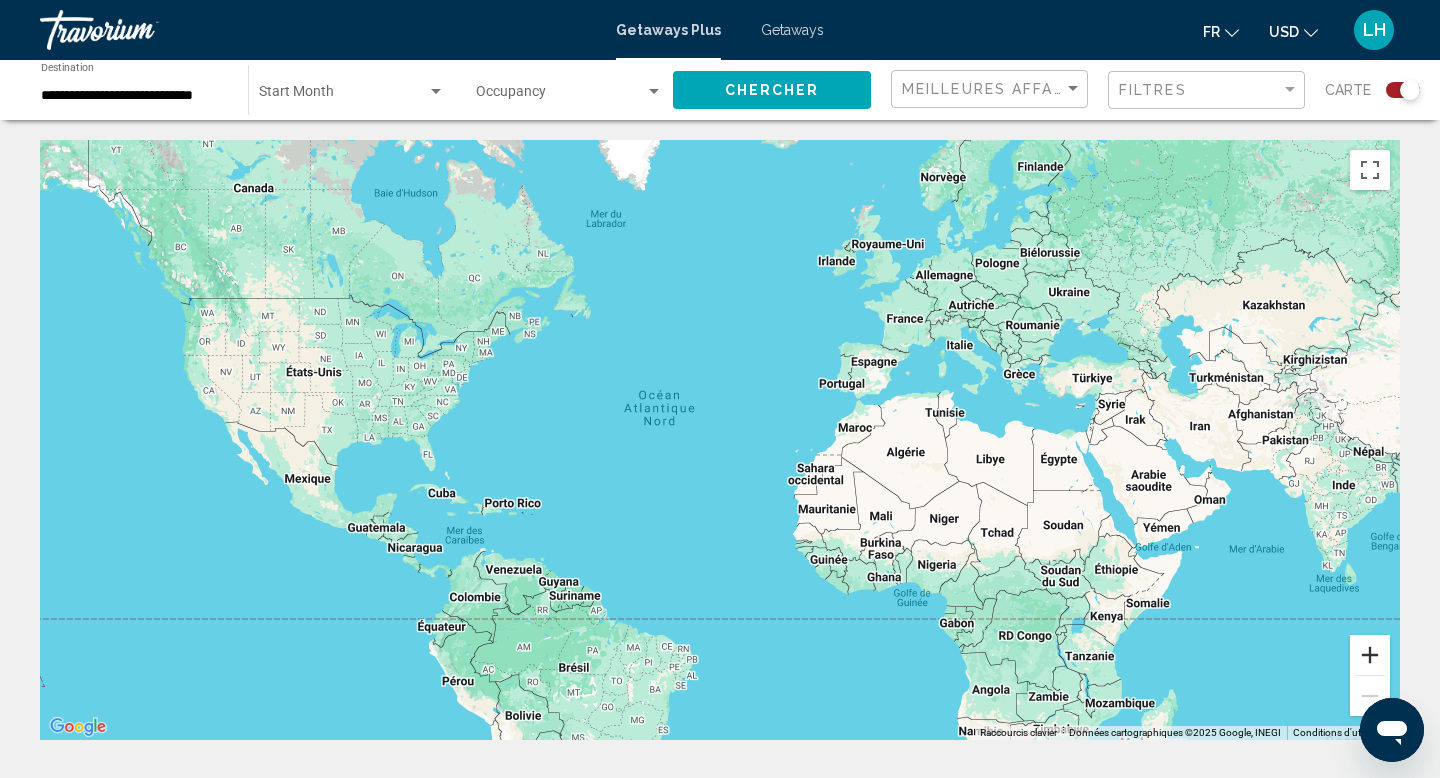 click at bounding box center [1370, 655] 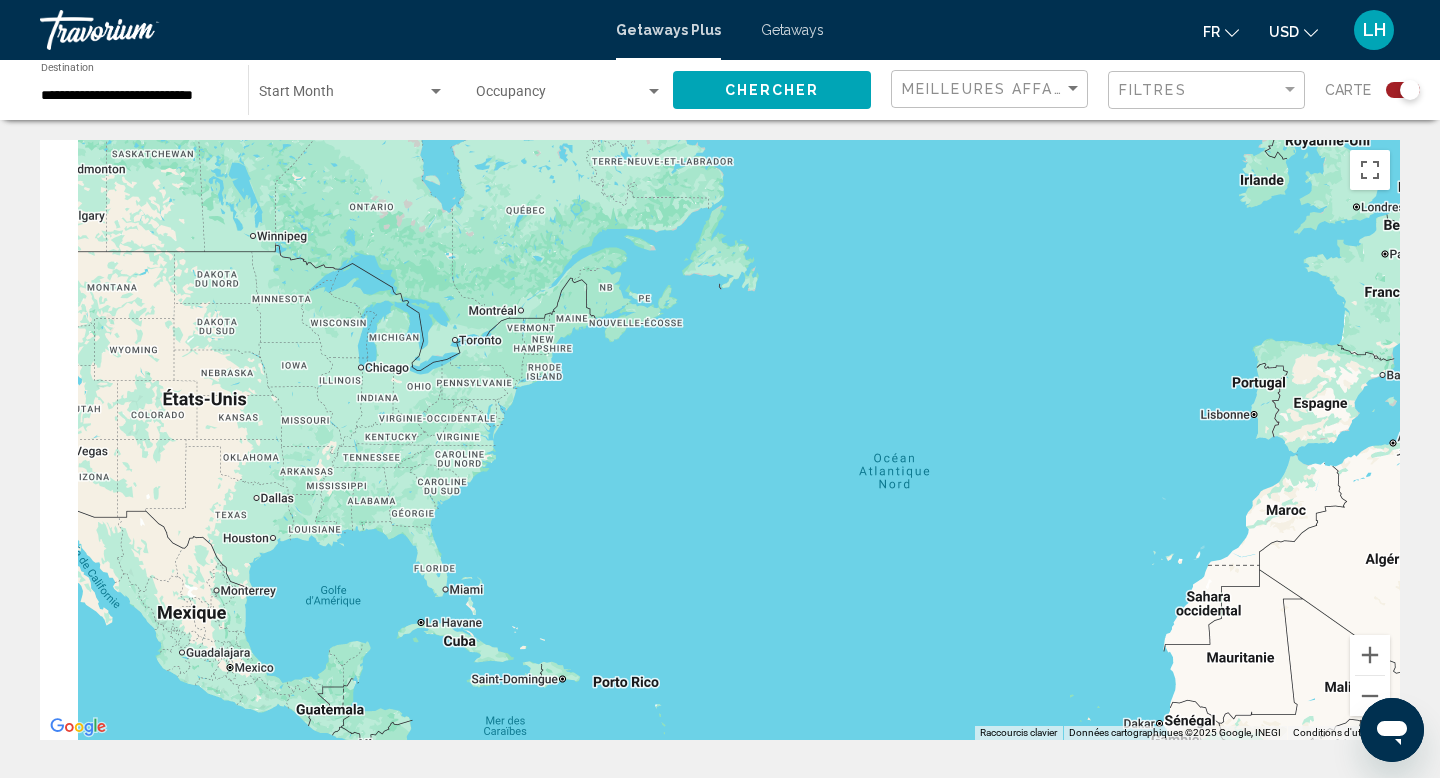 drag, startPoint x: 482, startPoint y: 397, endPoint x: 858, endPoint y: 525, distance: 397.19012 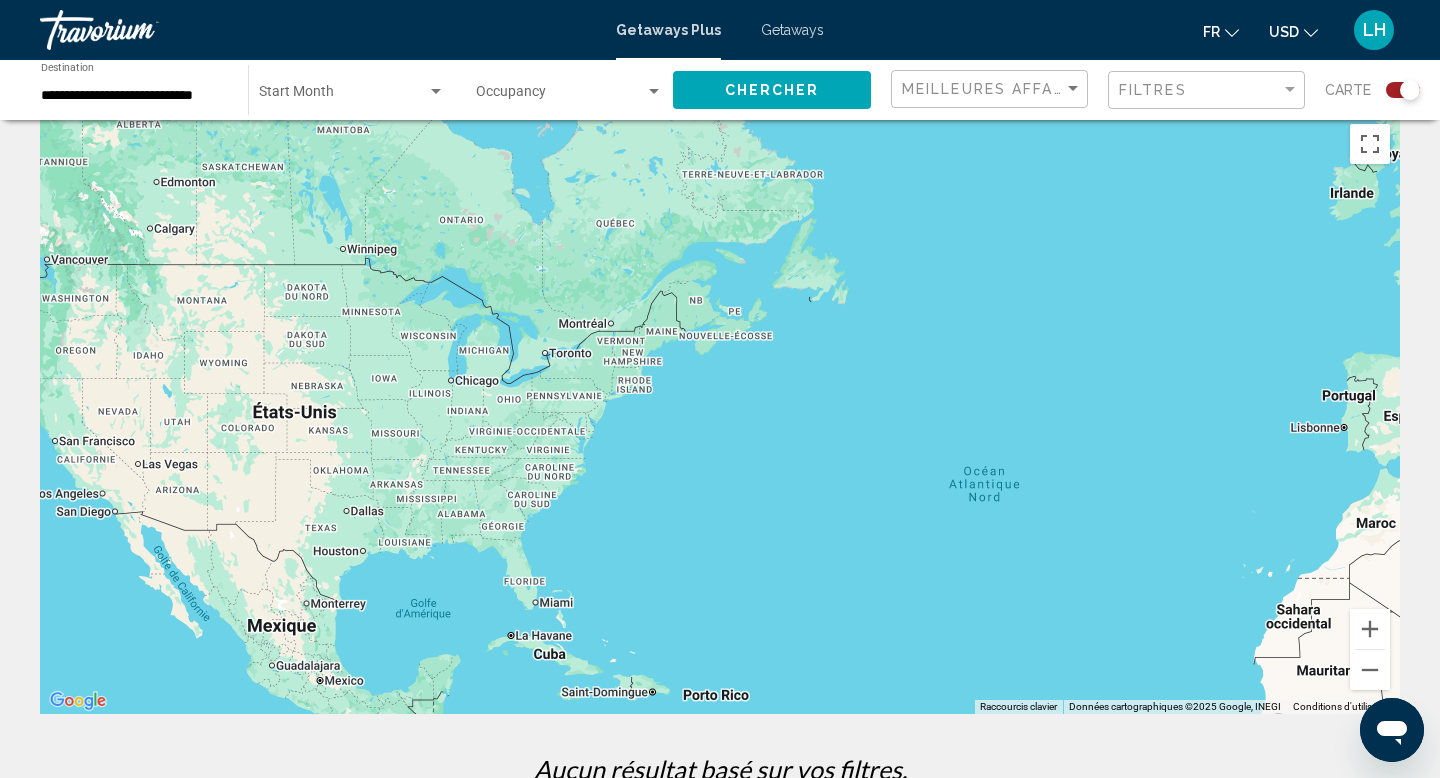 scroll, scrollTop: 0, scrollLeft: 0, axis: both 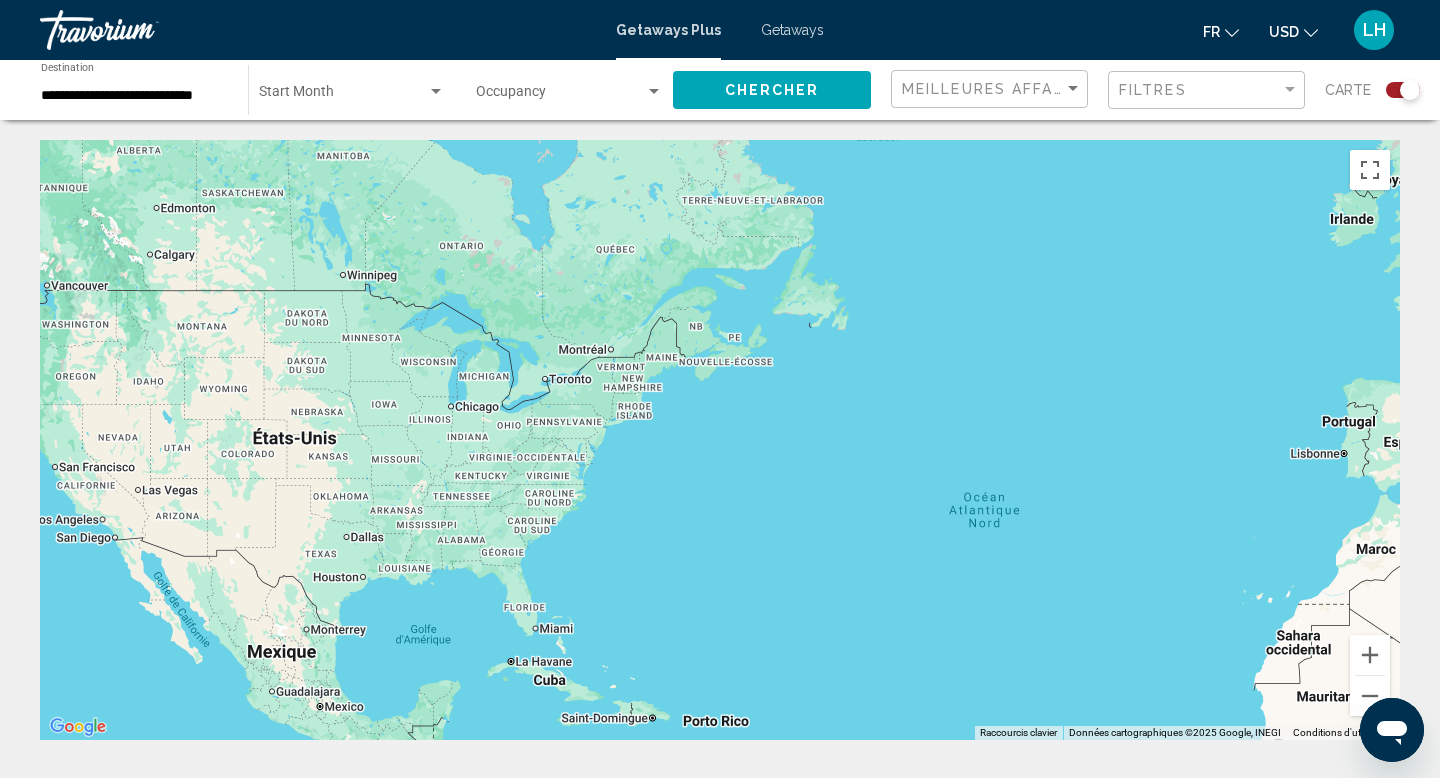 click 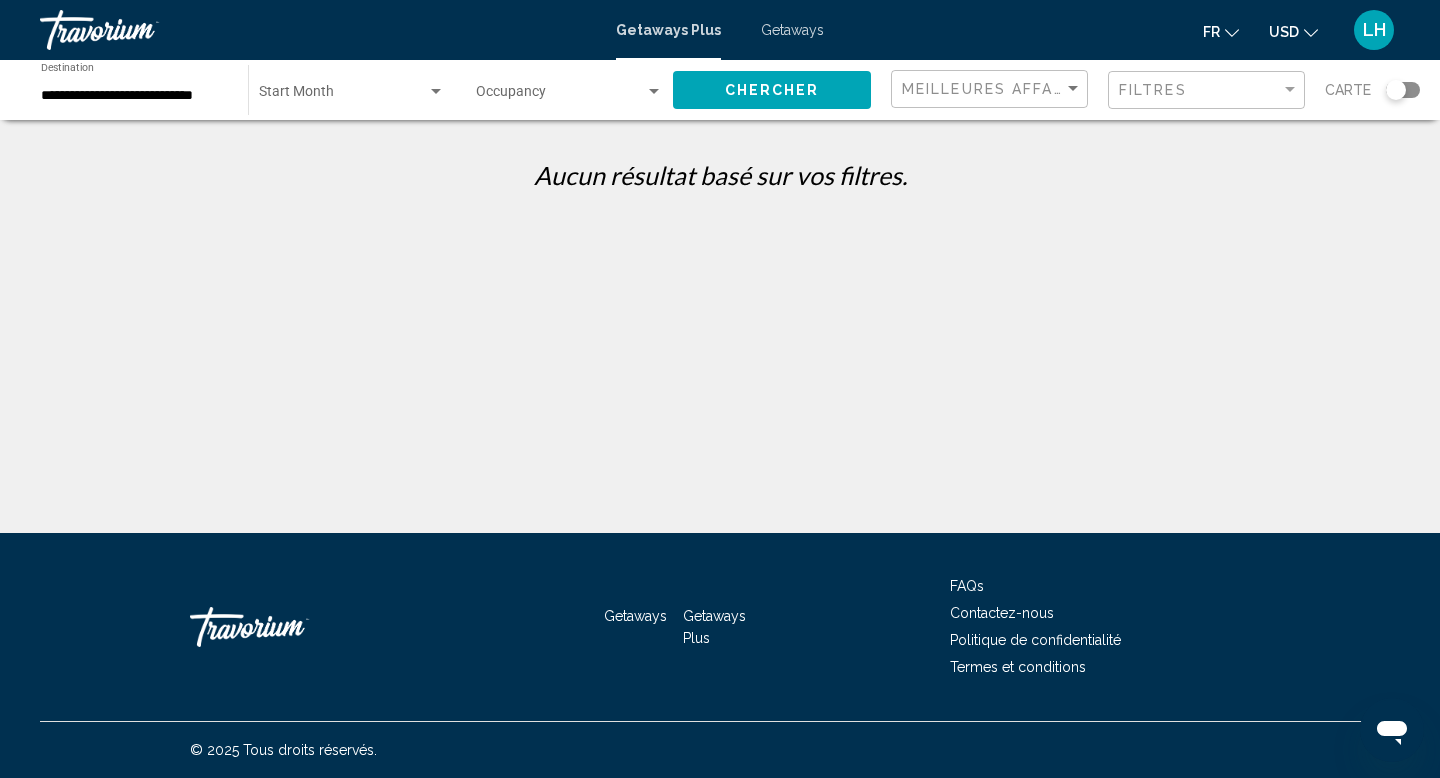 click at bounding box center [343, 96] 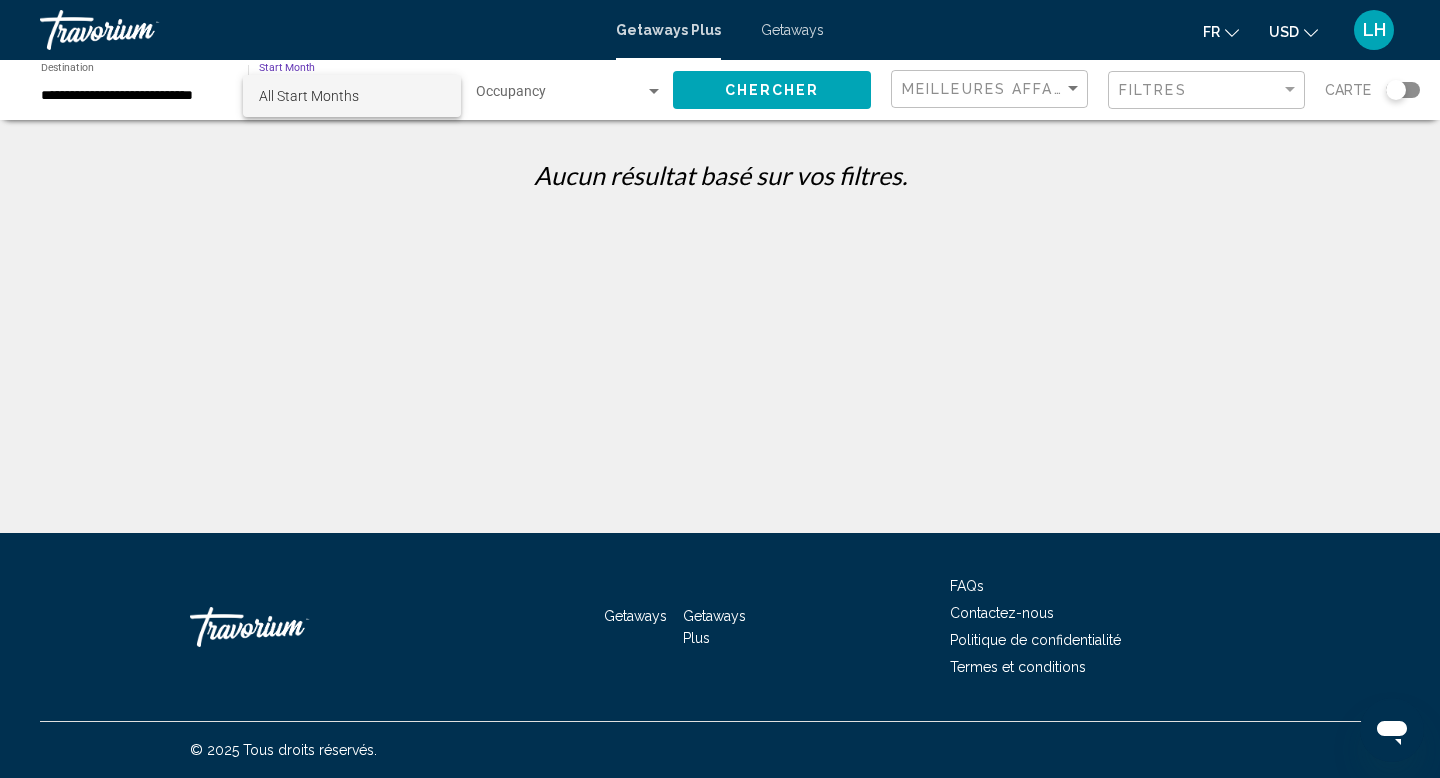 click at bounding box center [720, 389] 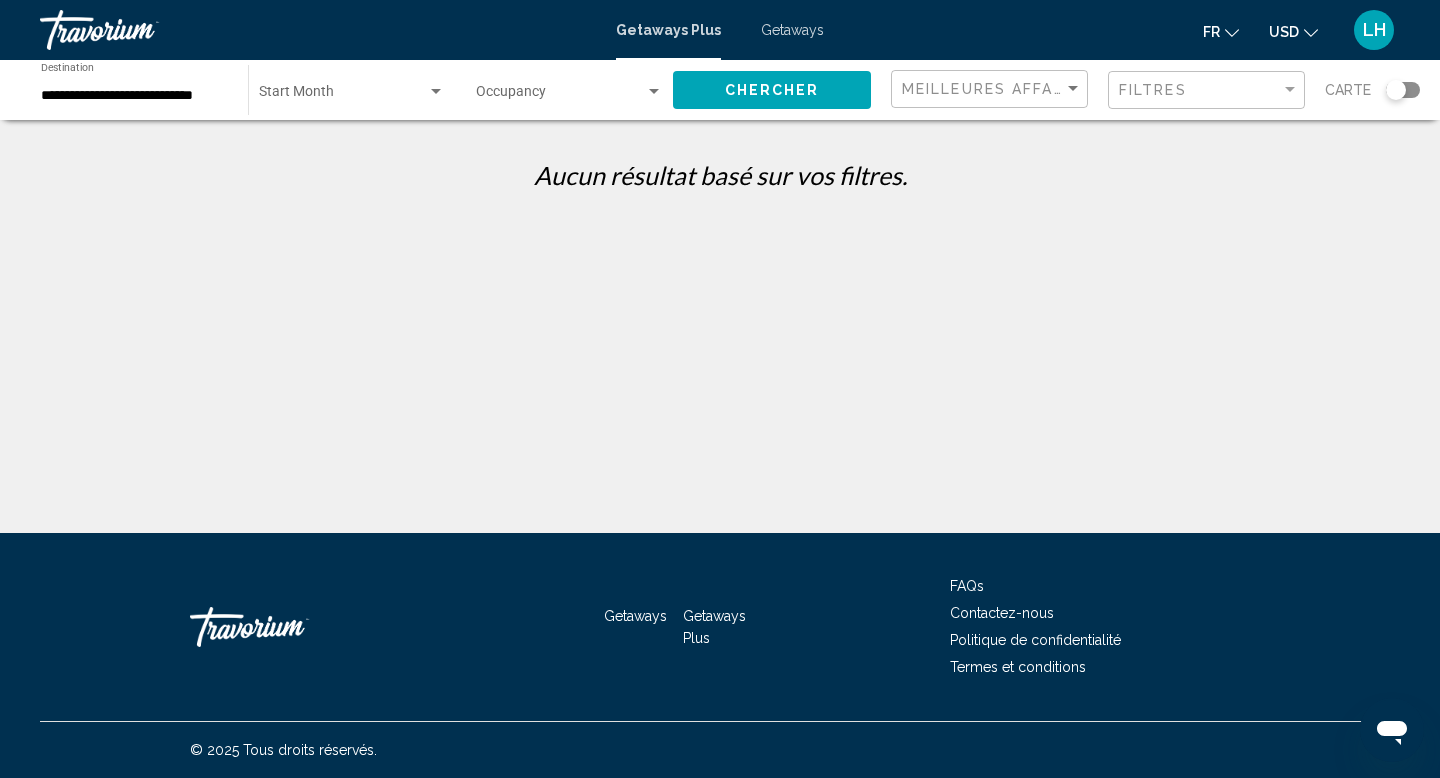 click on "Chercher" 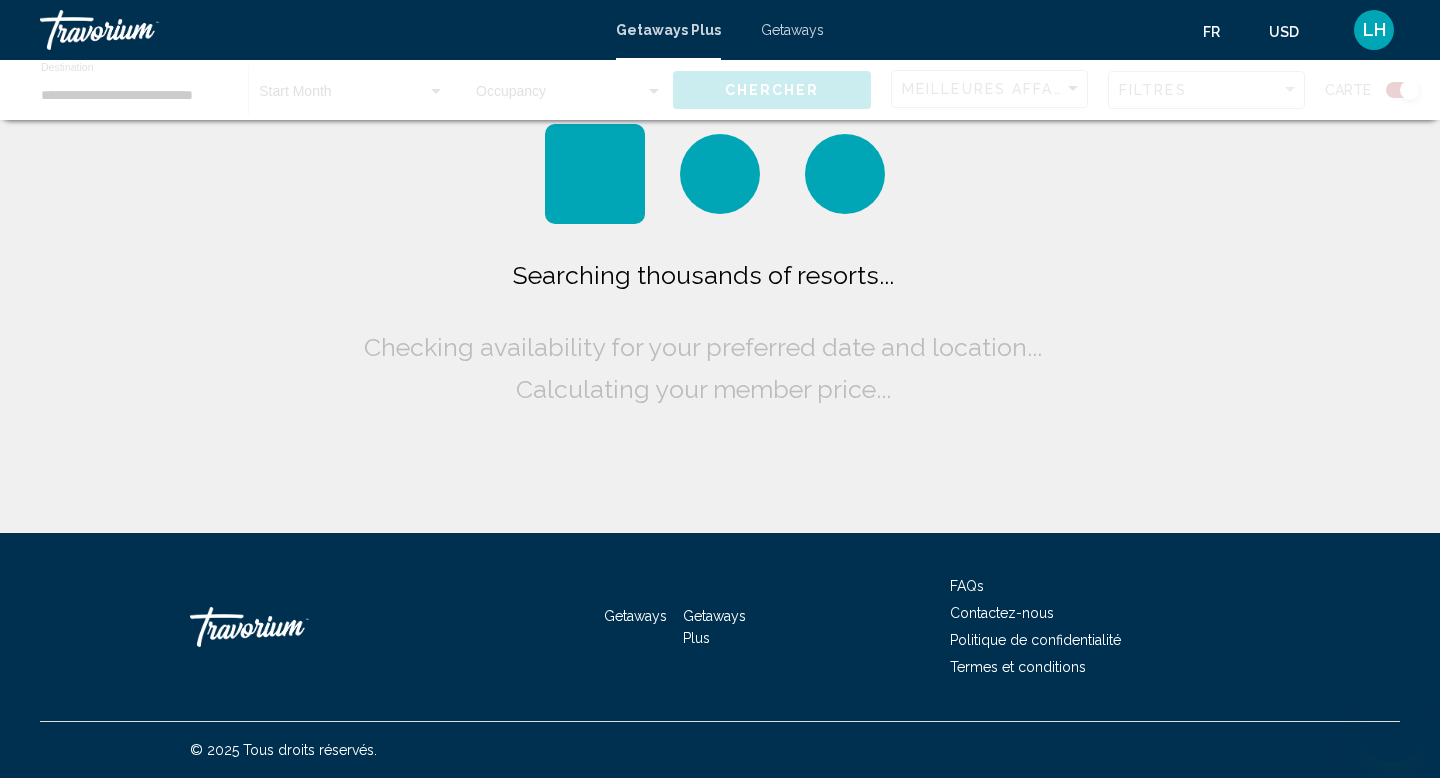 scroll, scrollTop: 0, scrollLeft: 0, axis: both 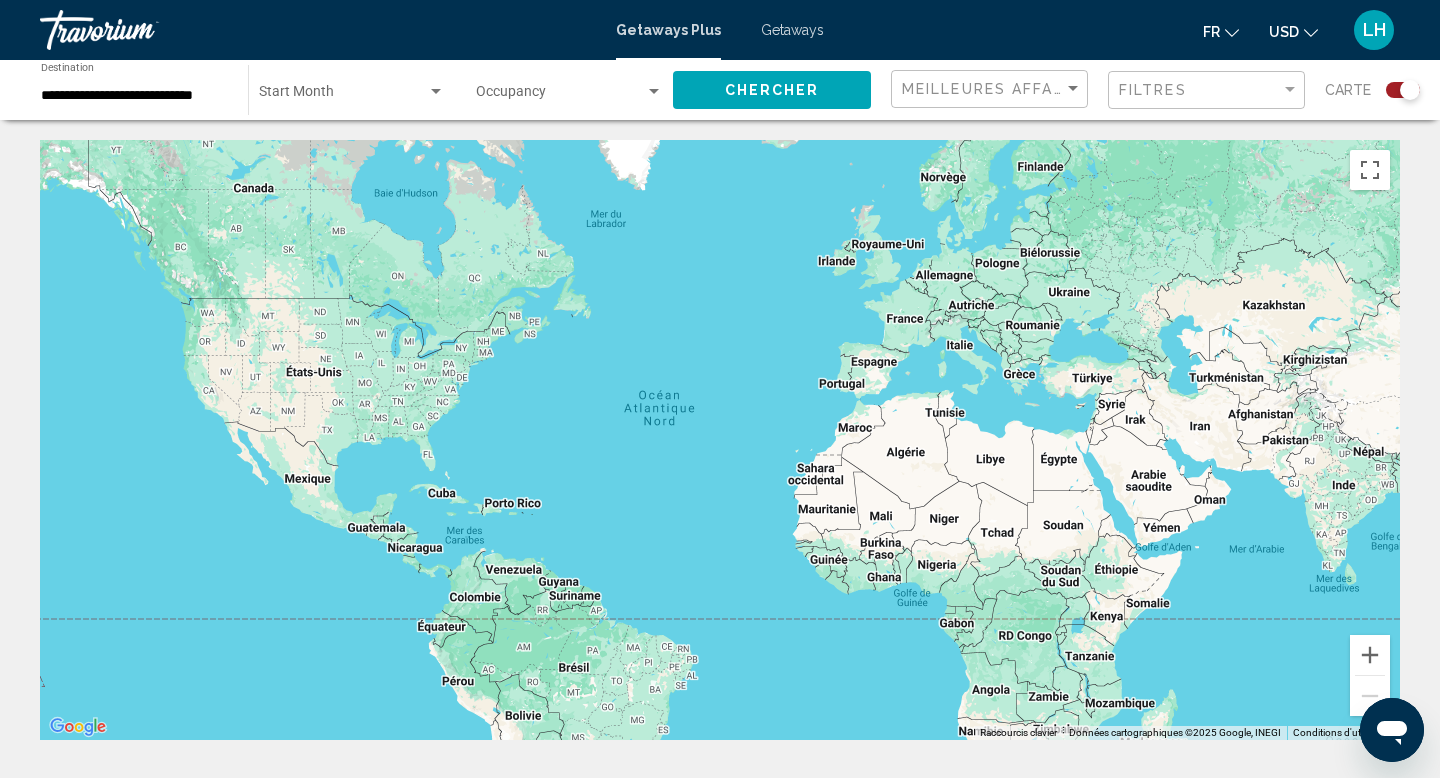 click on "**********" at bounding box center (134, 96) 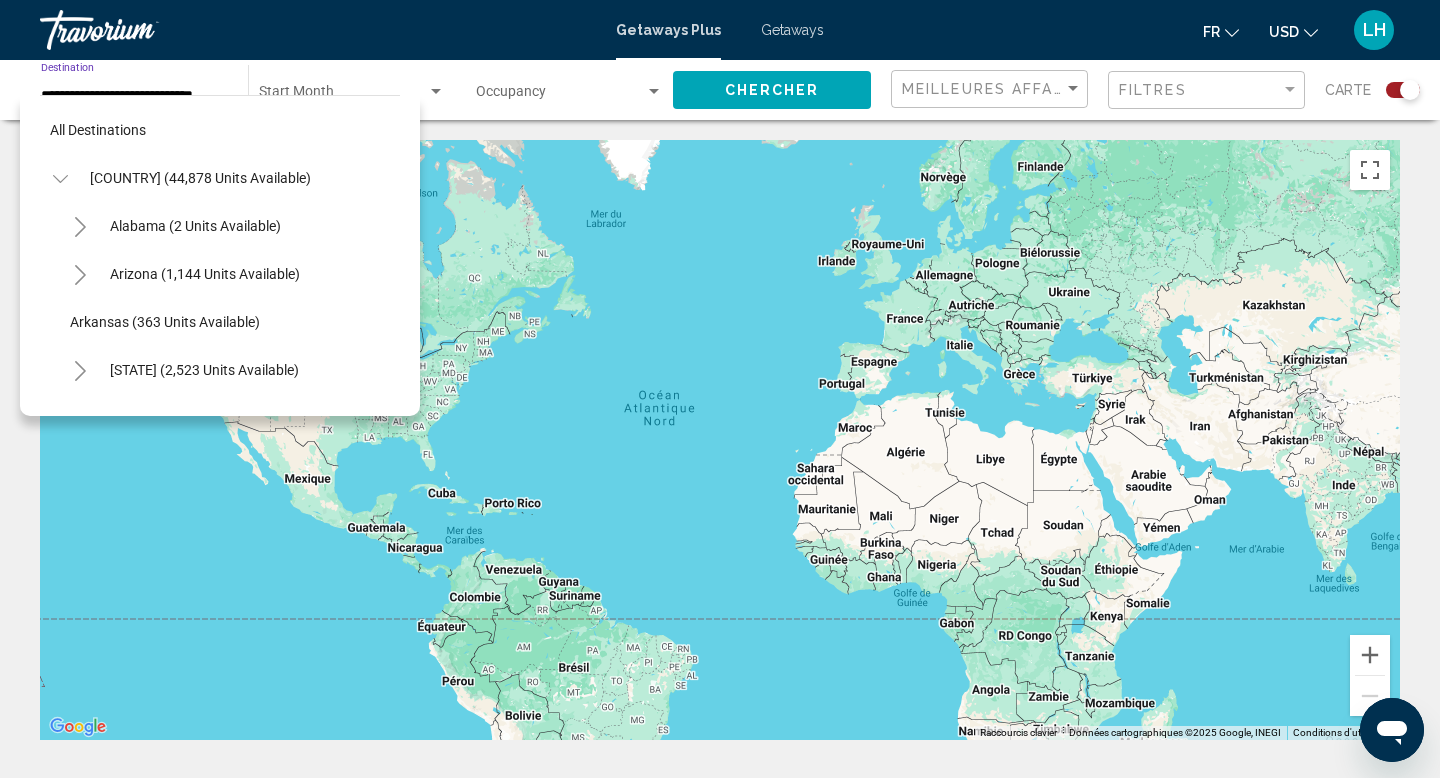 scroll, scrollTop: 1271, scrollLeft: 0, axis: vertical 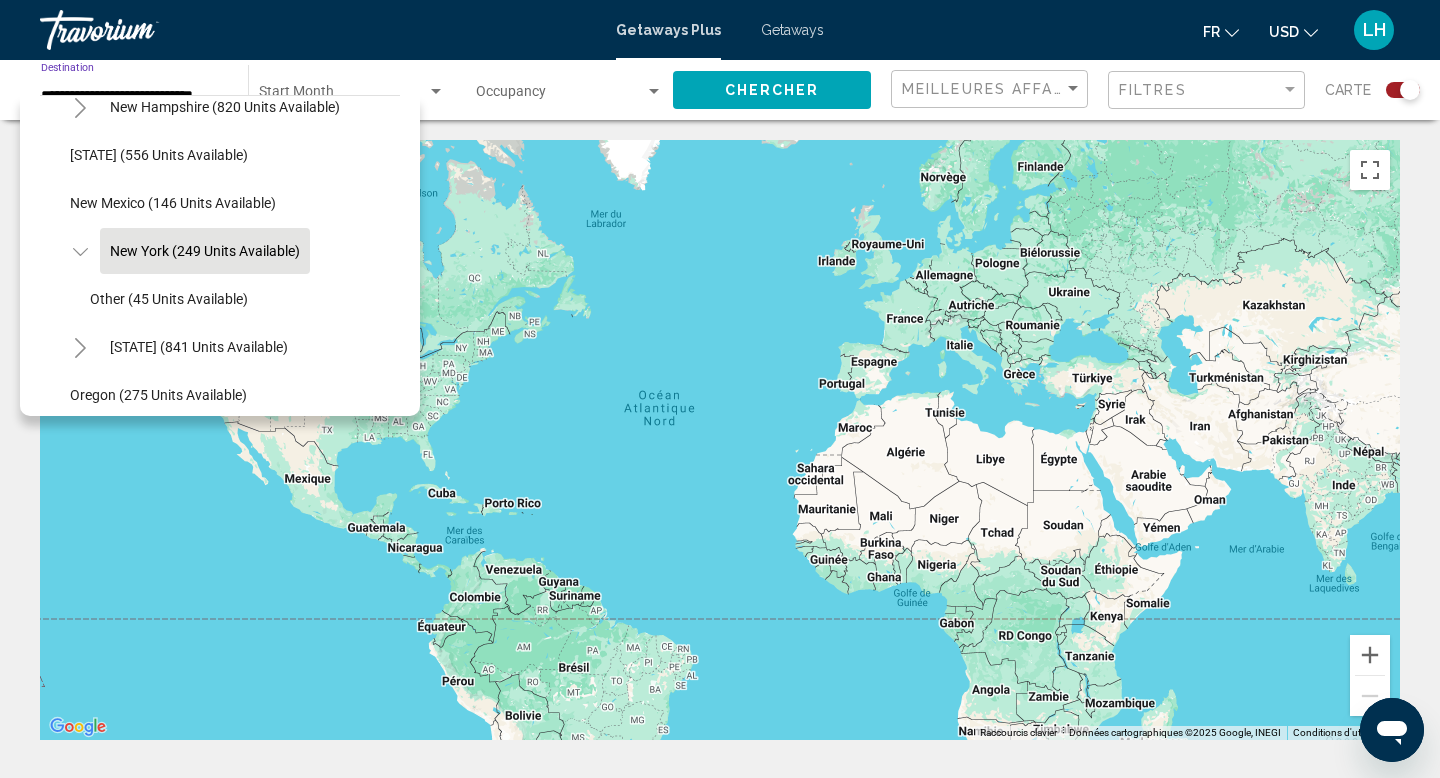 click on "New York (249 units available)" 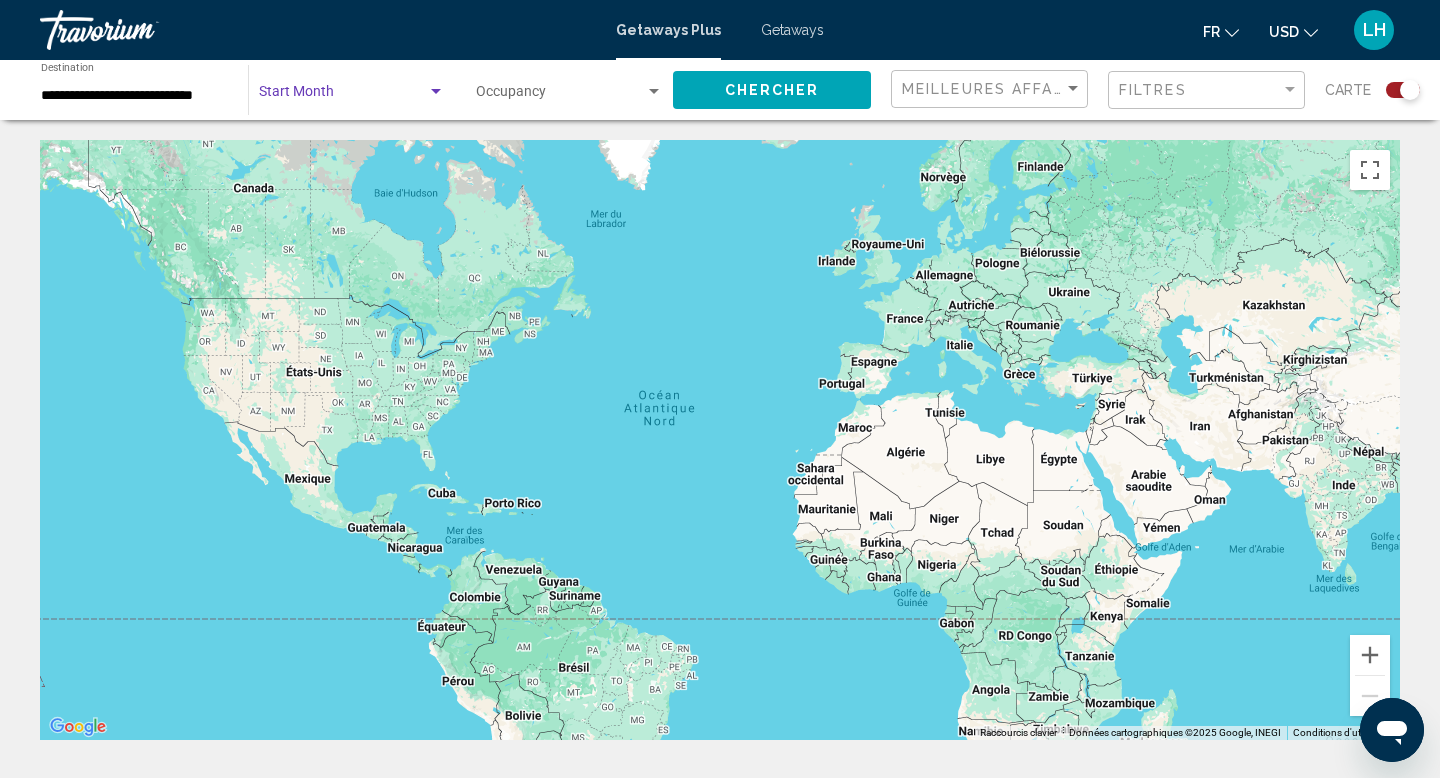 click at bounding box center (343, 96) 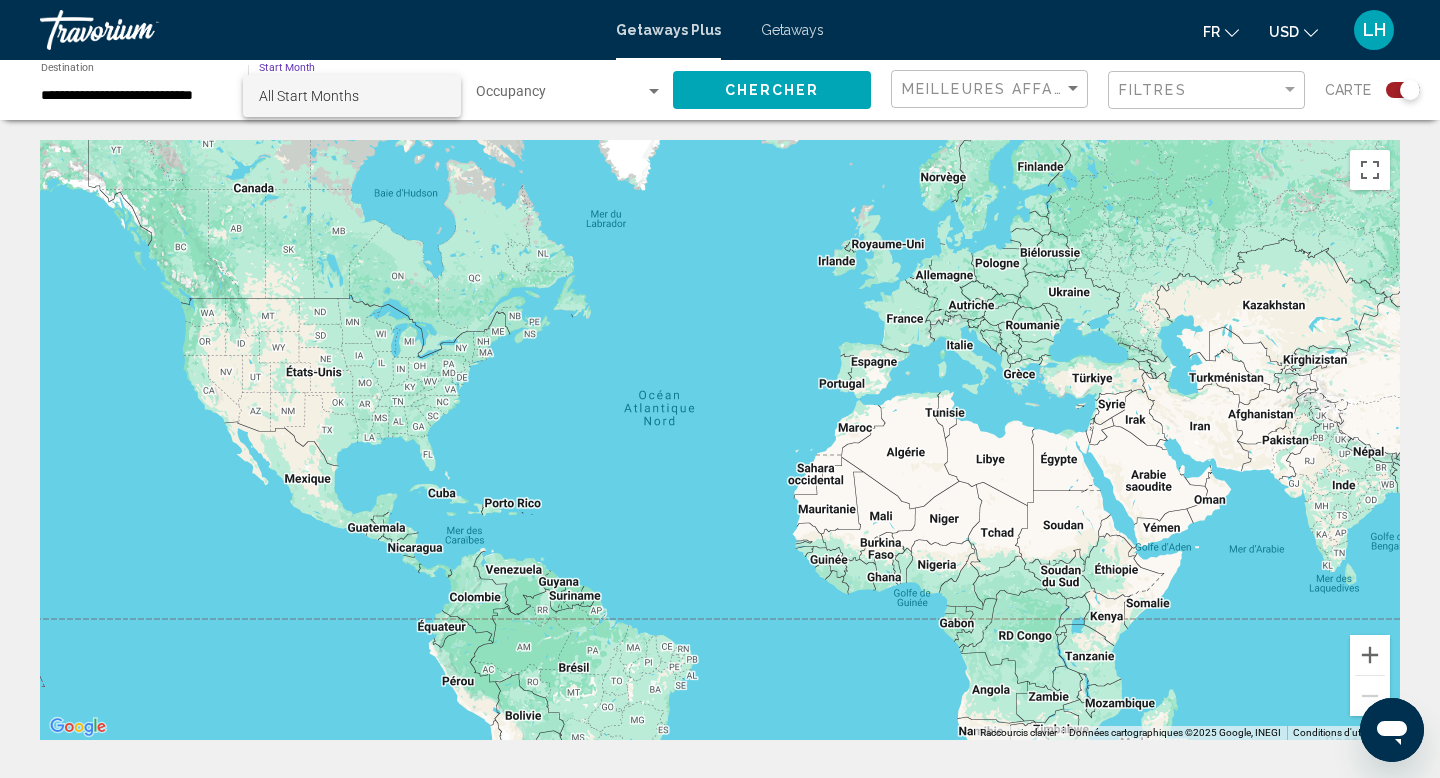 click at bounding box center (720, 389) 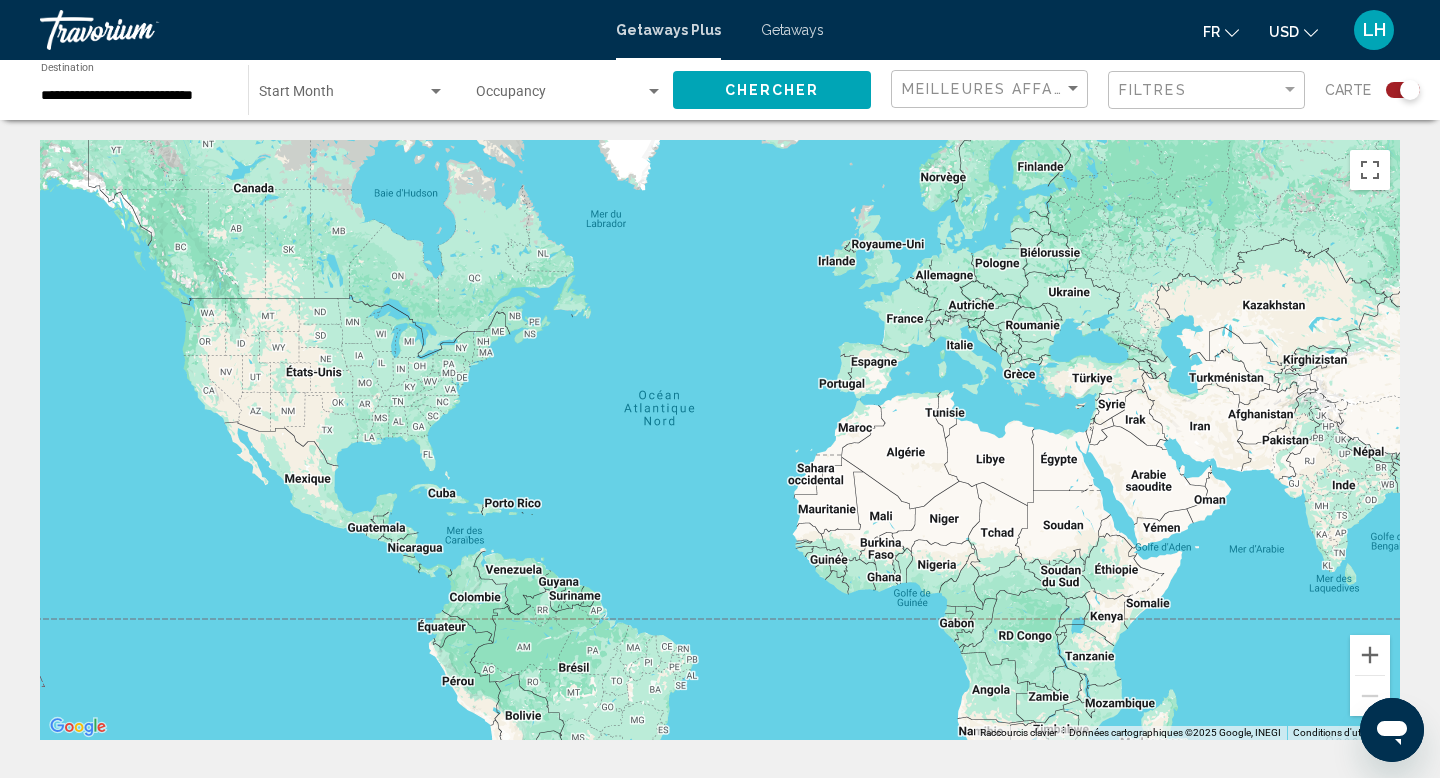 click at bounding box center [654, 91] 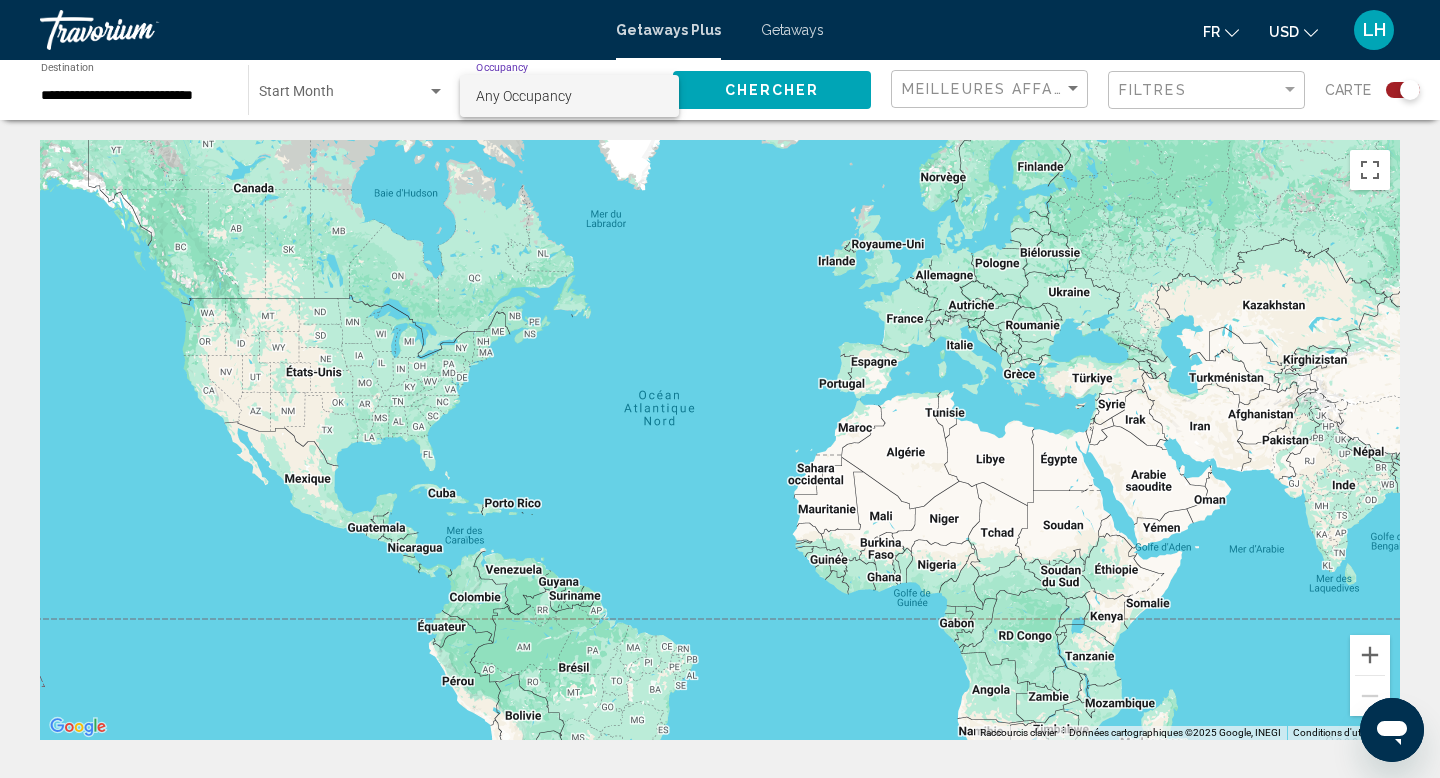 click at bounding box center [720, 389] 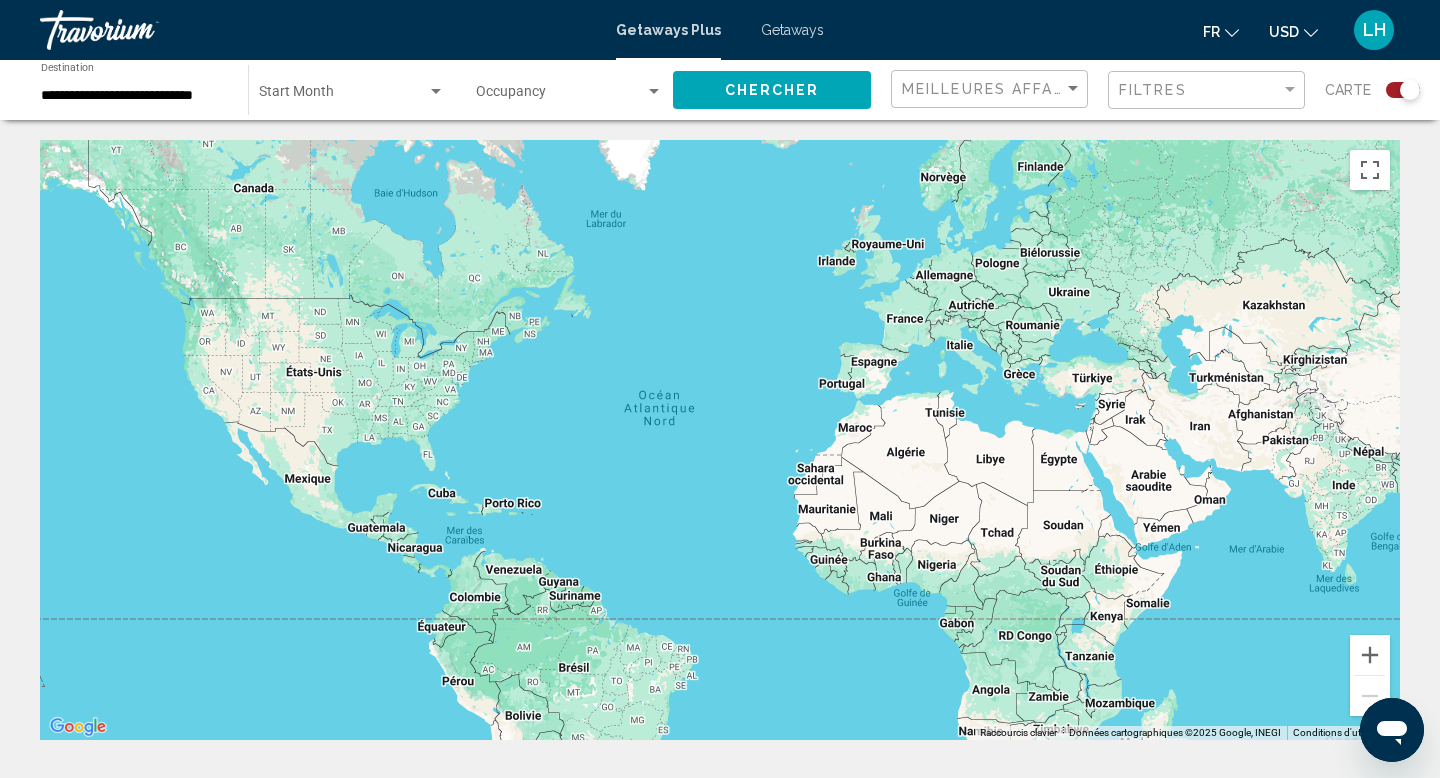 click on "Getaways Plus Getaways fr
English Español Français Italiano Português русский USD
USD ($) MXN (Mex$) CAD (Can$) GBP (£) EUR (€) AUD (A$) NZD (NZ$) CNY (CN¥) LH Se connecter" at bounding box center [720, 30] 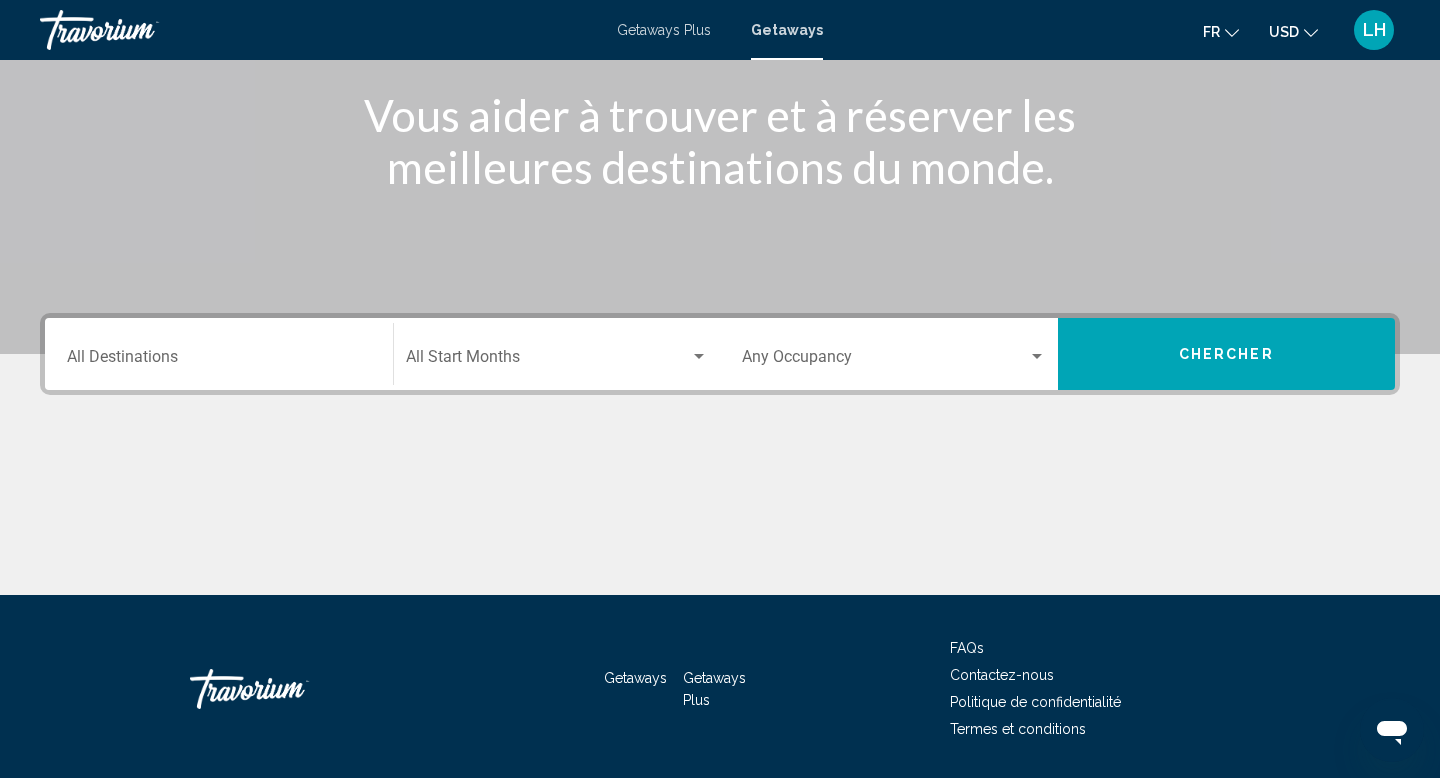 click on "Destination All Destinations" at bounding box center (219, 354) 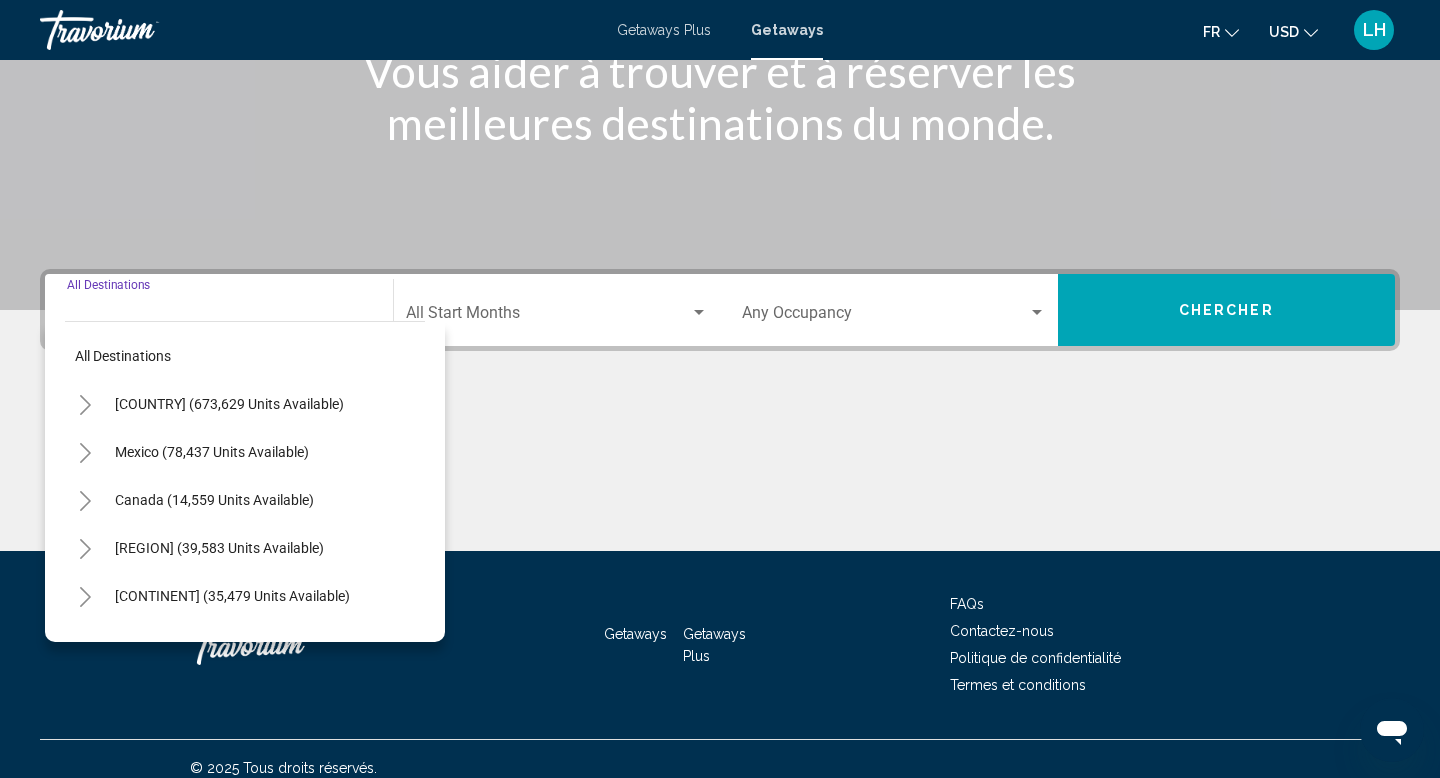 scroll, scrollTop: 308, scrollLeft: 0, axis: vertical 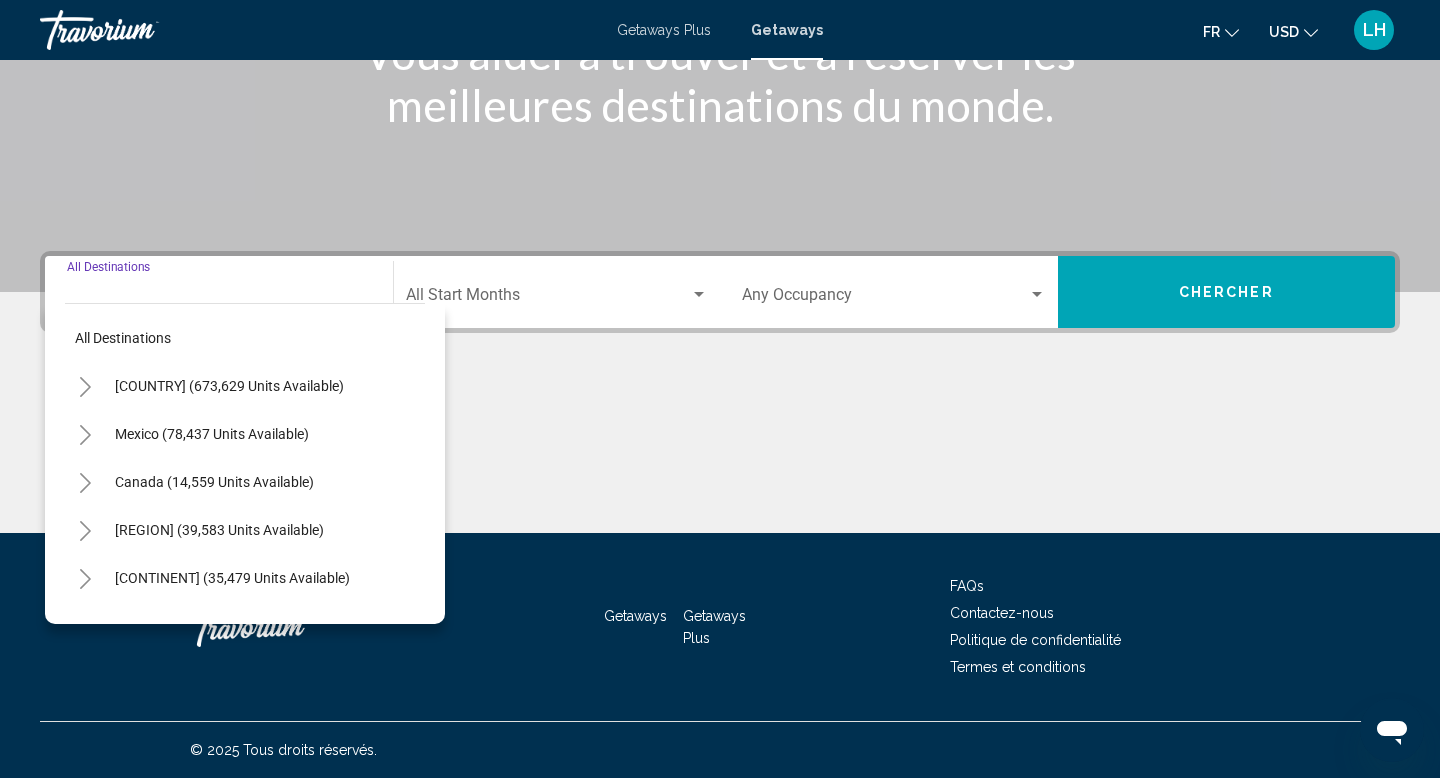click 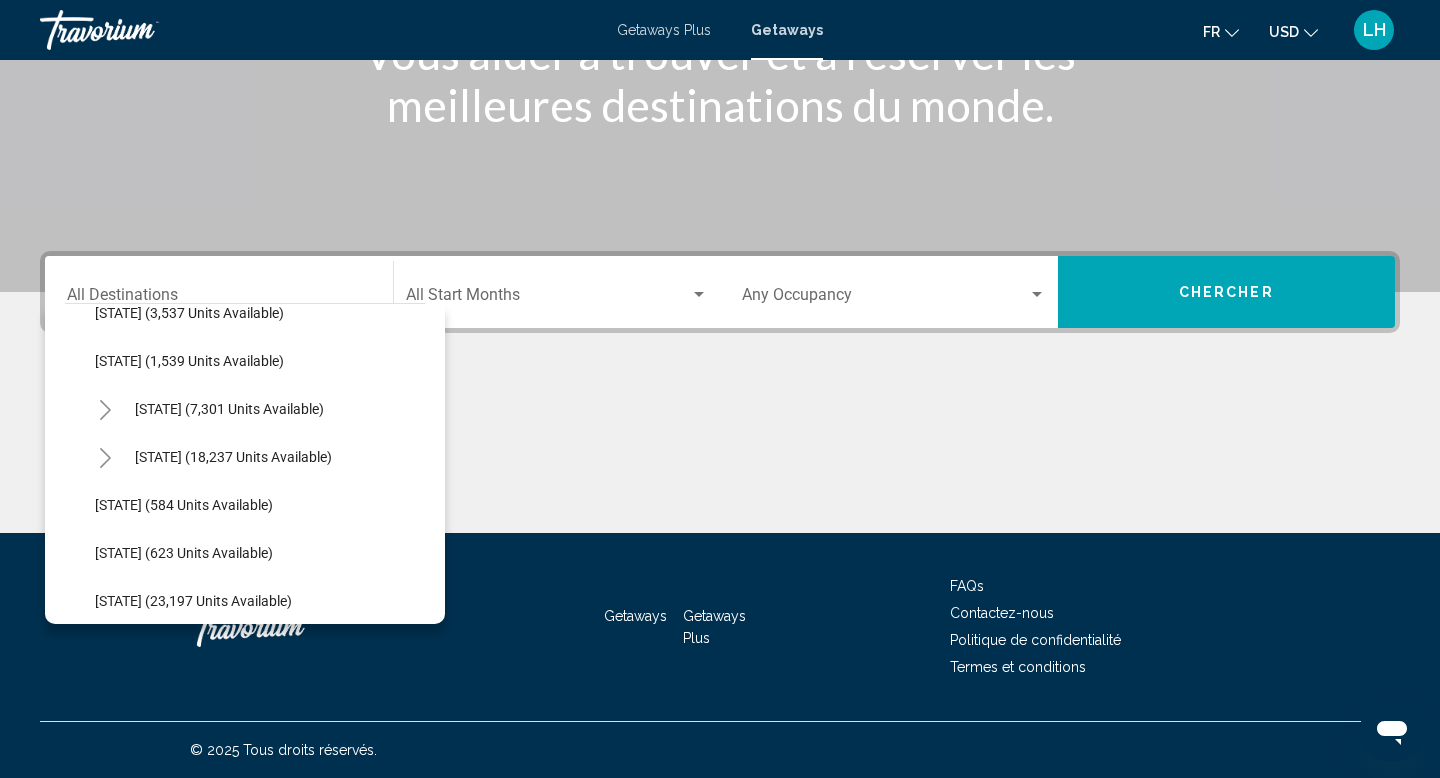 scroll, scrollTop: 1359, scrollLeft: 0, axis: vertical 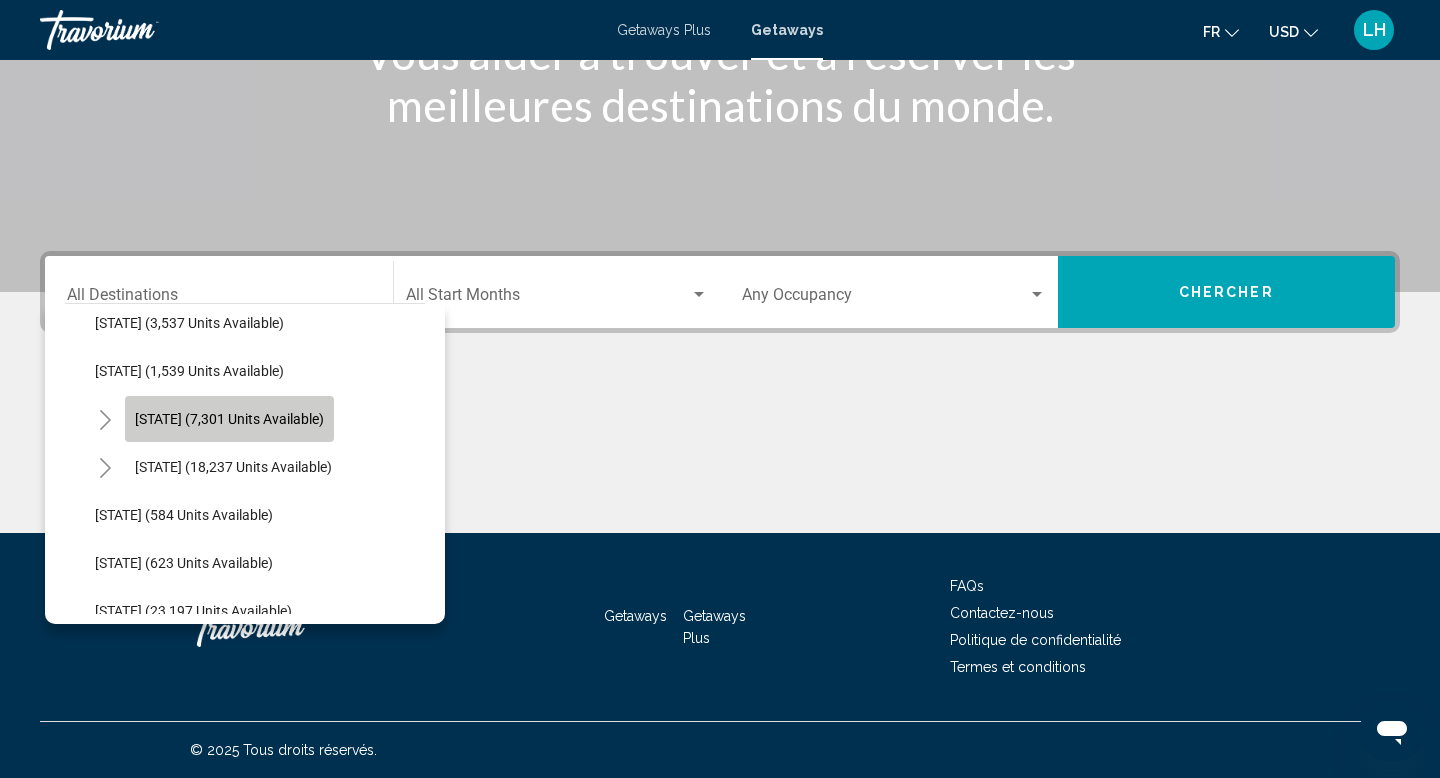 click on "[STATE] (7,301 units available)" 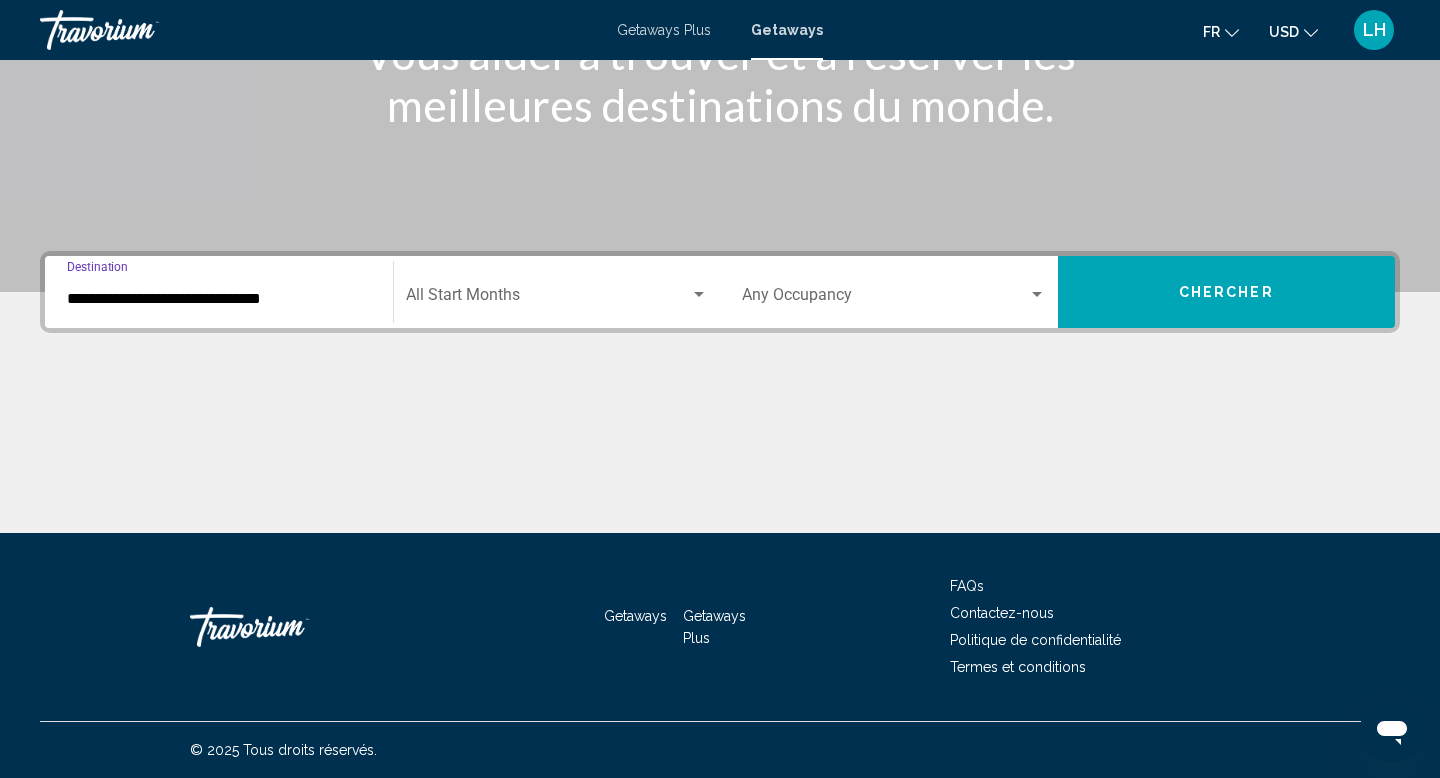 click at bounding box center (548, 299) 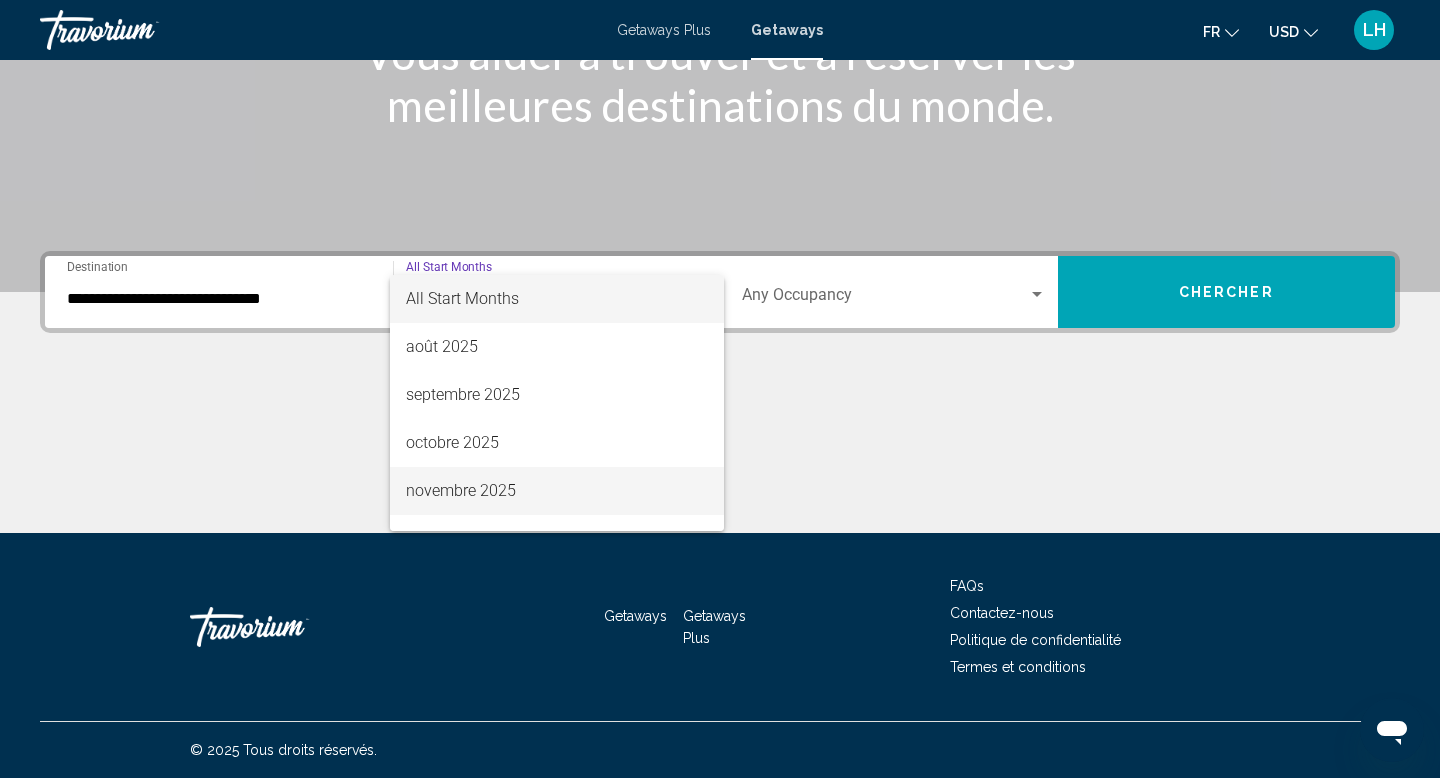 scroll, scrollTop: 73, scrollLeft: 0, axis: vertical 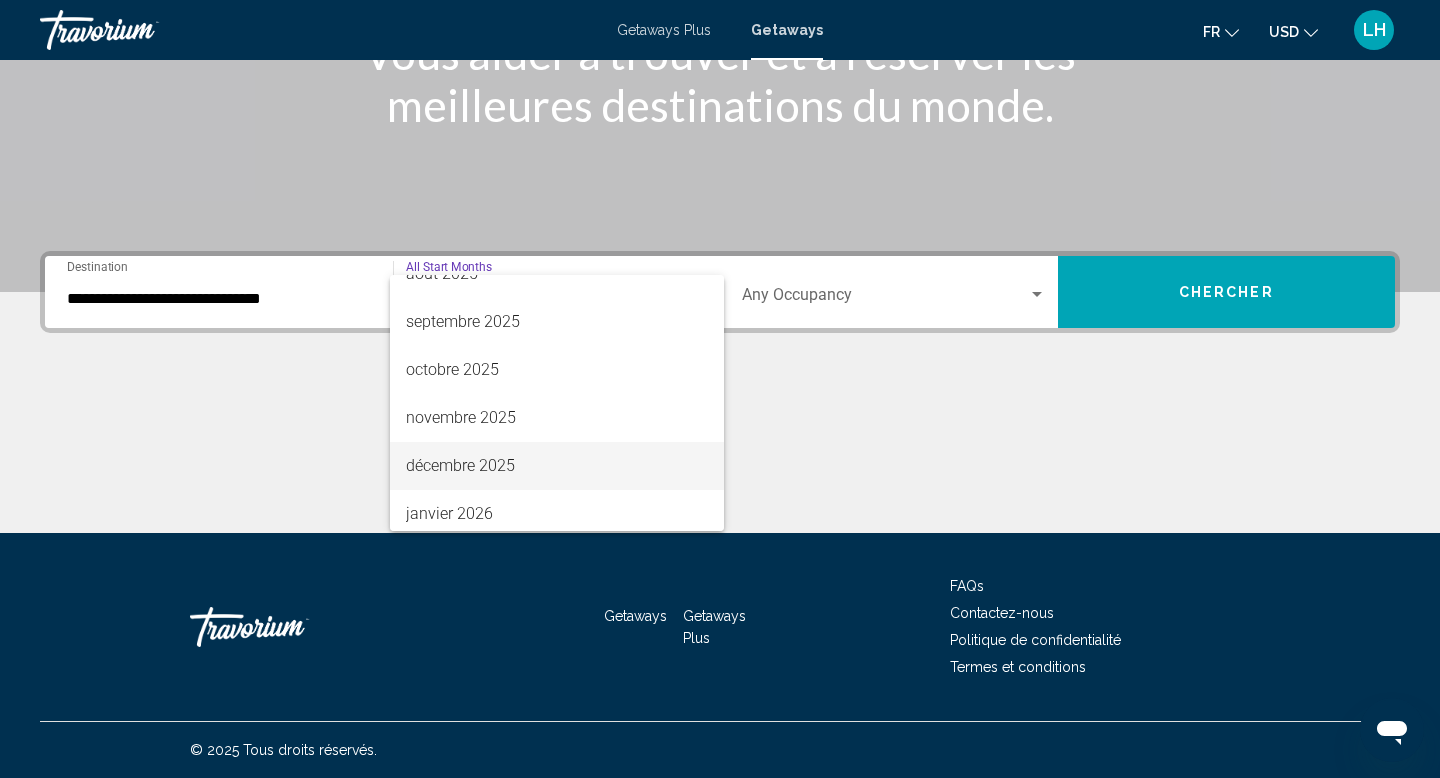 click on "décembre 2025" at bounding box center (557, 466) 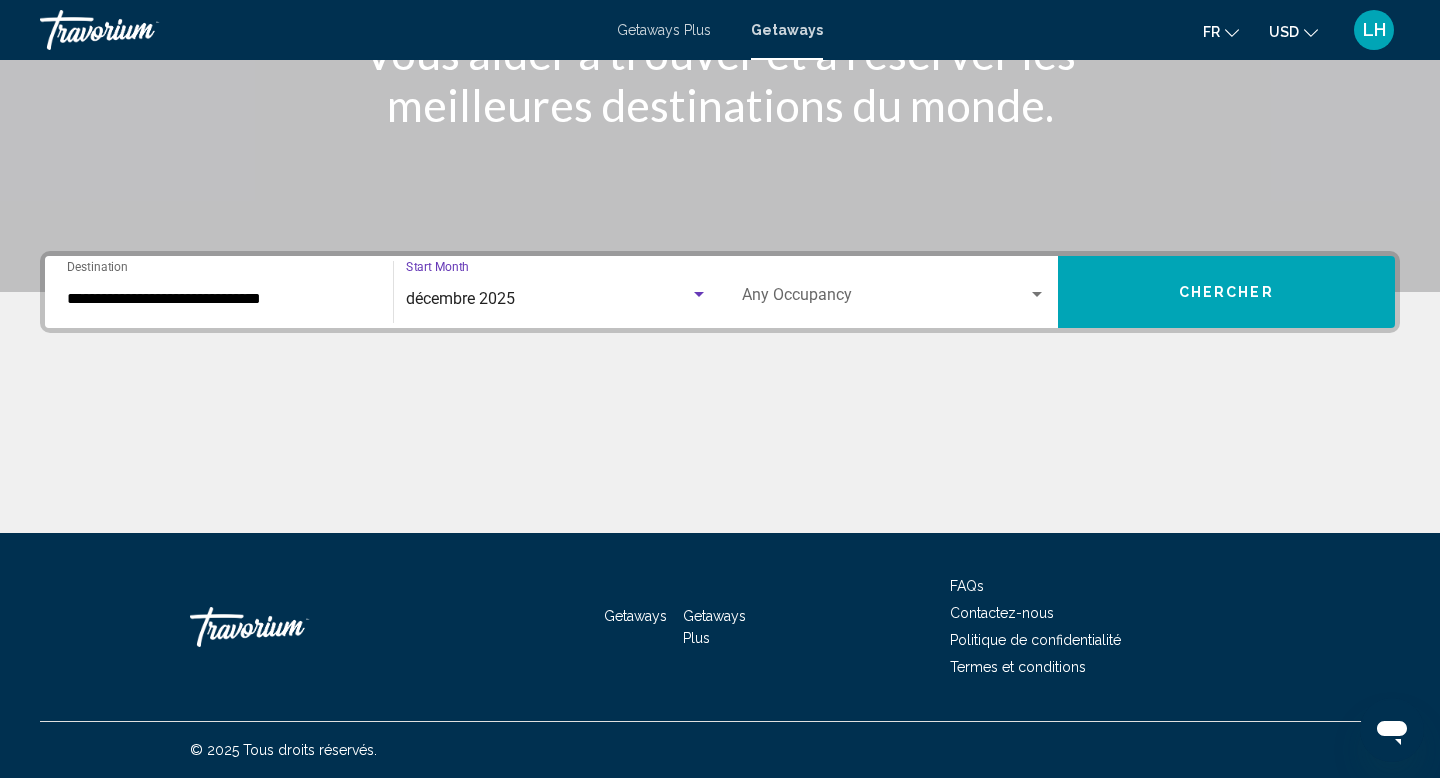 click at bounding box center (885, 299) 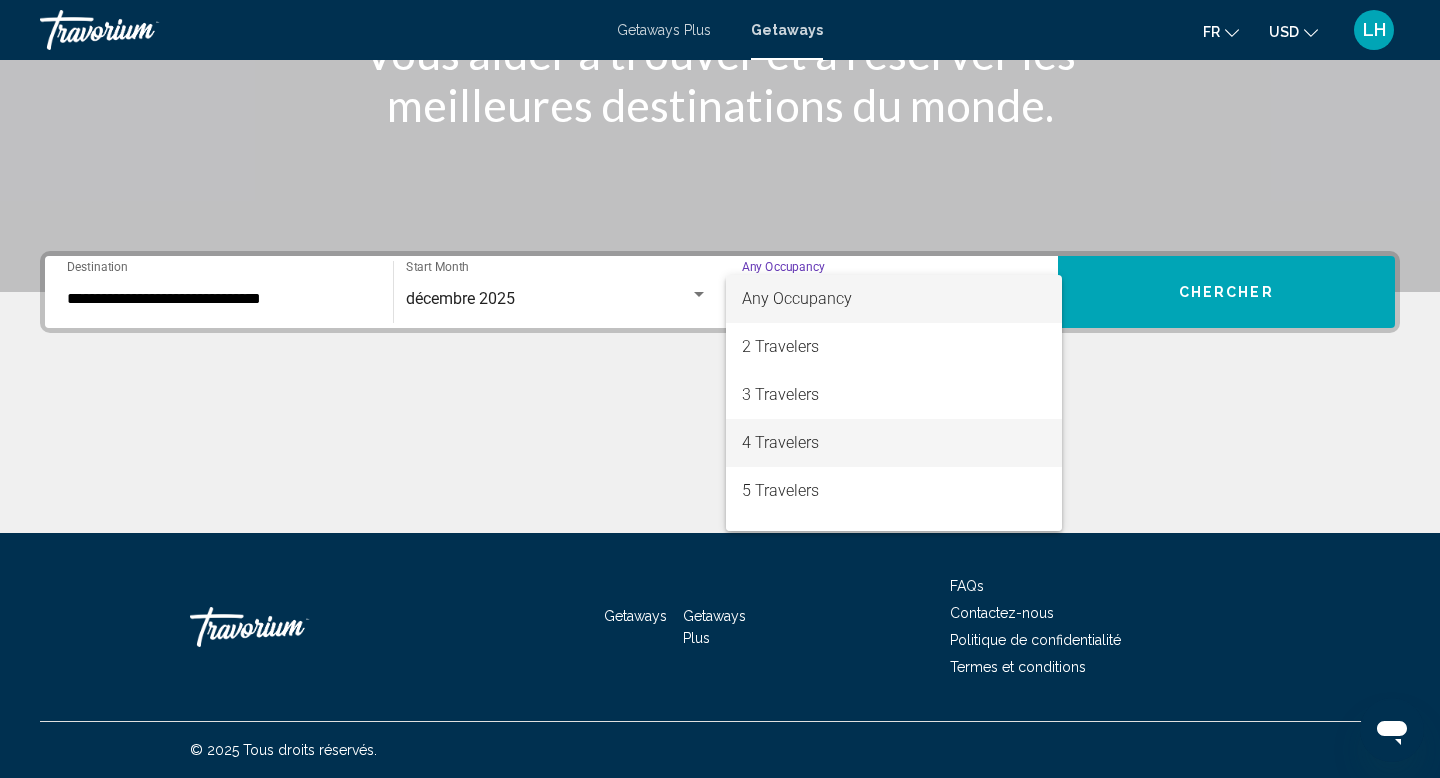 click on "4 Travelers" at bounding box center (894, 443) 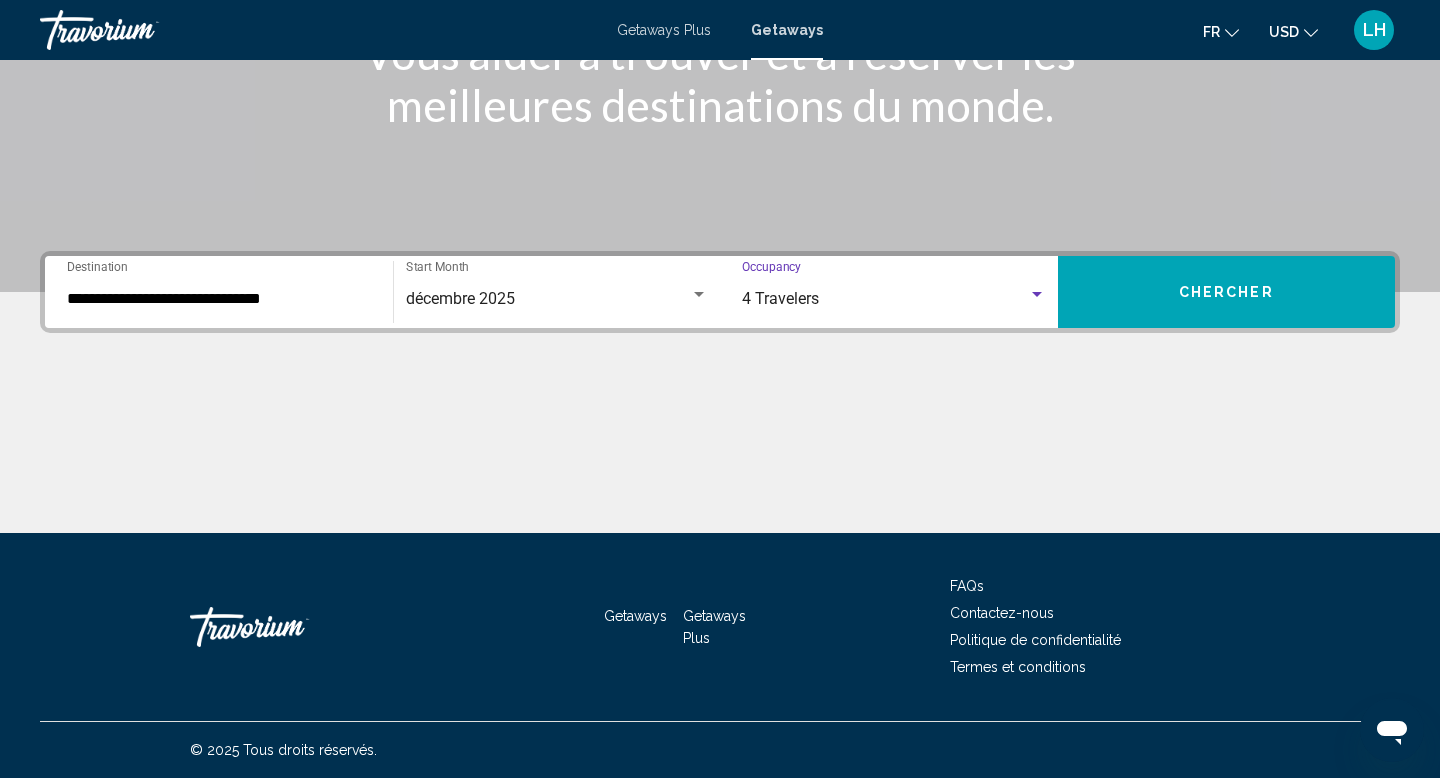 click on "Chercher" at bounding box center (1226, 293) 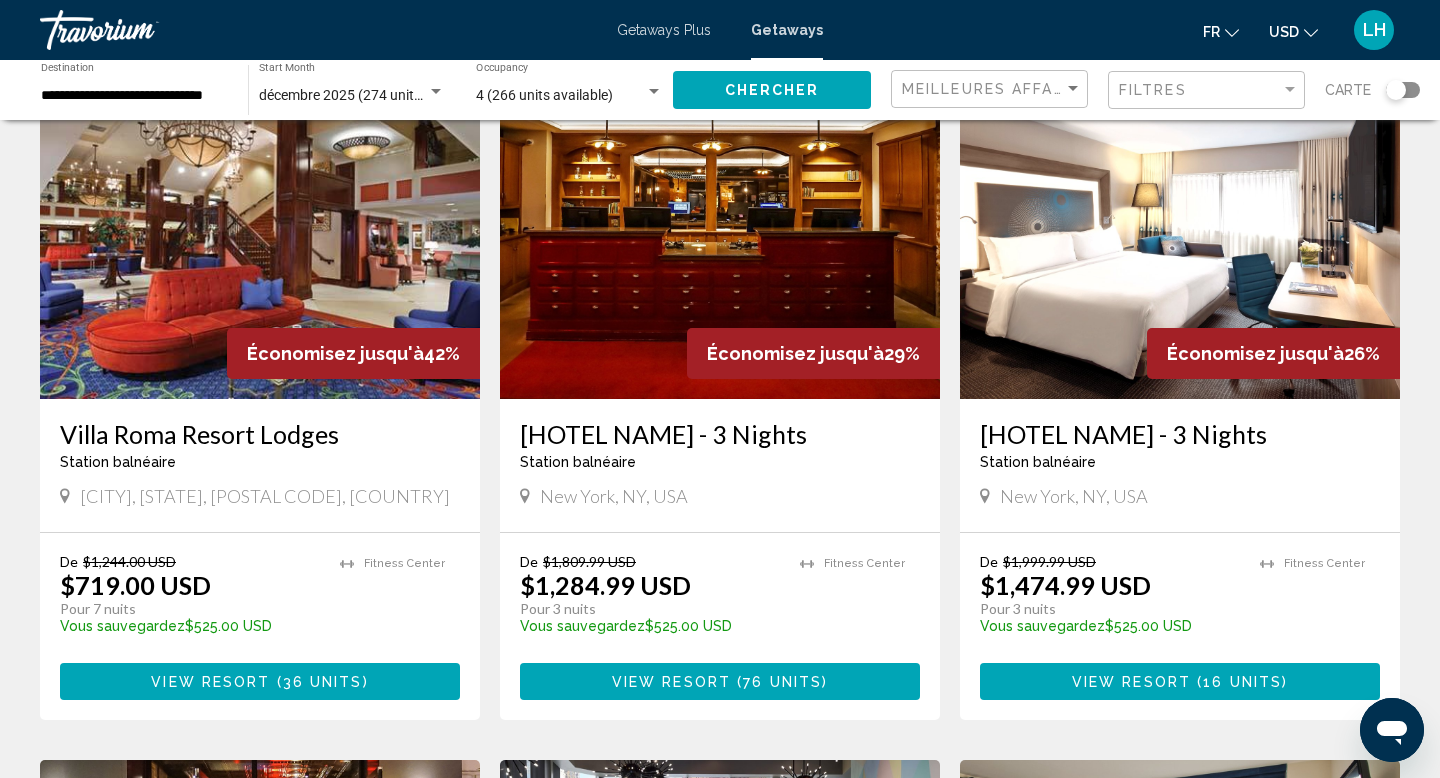 scroll, scrollTop: 0, scrollLeft: 0, axis: both 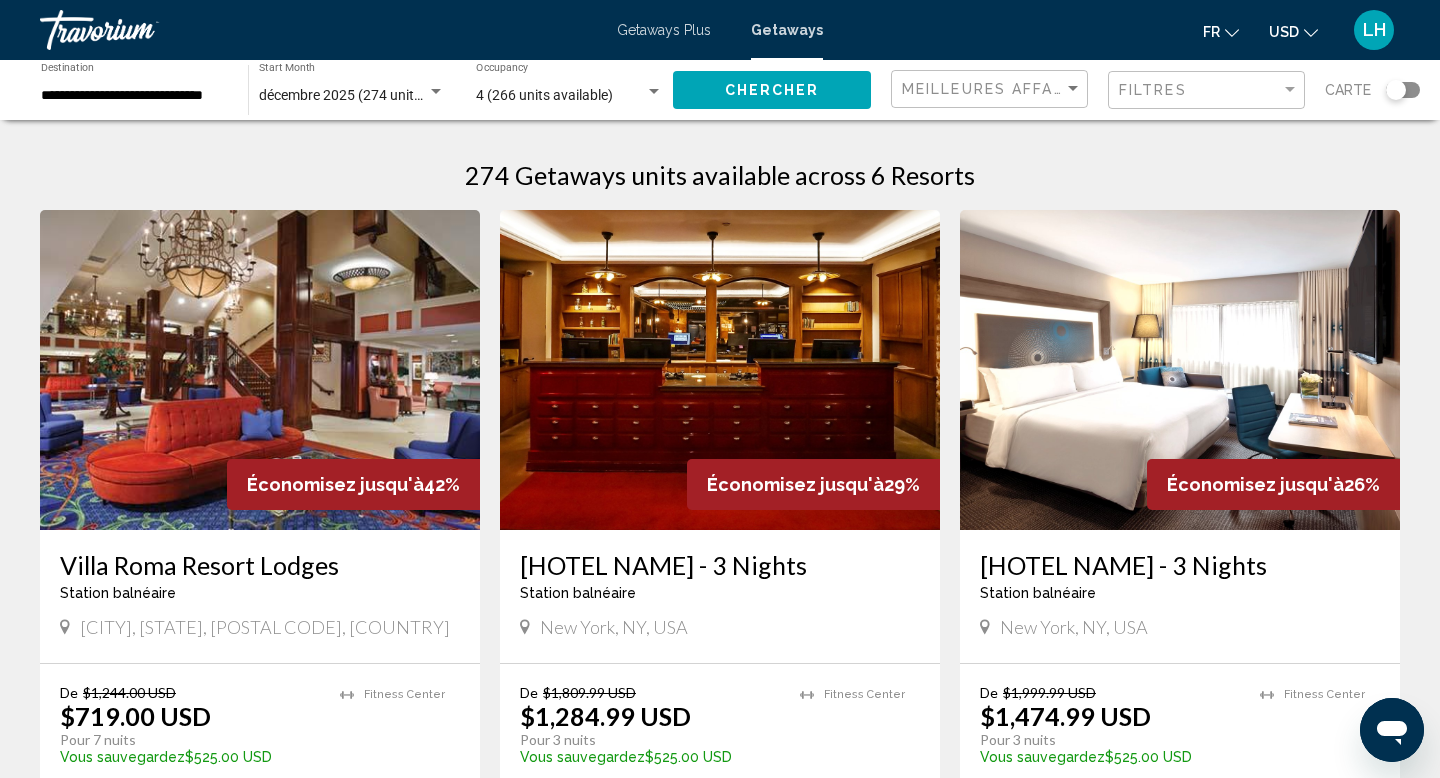 click at bounding box center [260, 370] 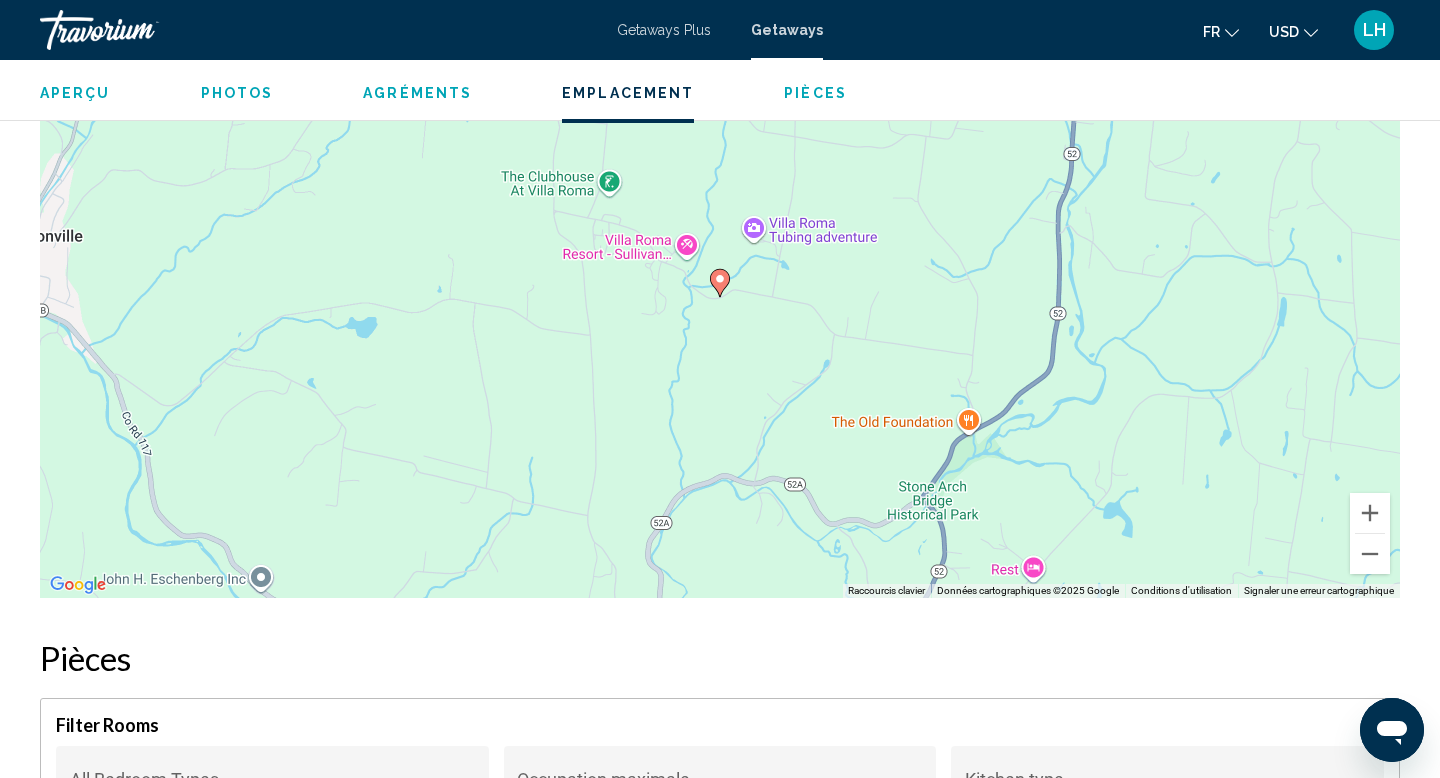 scroll, scrollTop: 2357, scrollLeft: 0, axis: vertical 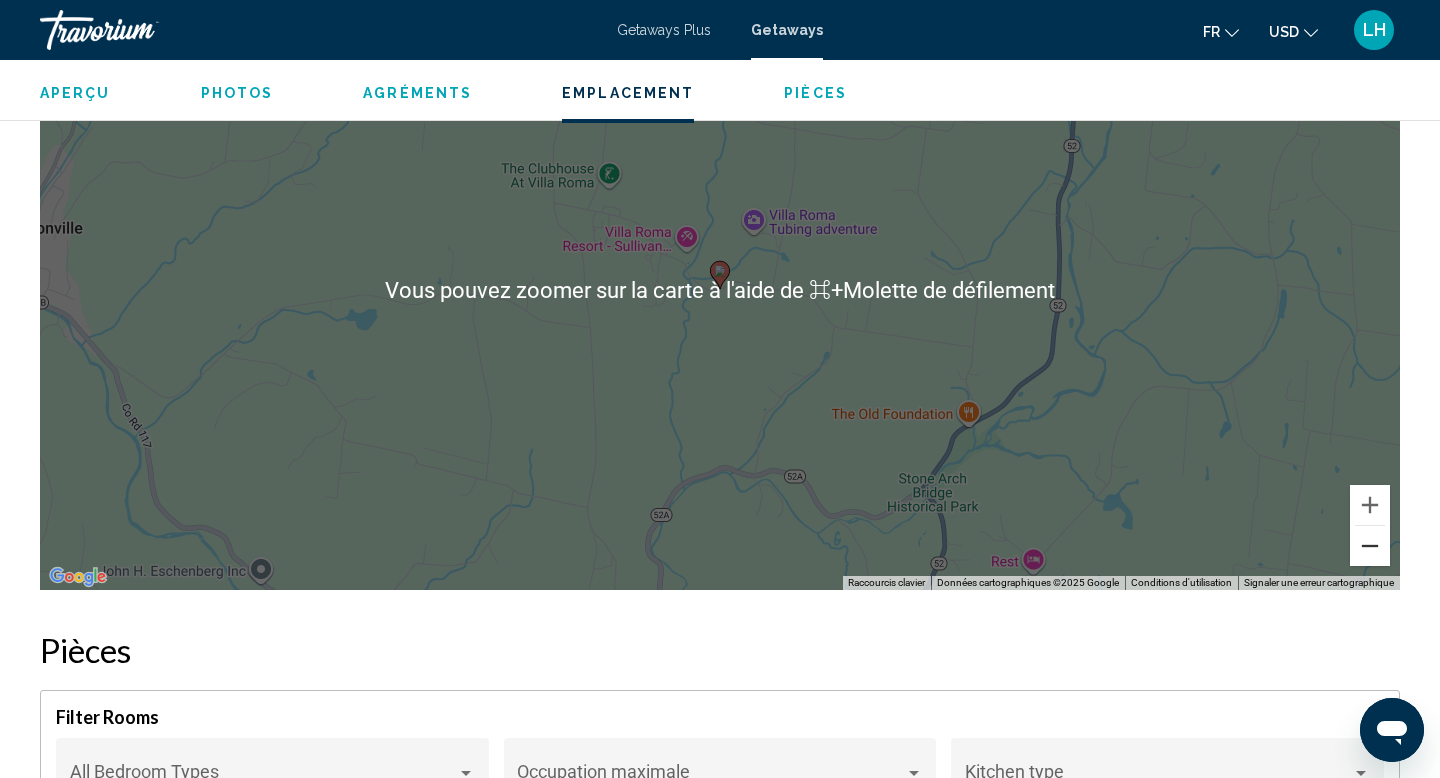 click at bounding box center (1370, 546) 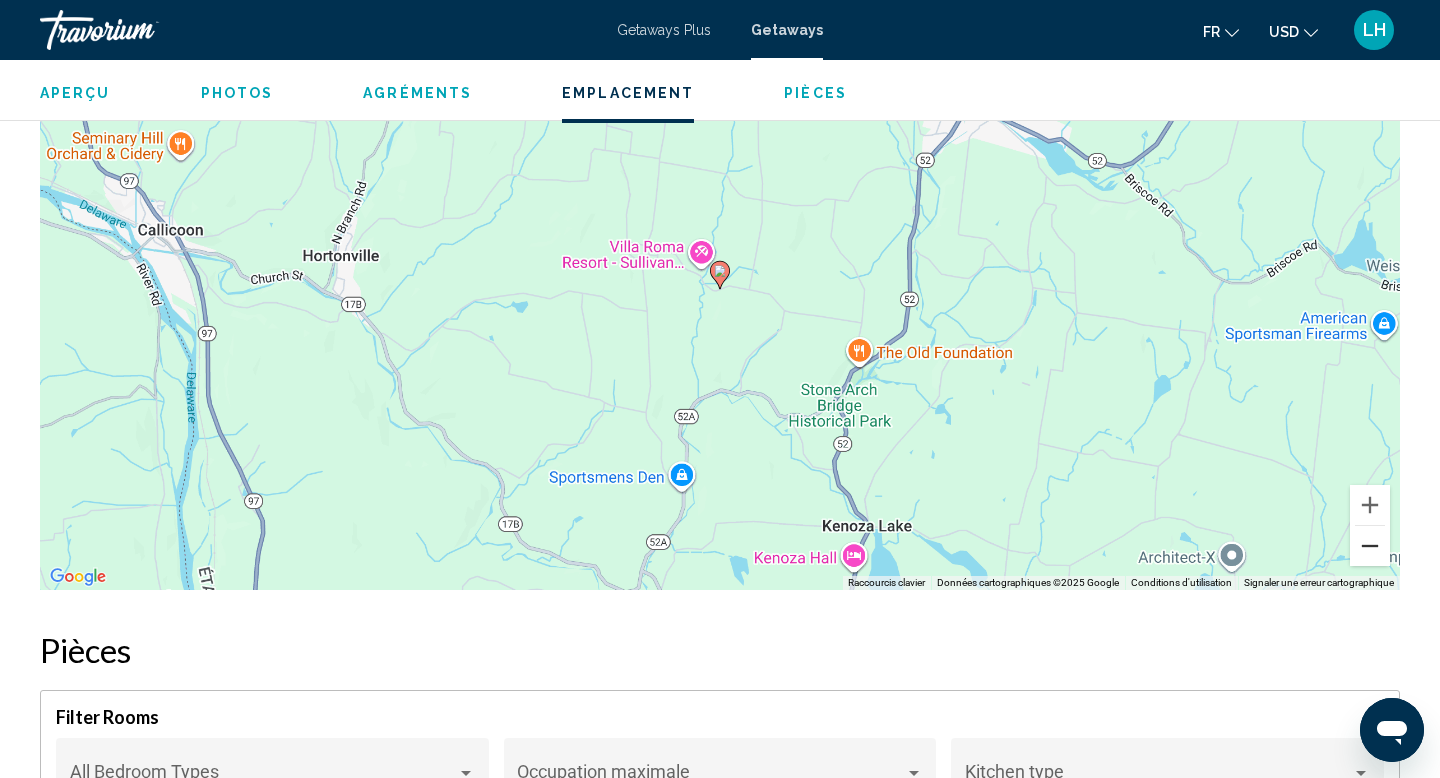 click at bounding box center (1370, 546) 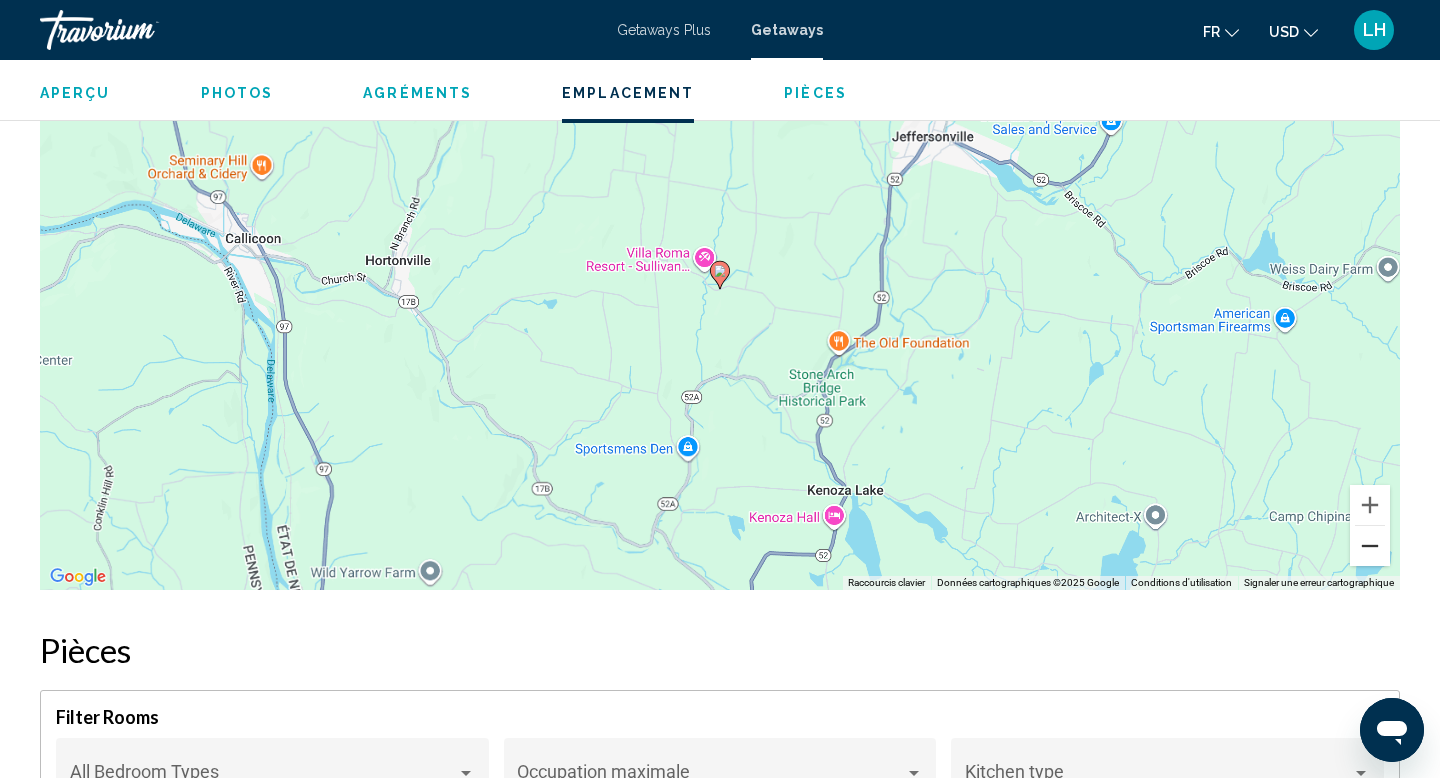 click at bounding box center [1370, 546] 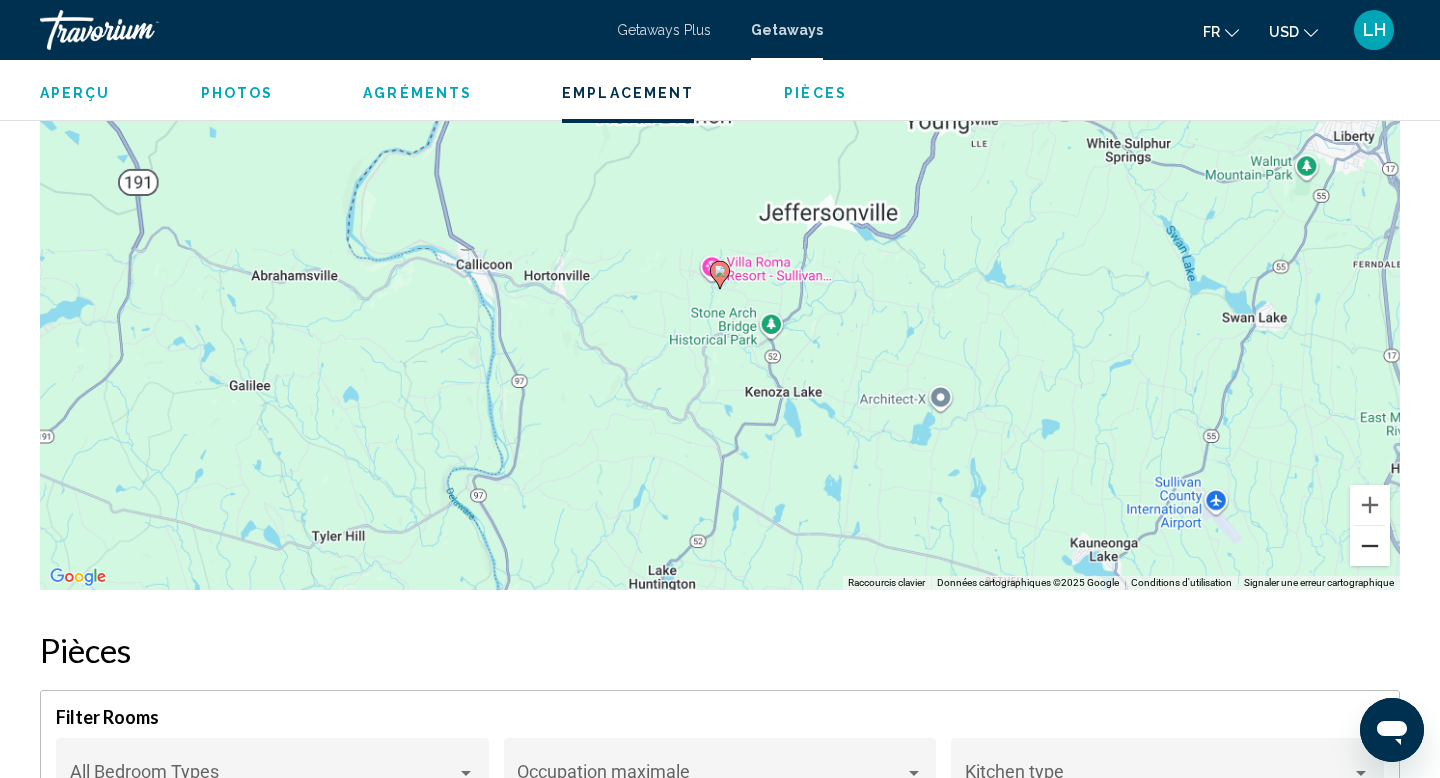 click at bounding box center (1370, 546) 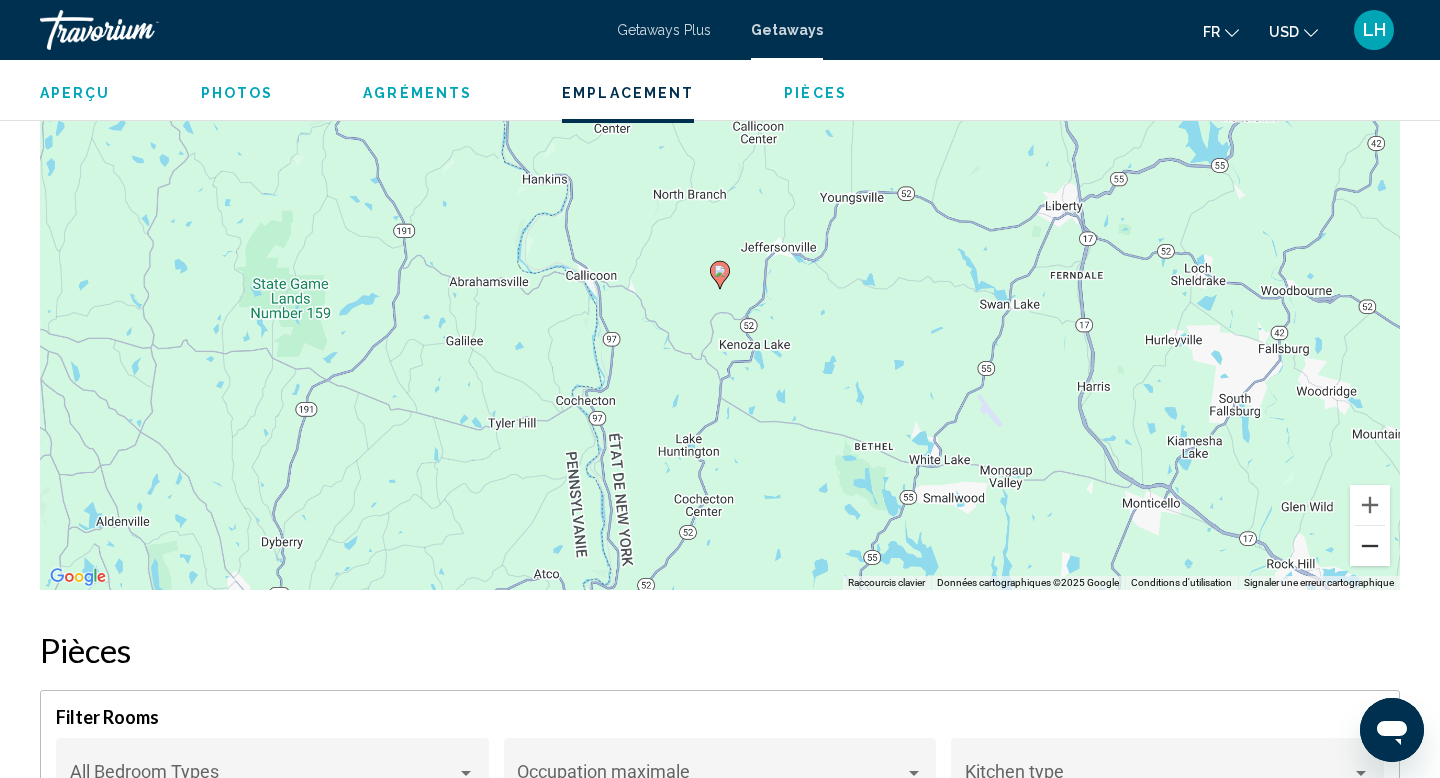 click at bounding box center [1370, 546] 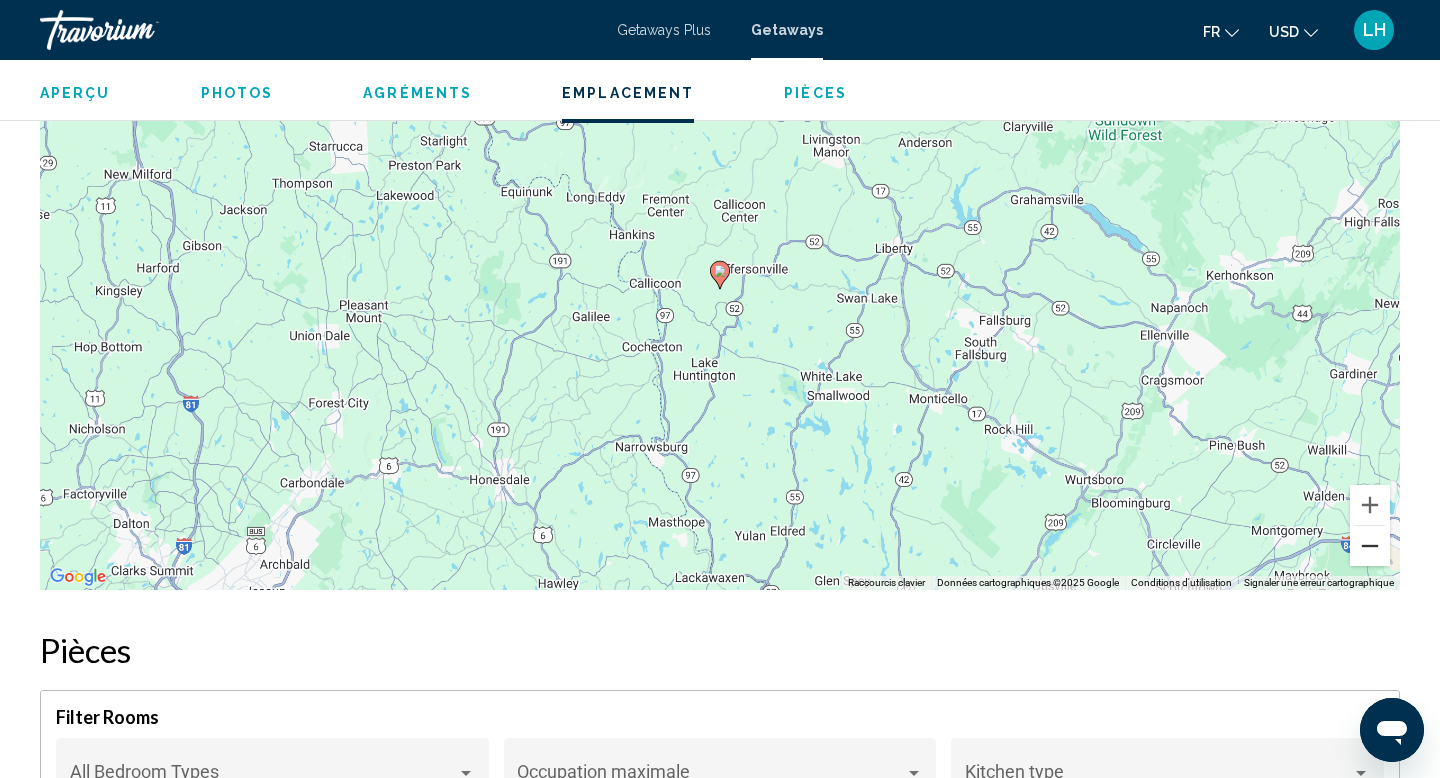 click at bounding box center [1370, 546] 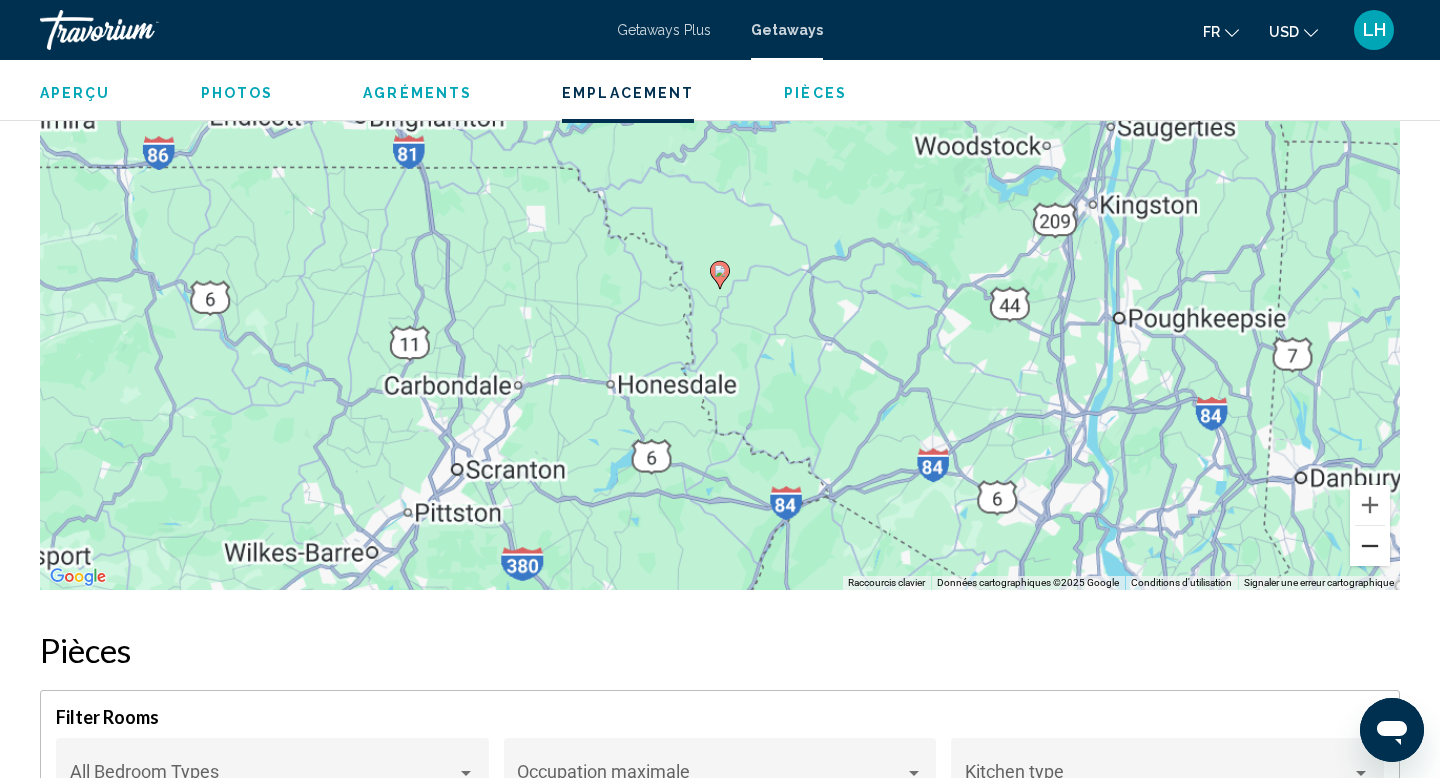 click at bounding box center [1370, 546] 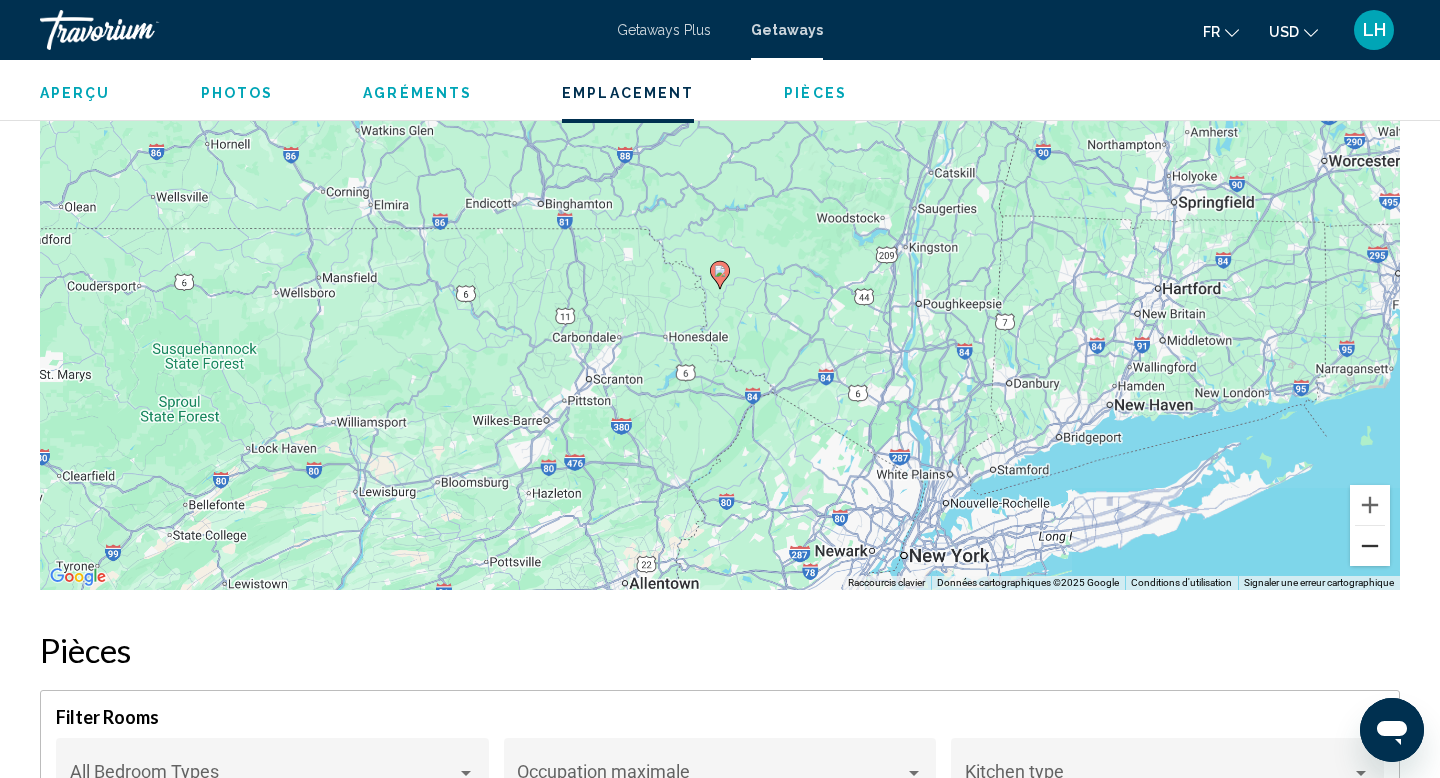 click at bounding box center [1370, 546] 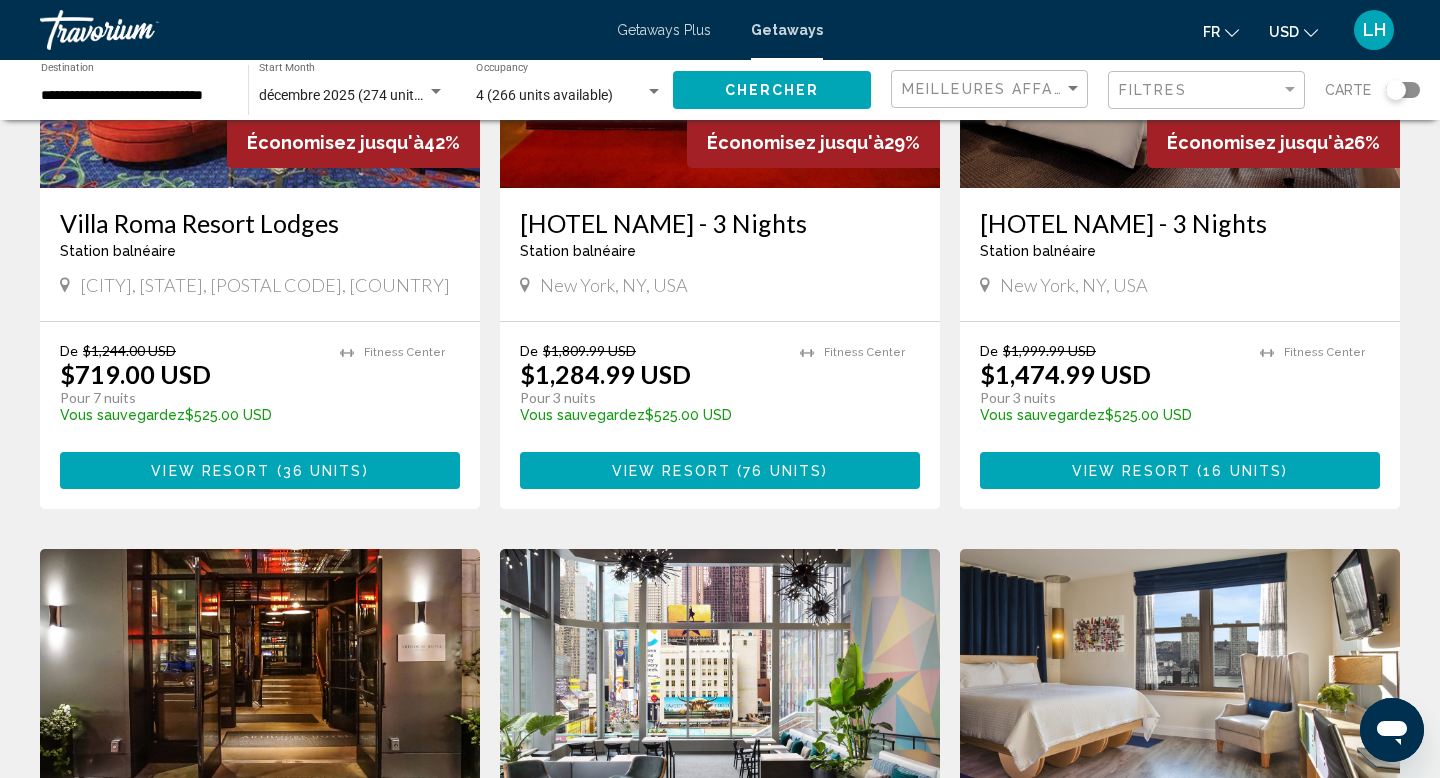 scroll, scrollTop: 347, scrollLeft: 0, axis: vertical 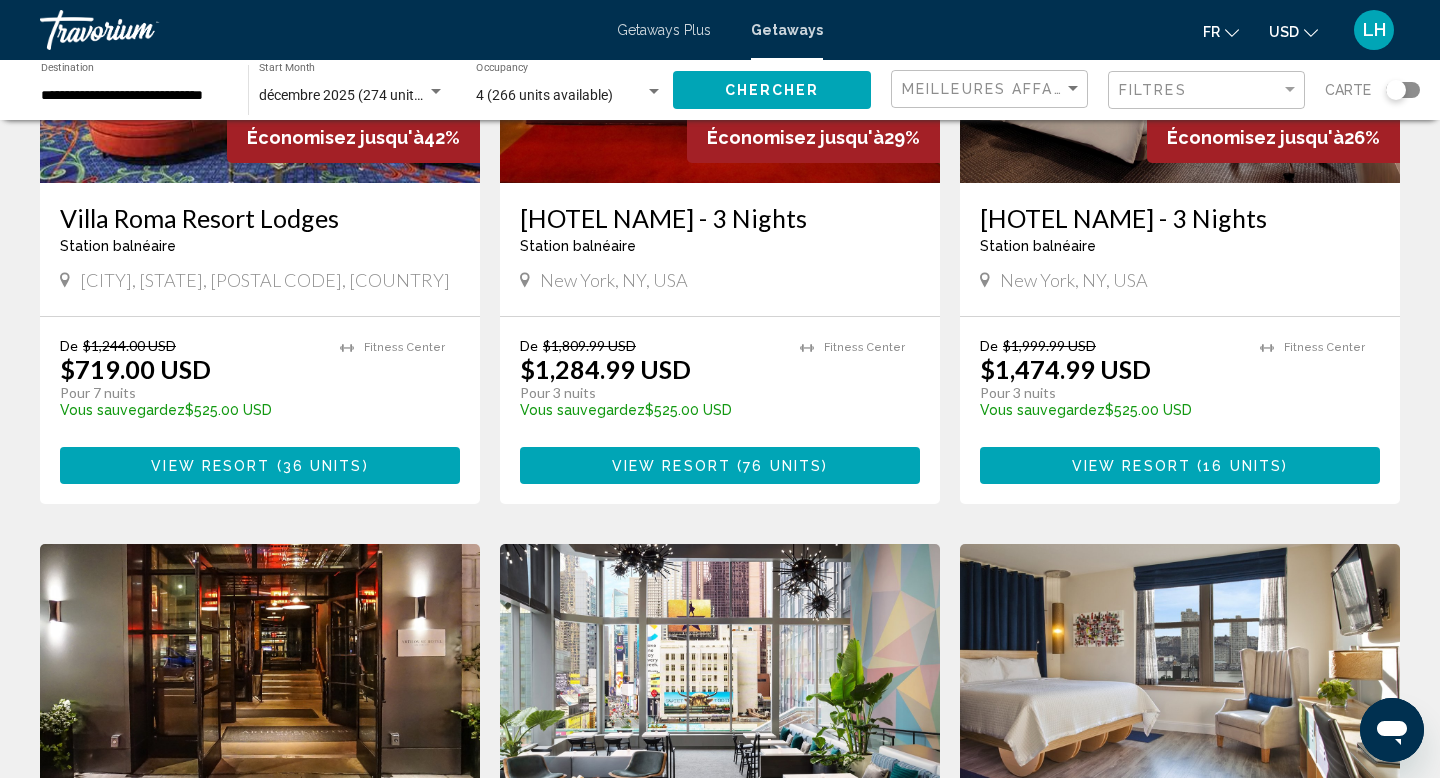 click 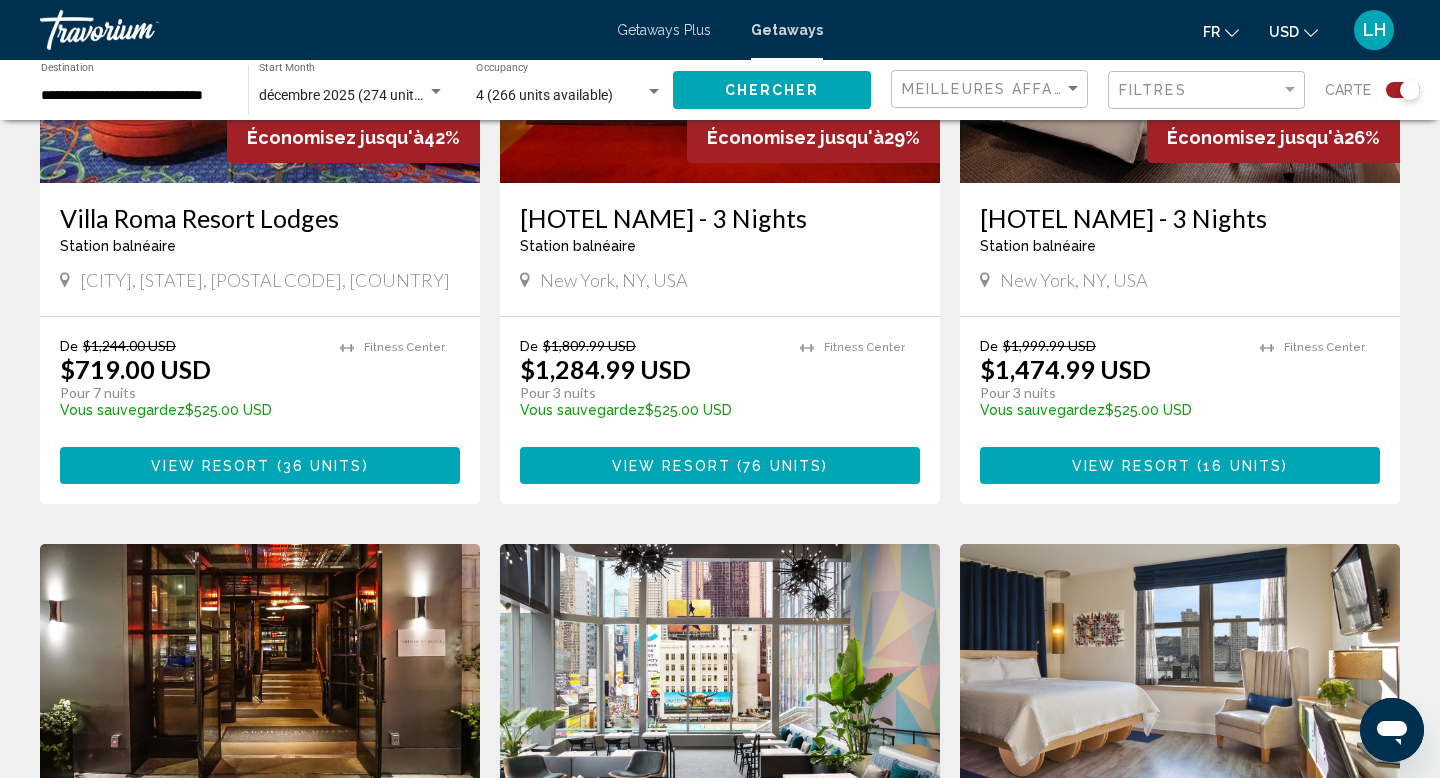 click 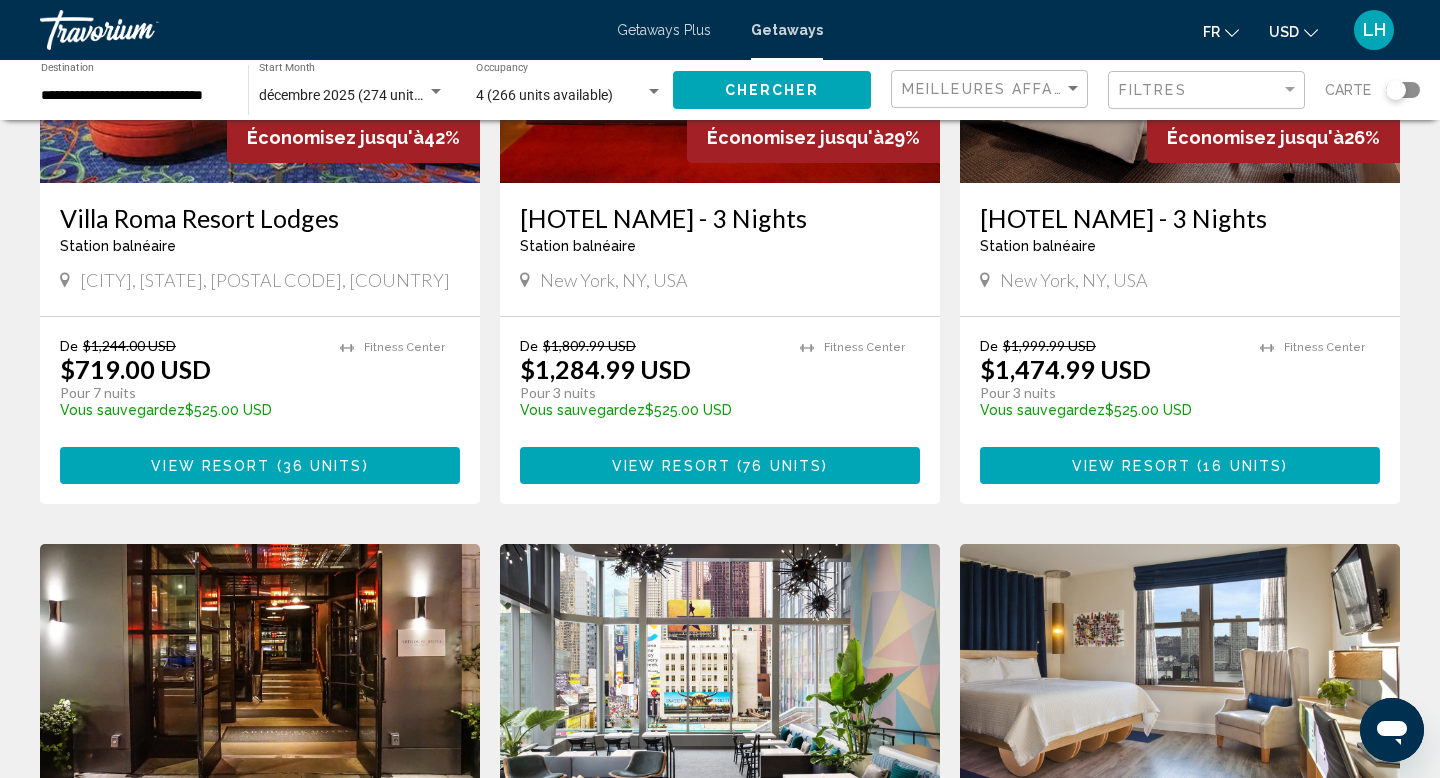 click 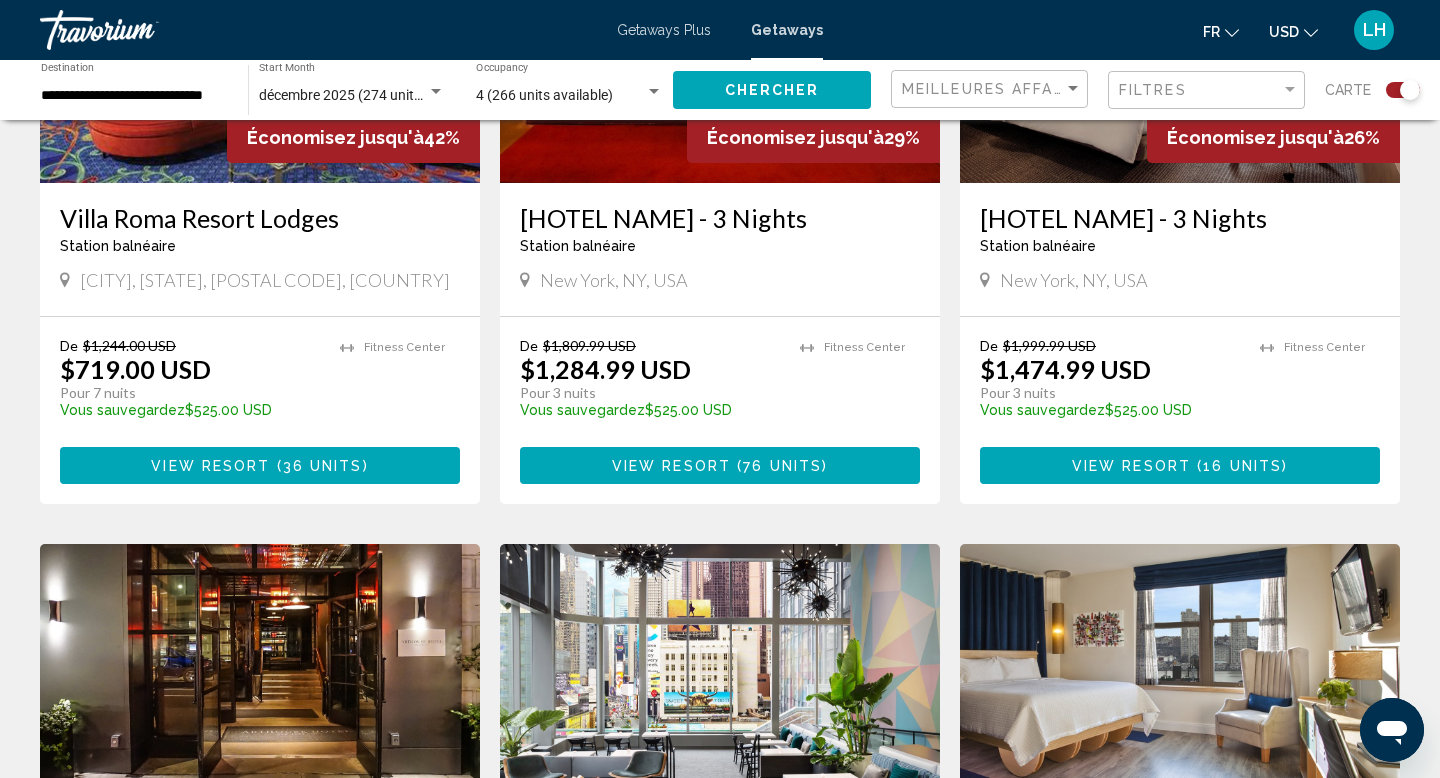 scroll, scrollTop: 0, scrollLeft: 0, axis: both 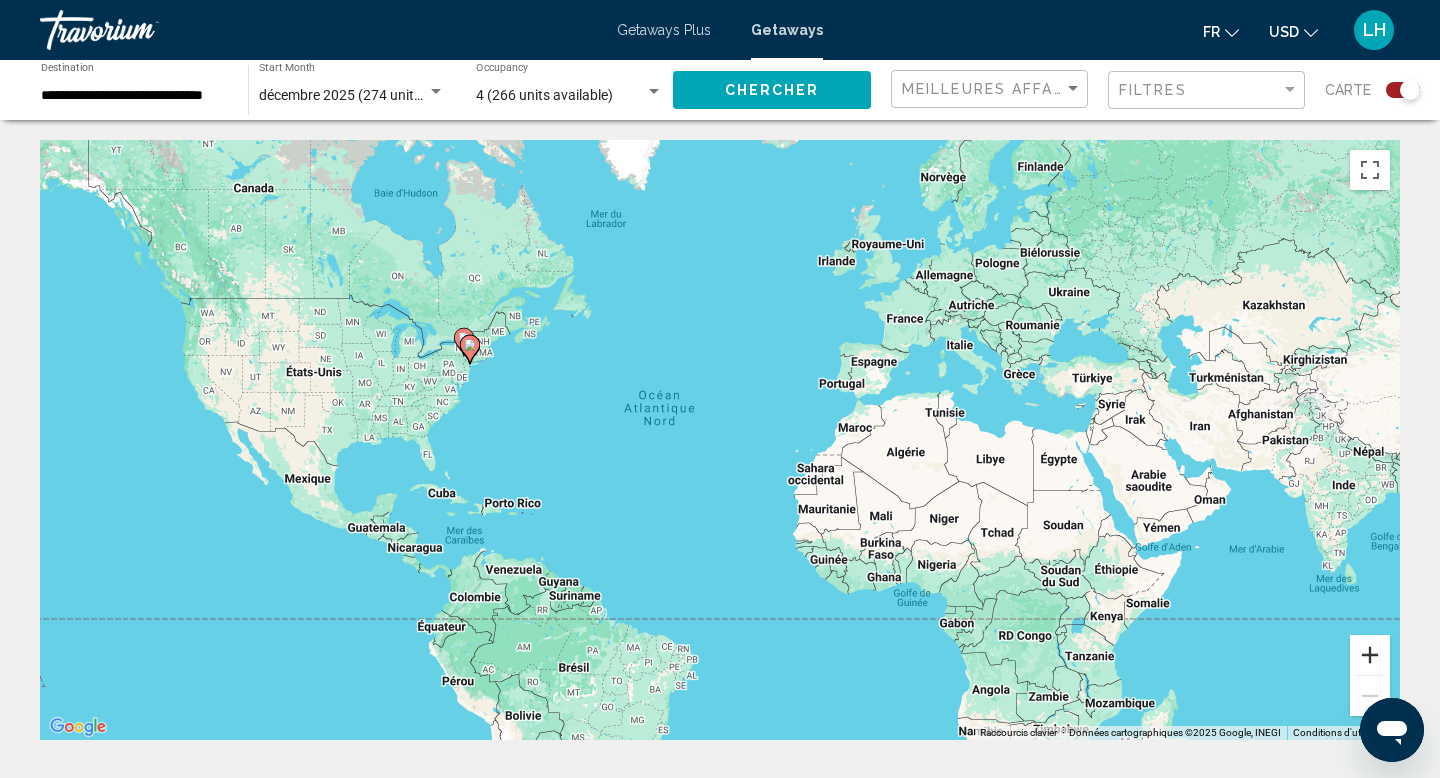 click at bounding box center [1370, 655] 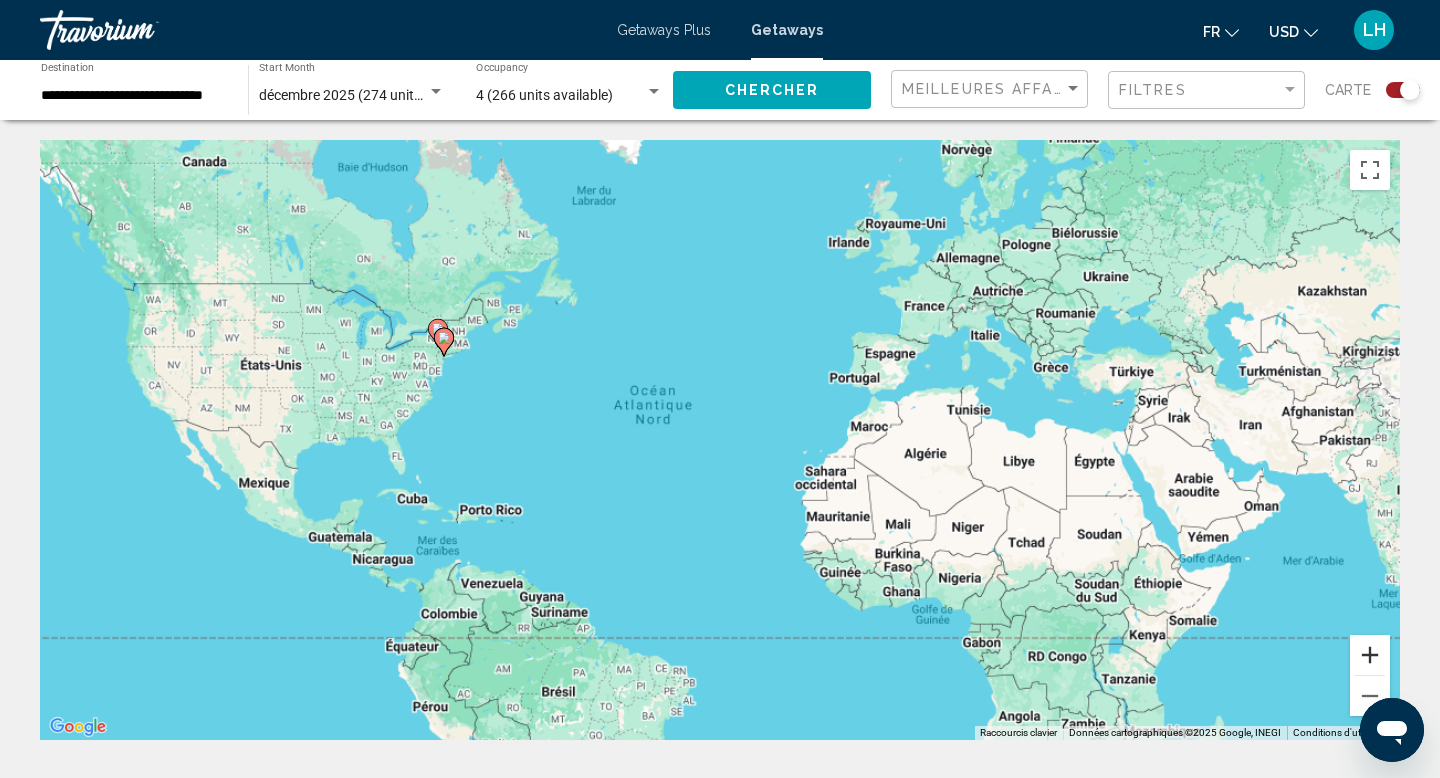 click at bounding box center (1370, 655) 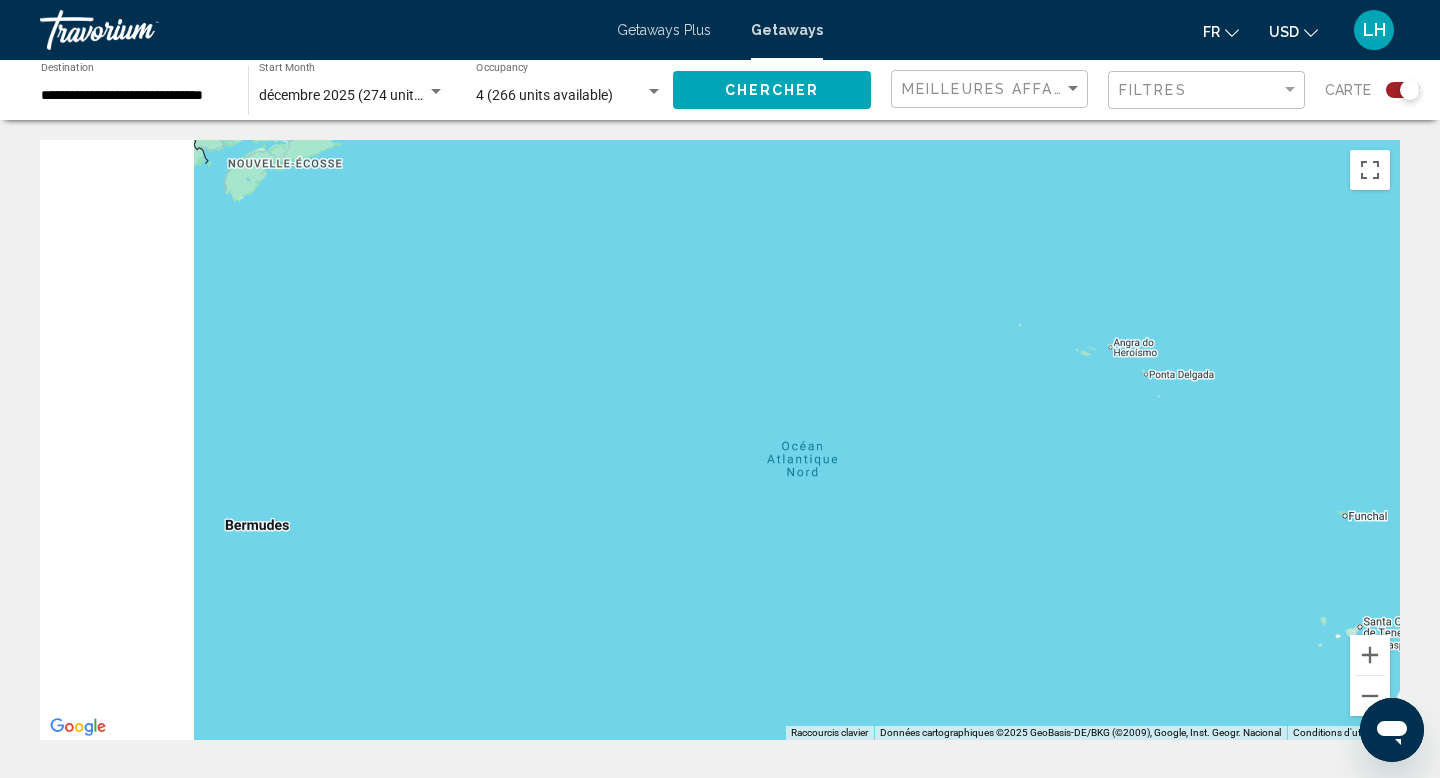 drag, startPoint x: 798, startPoint y: 499, endPoint x: 1170, endPoint y: 691, distance: 418.6263 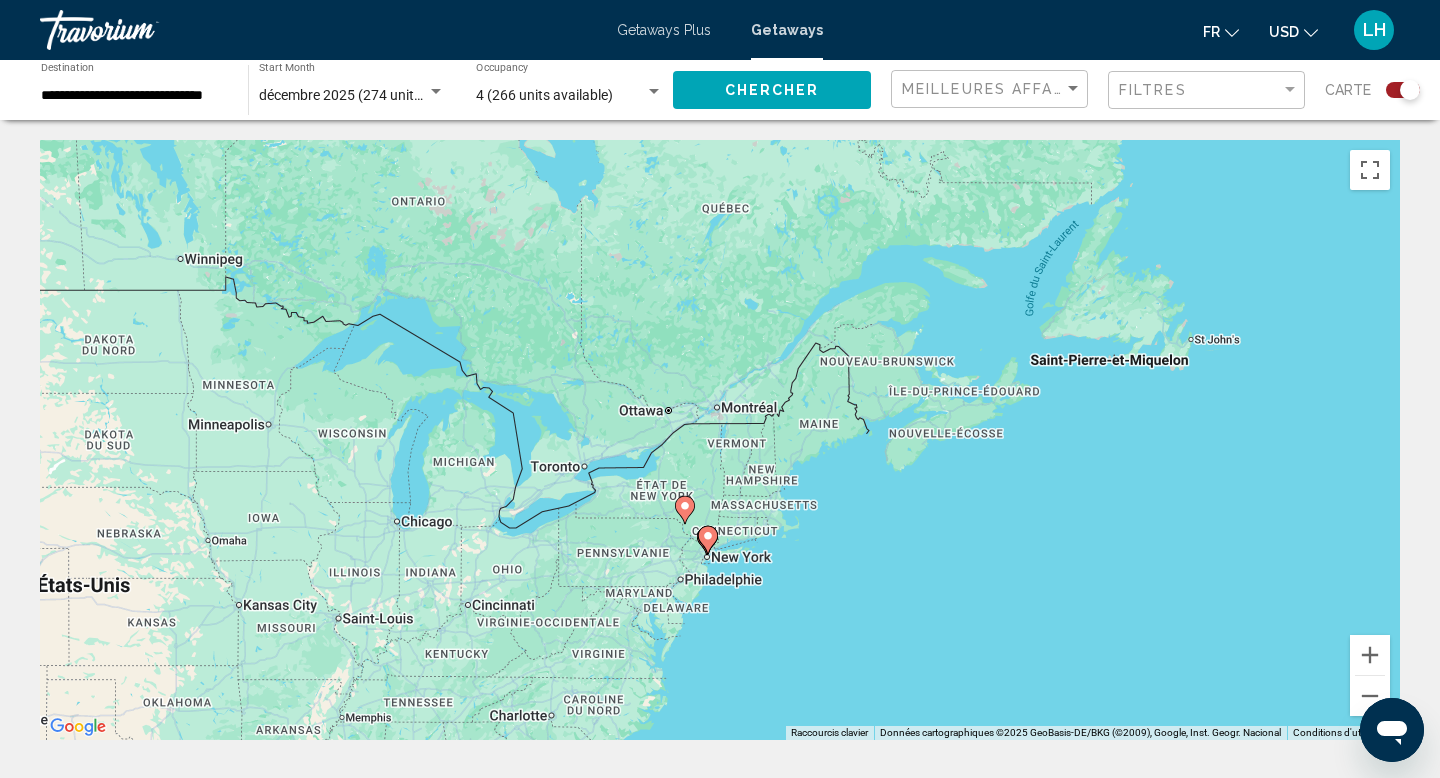 drag, startPoint x: 873, startPoint y: 578, endPoint x: 873, endPoint y: 309, distance: 269 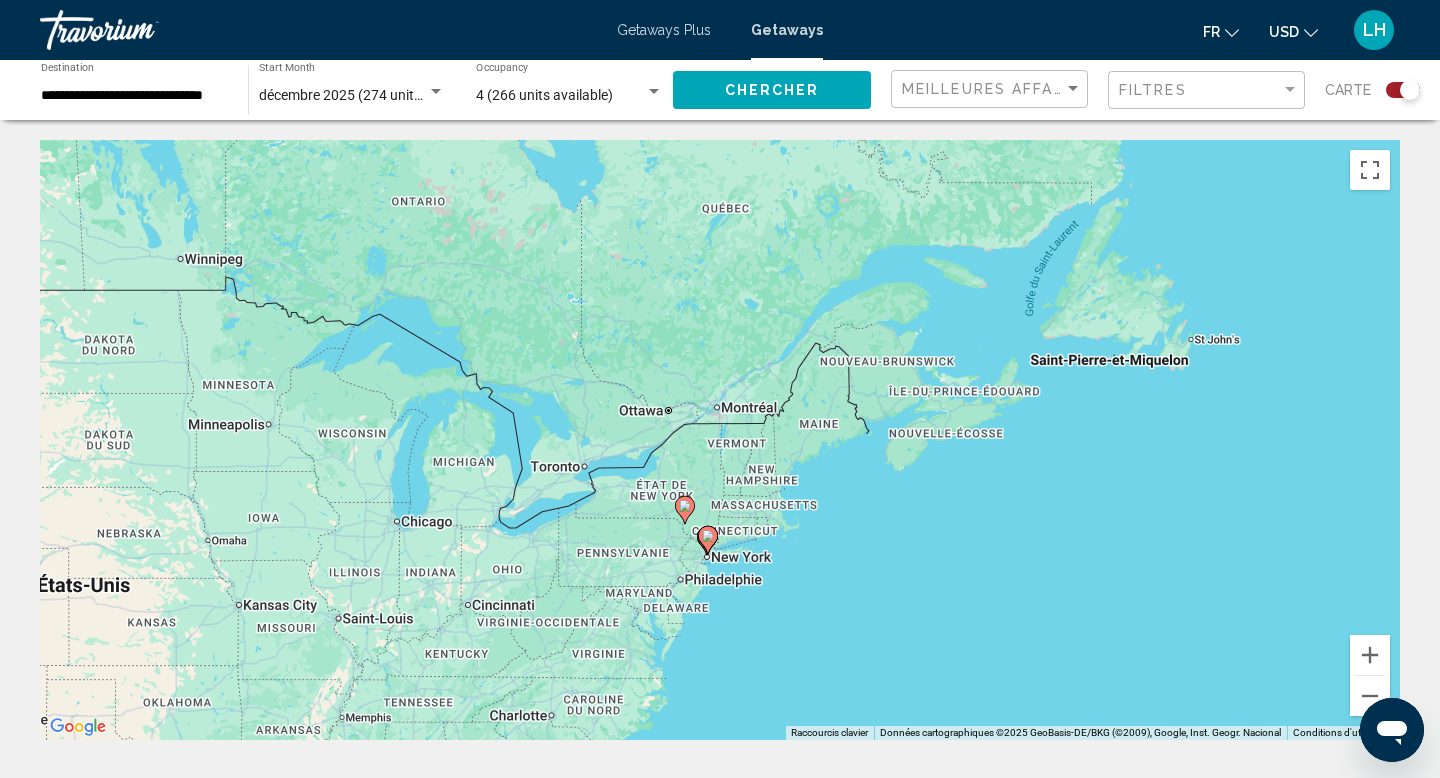 click on "Pour activer le glissement avec le clavier, appuyez sur Alt+Entrée. Une fois ce mode activé, utilisez les touches fléchées pour déplacer le repère. Pour valider le déplacement, appuyez sur Entrée. Pour annuler, appuyez sur Échap." at bounding box center [720, 440] 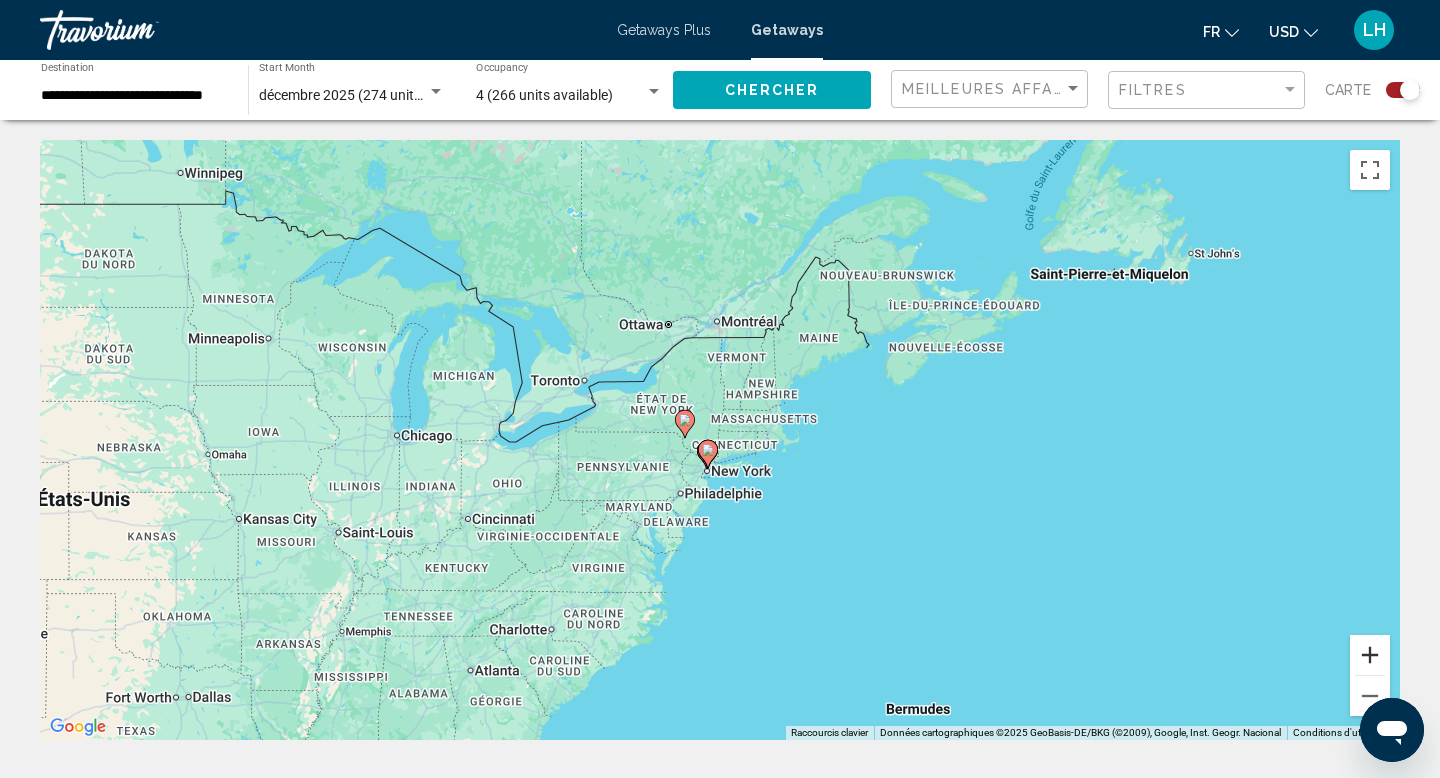 click at bounding box center [1370, 655] 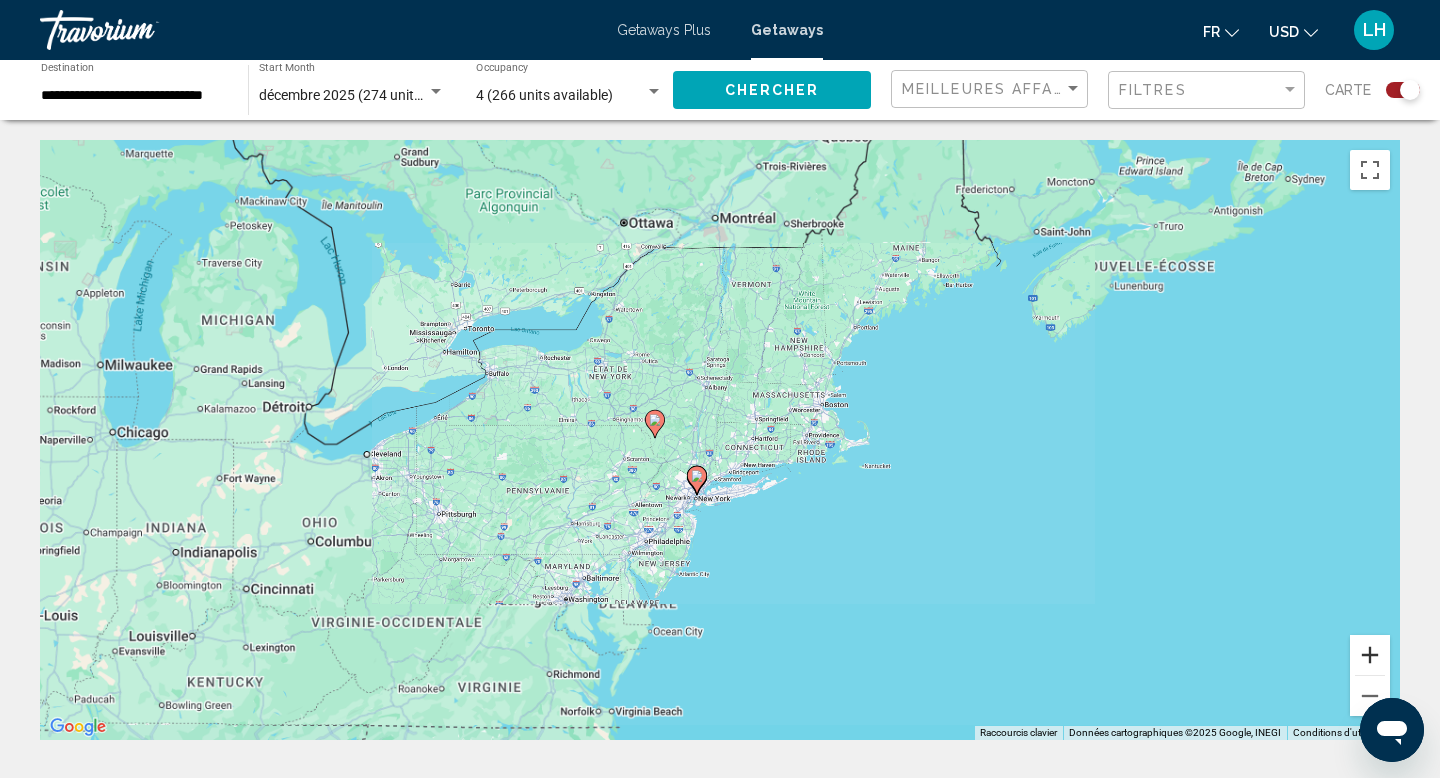 click at bounding box center (1370, 655) 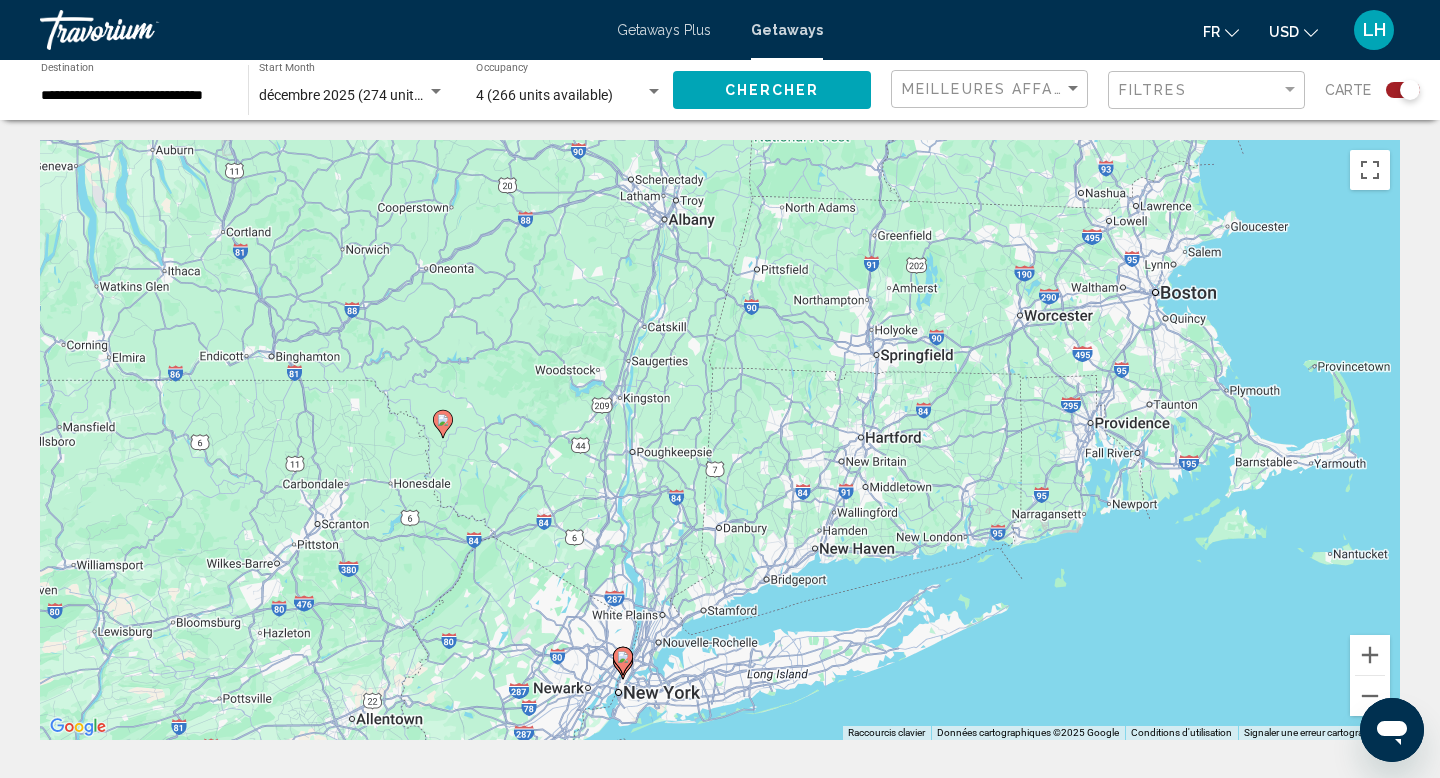 click on "Pour activer le glissement avec le clavier, appuyez sur Alt+Entrée. Une fois ce mode activé, utilisez les touches fléchées pour déplacer le repère. Pour valider le déplacement, appuyez sur Entrée. Pour annuler, appuyez sur Échap." at bounding box center (720, 440) 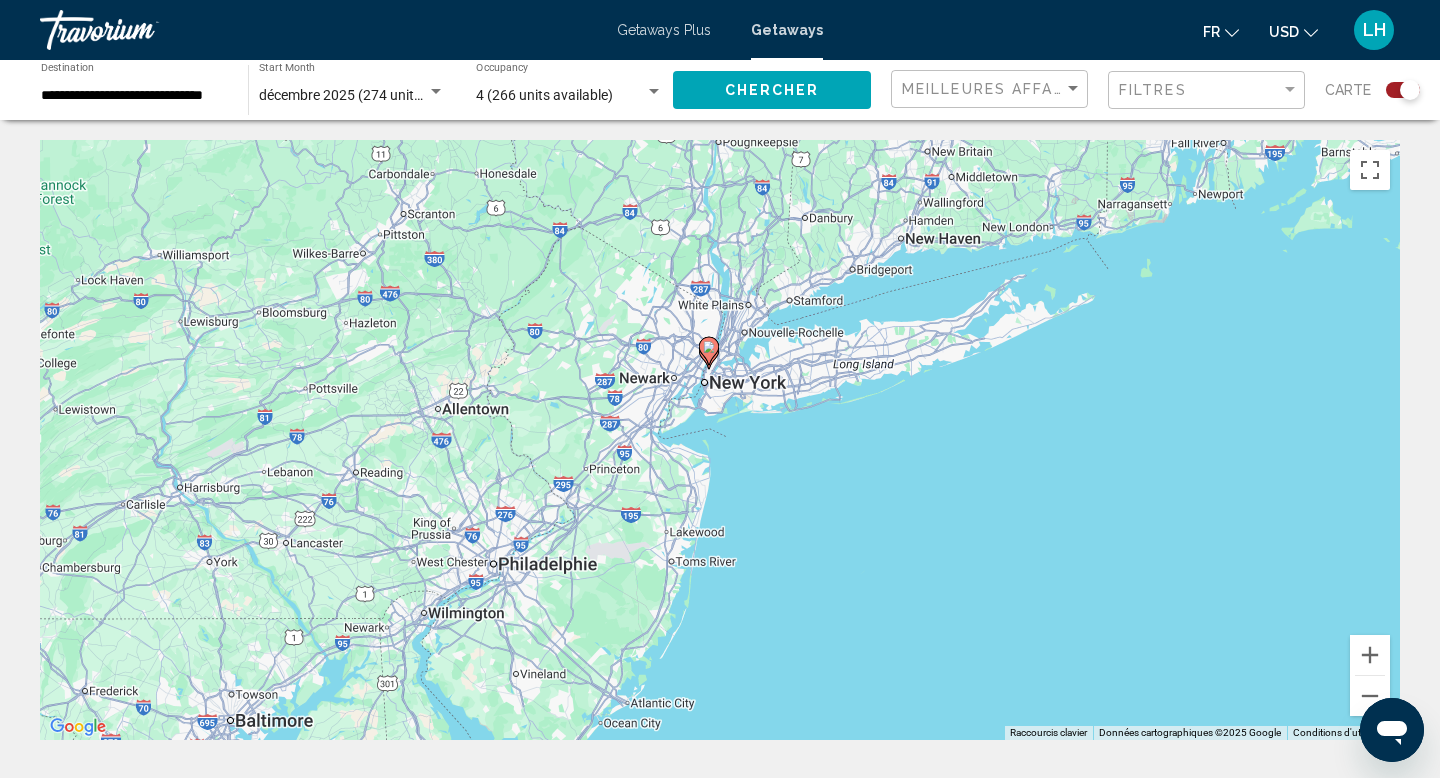 drag, startPoint x: 853, startPoint y: 596, endPoint x: 937, endPoint y: 297, distance: 310.5753 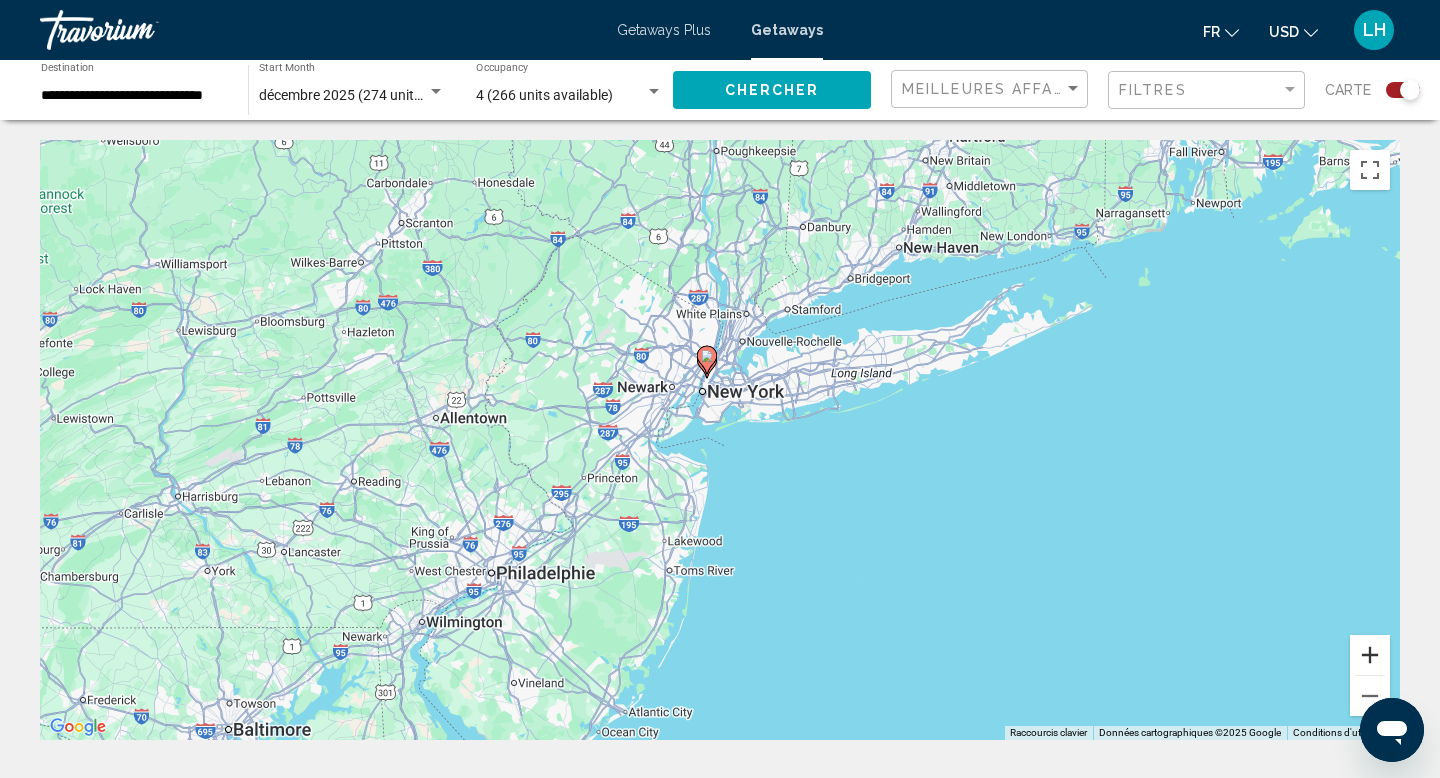click at bounding box center (1370, 655) 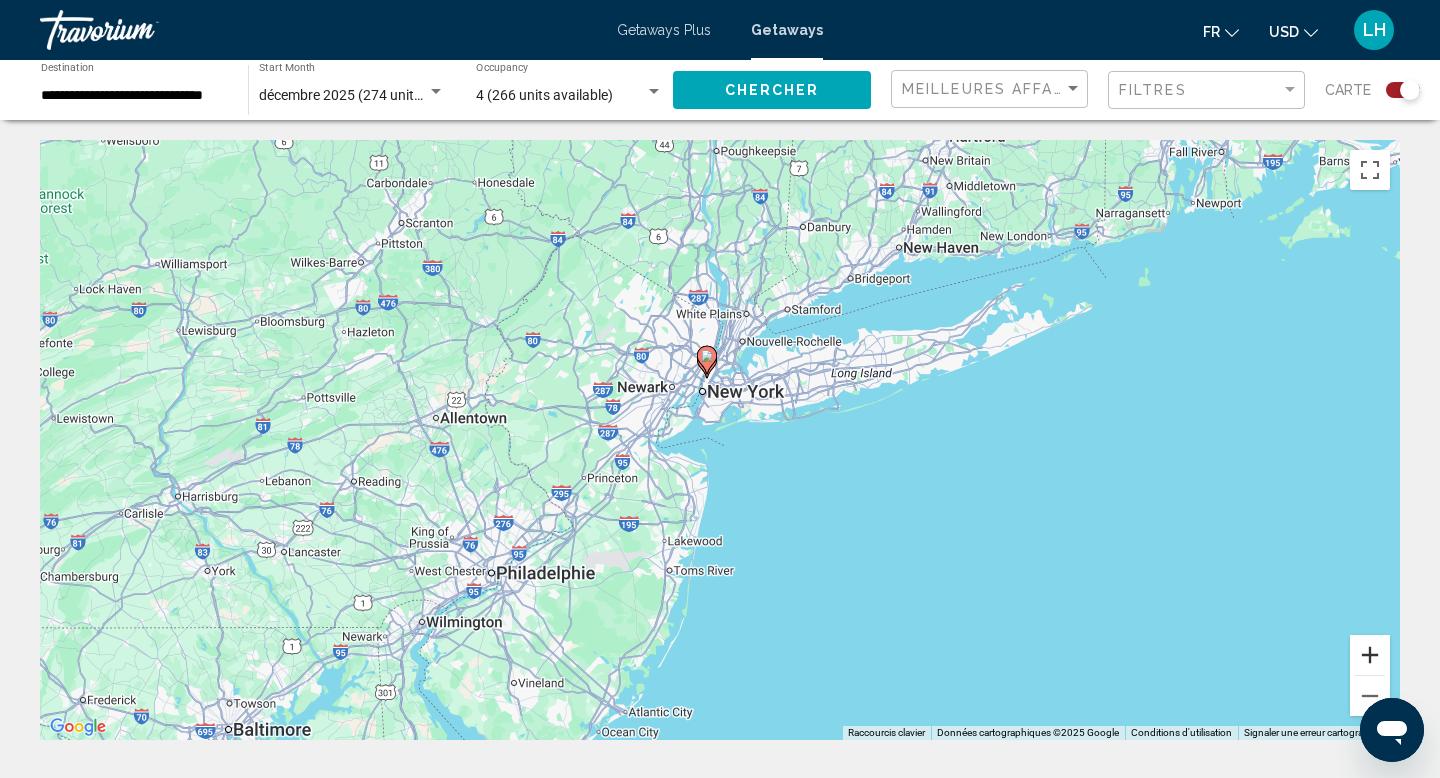 click at bounding box center (1370, 655) 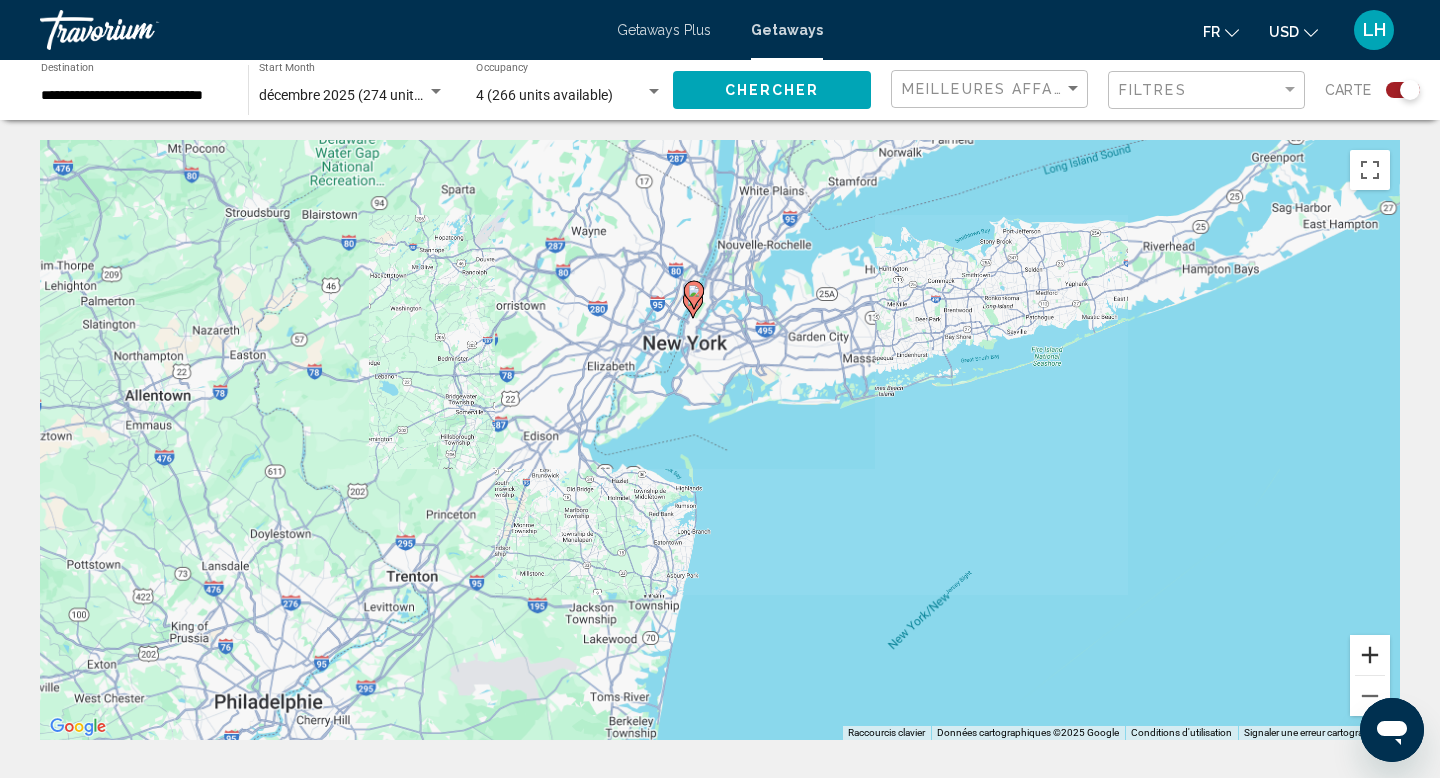 click at bounding box center (1370, 655) 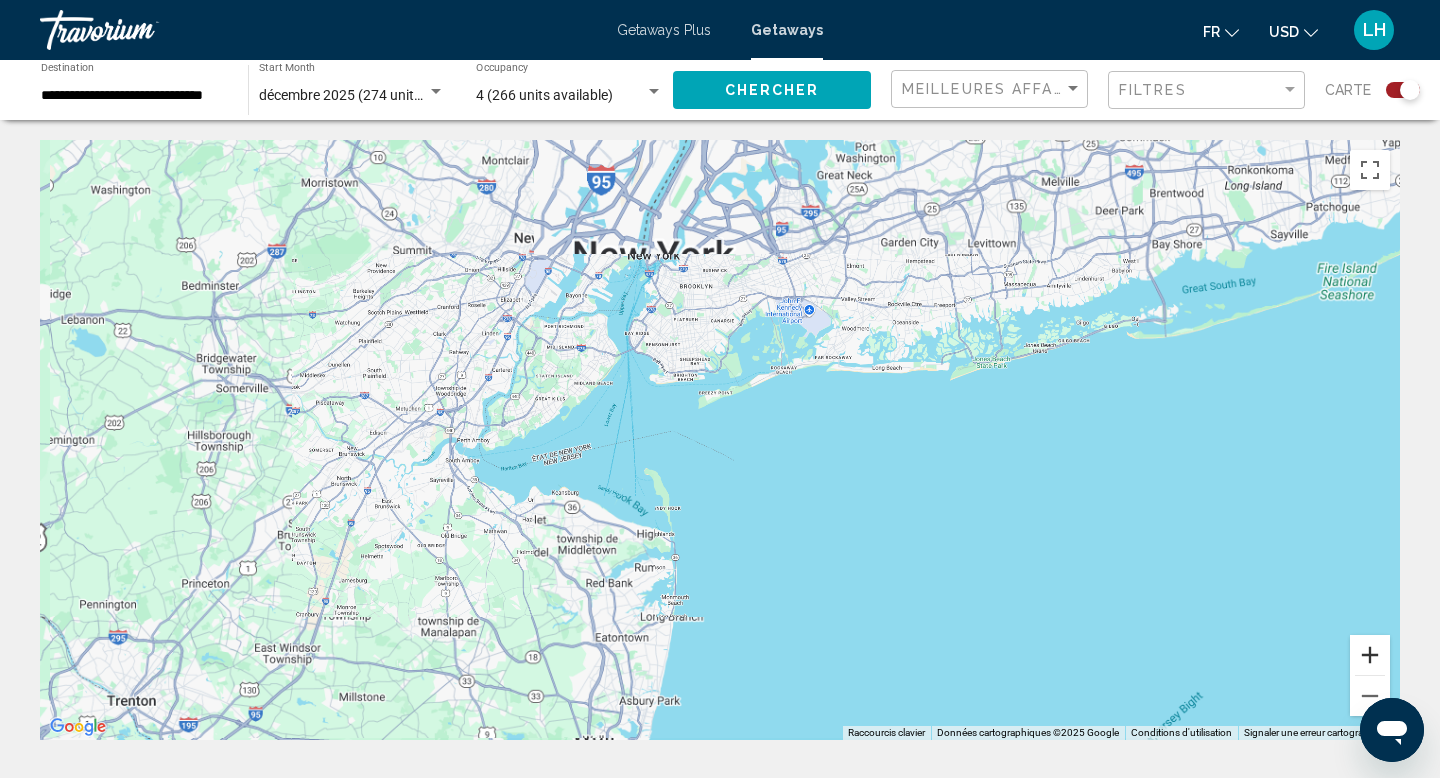 click at bounding box center (1370, 655) 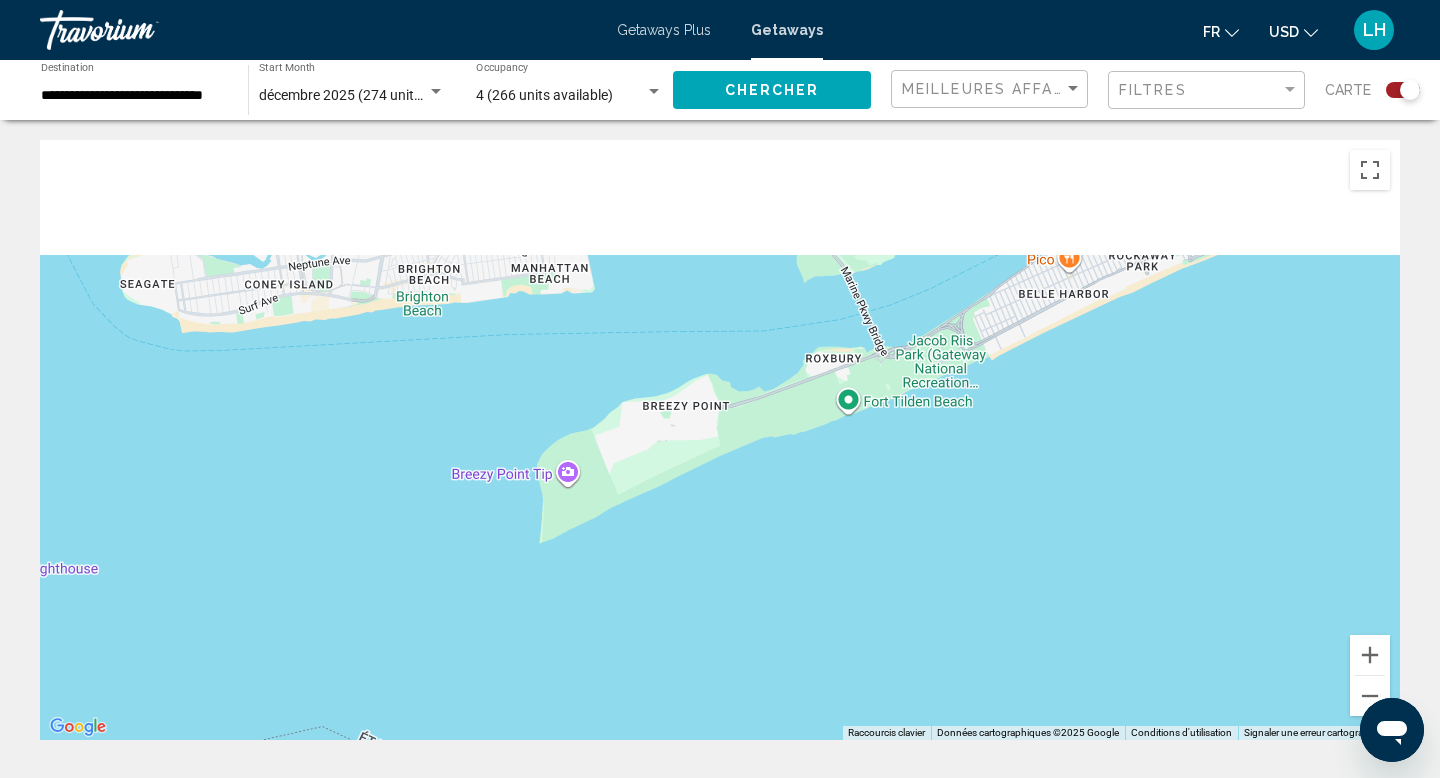 drag, startPoint x: 1066, startPoint y: 409, endPoint x: 1068, endPoint y: 777, distance: 368.00543 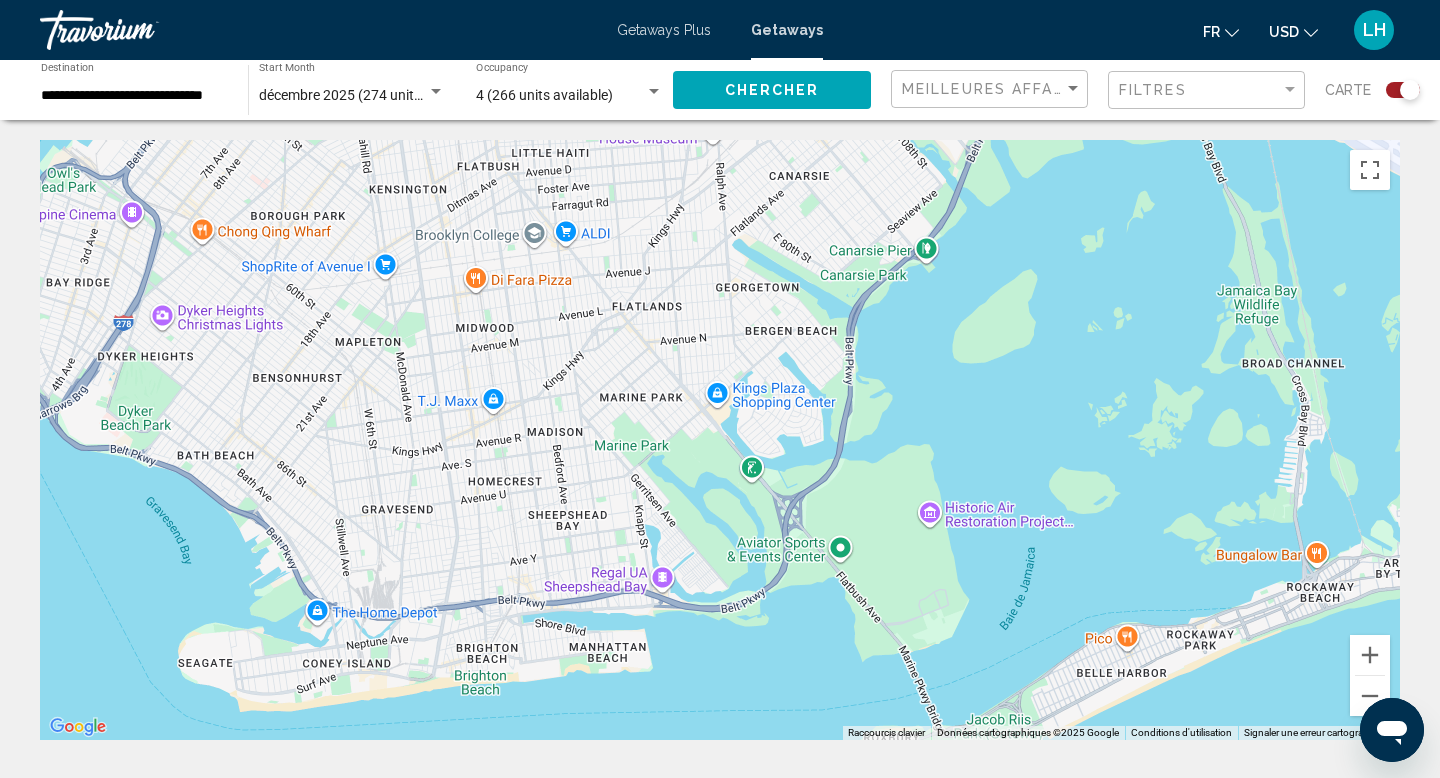 drag, startPoint x: 1014, startPoint y: 545, endPoint x: 1068, endPoint y: 777, distance: 238.2016 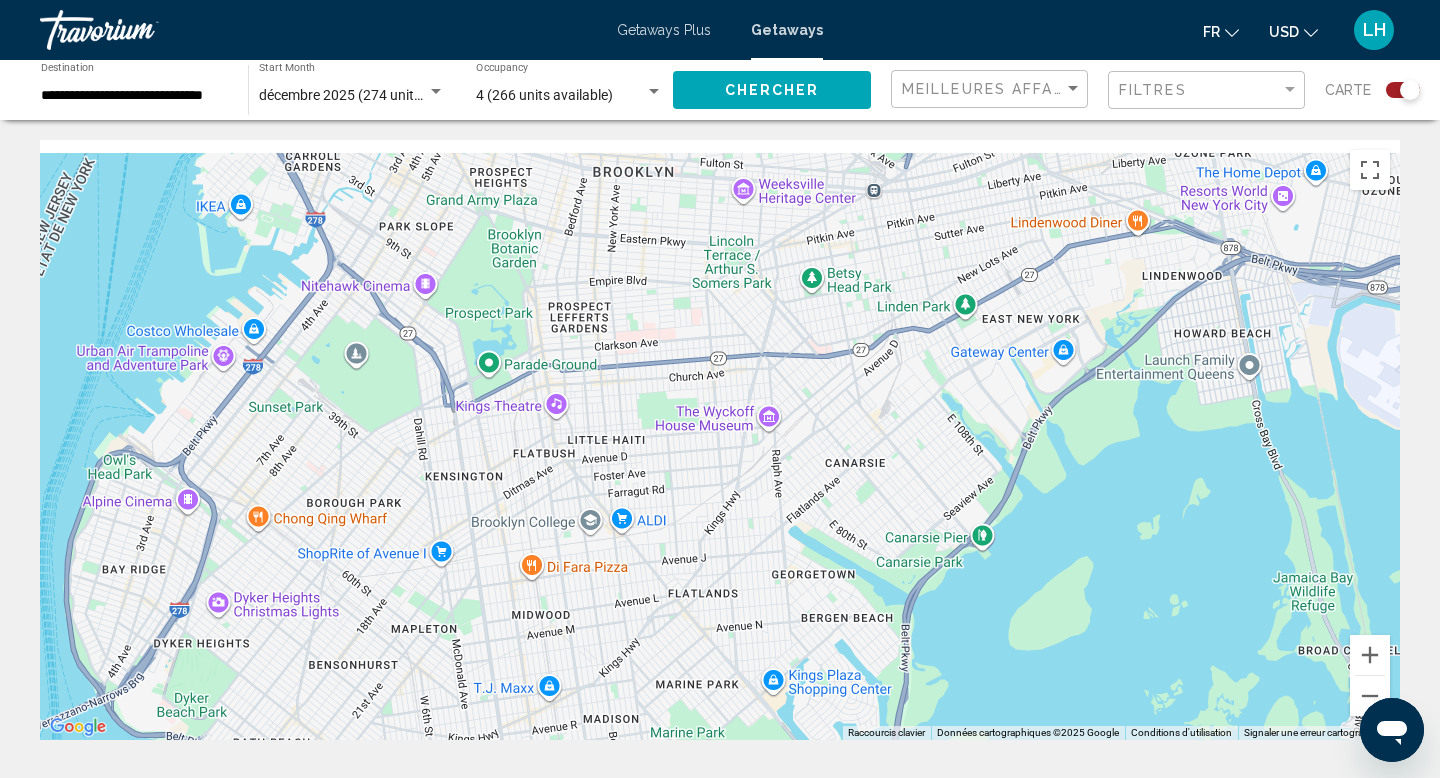 drag, startPoint x: 1061, startPoint y: 491, endPoint x: 1063, endPoint y: 776, distance: 285.00702 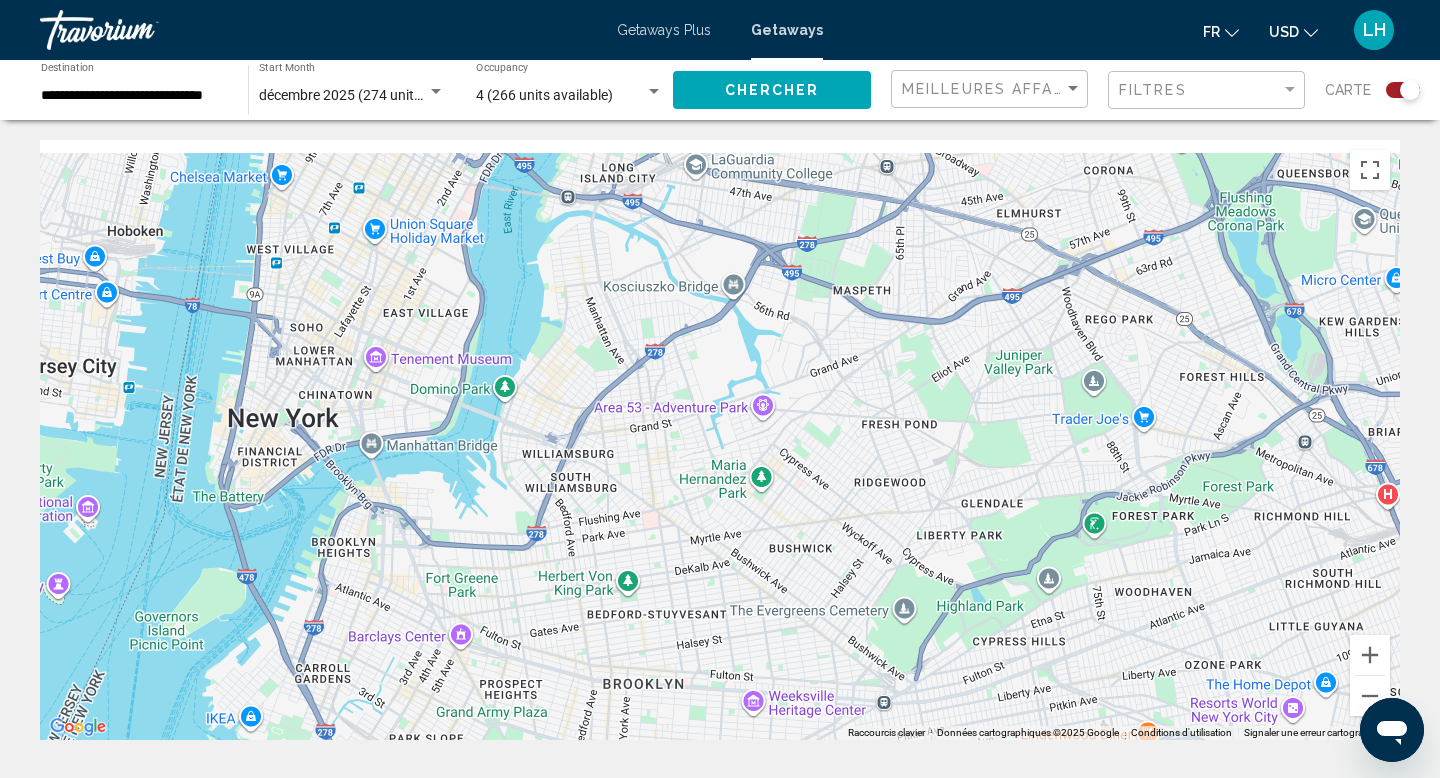 drag, startPoint x: 977, startPoint y: 492, endPoint x: 995, endPoint y: 777, distance: 285.56784 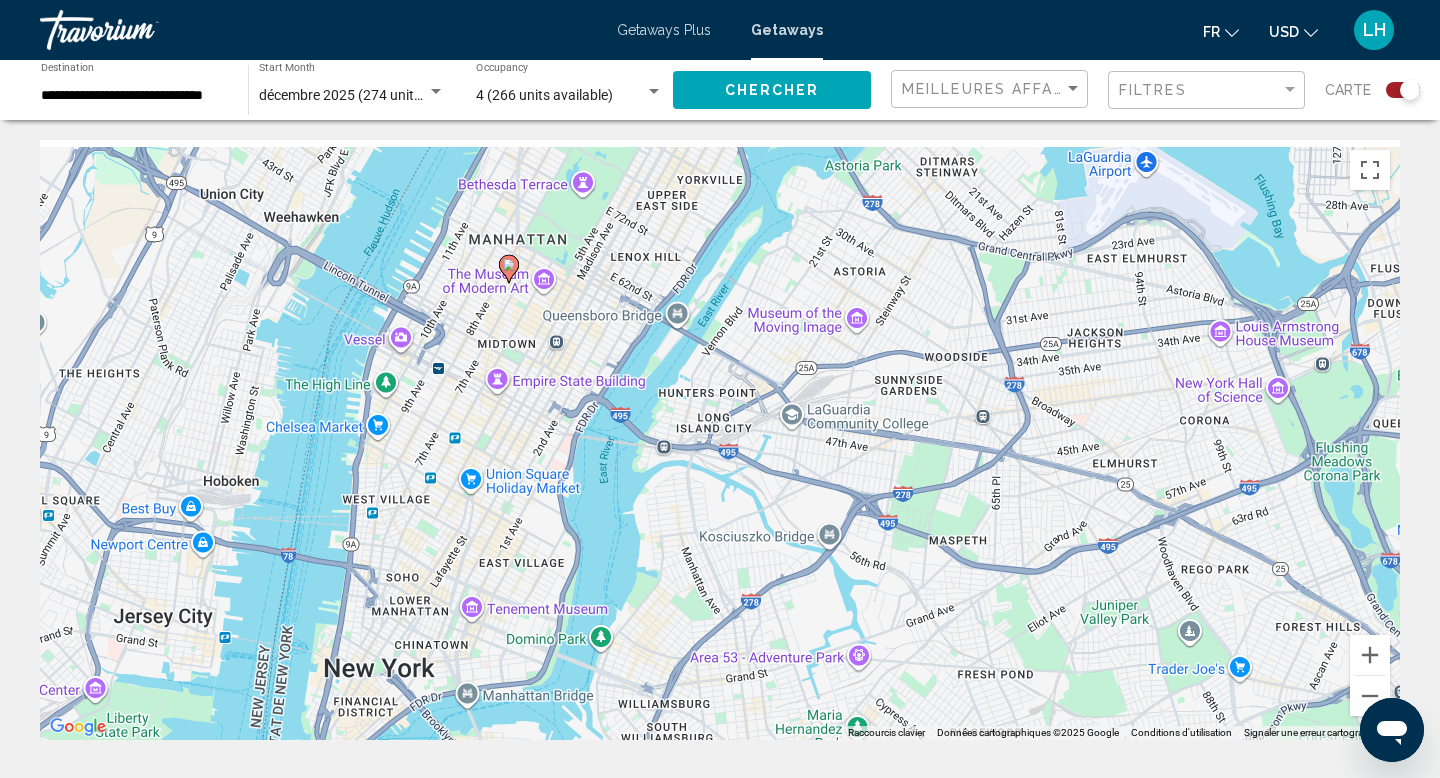 drag, startPoint x: 935, startPoint y: 447, endPoint x: 1016, endPoint y: 687, distance: 253.30022 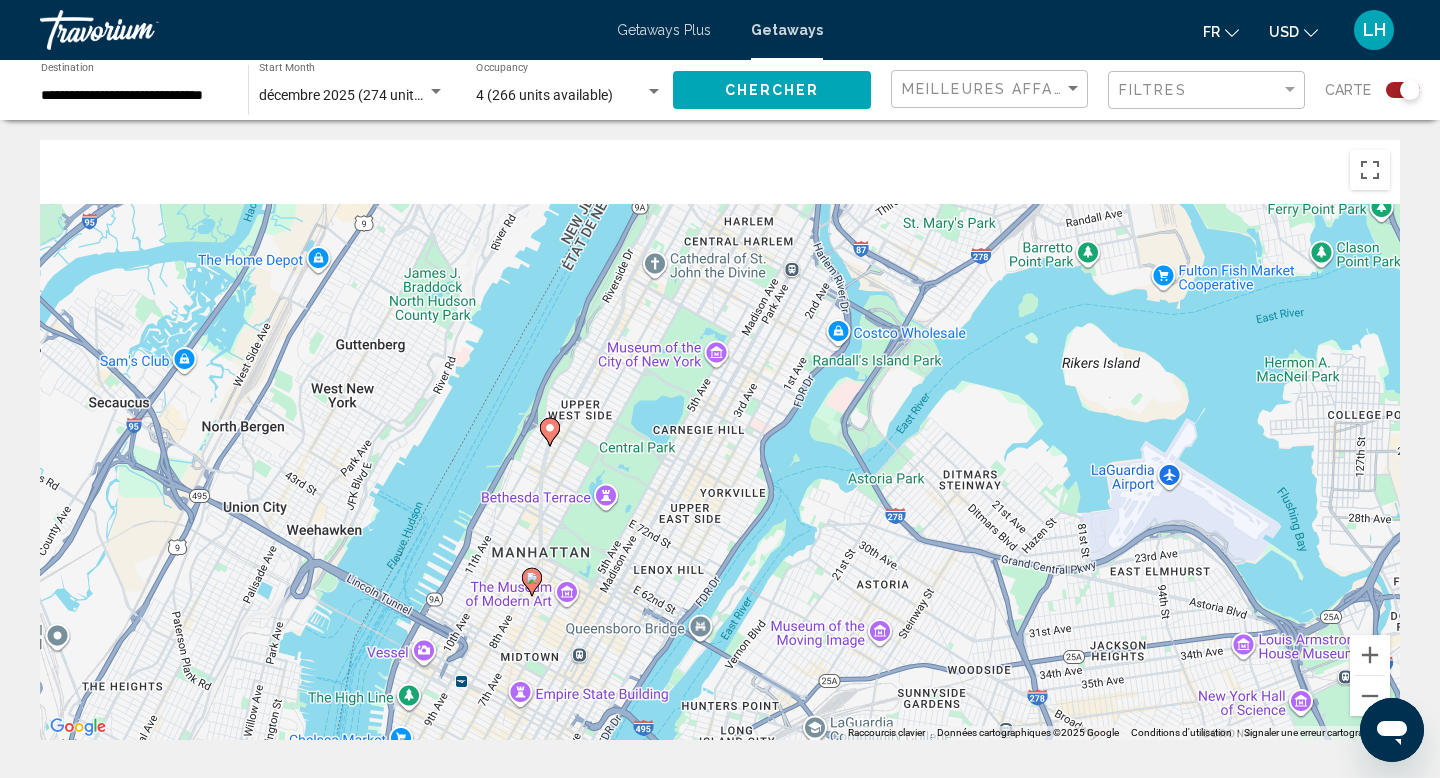 drag, startPoint x: 764, startPoint y: 279, endPoint x: 791, endPoint y: 598, distance: 320.1406 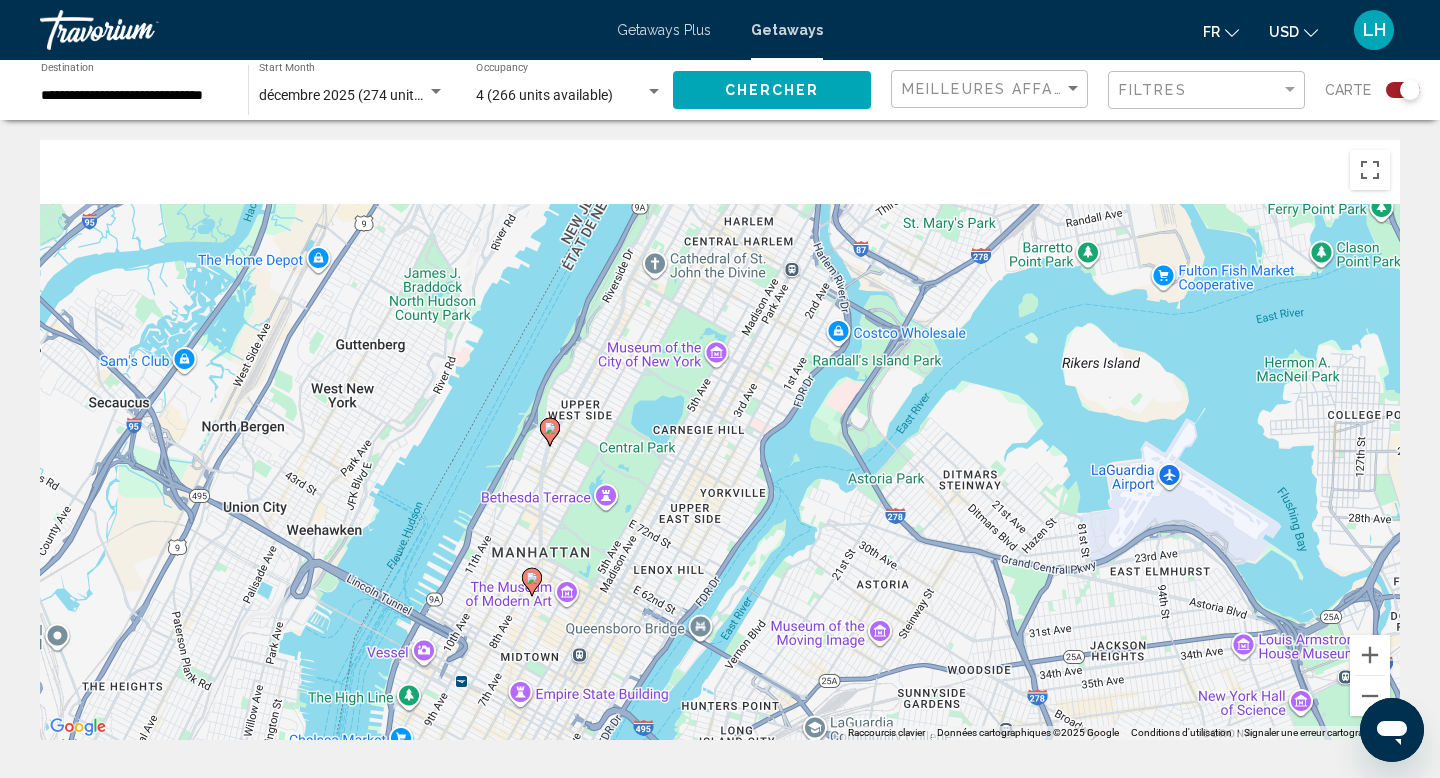 click on "Pour activer le glissement avec le clavier, appuyez sur Alt+Entrée. Une fois ce mode activé, utilisez les touches fléchées pour déplacer le repère. Pour valider le déplacement, appuyez sur Entrée. Pour annuler, appuyez sur Échap." at bounding box center (720, 440) 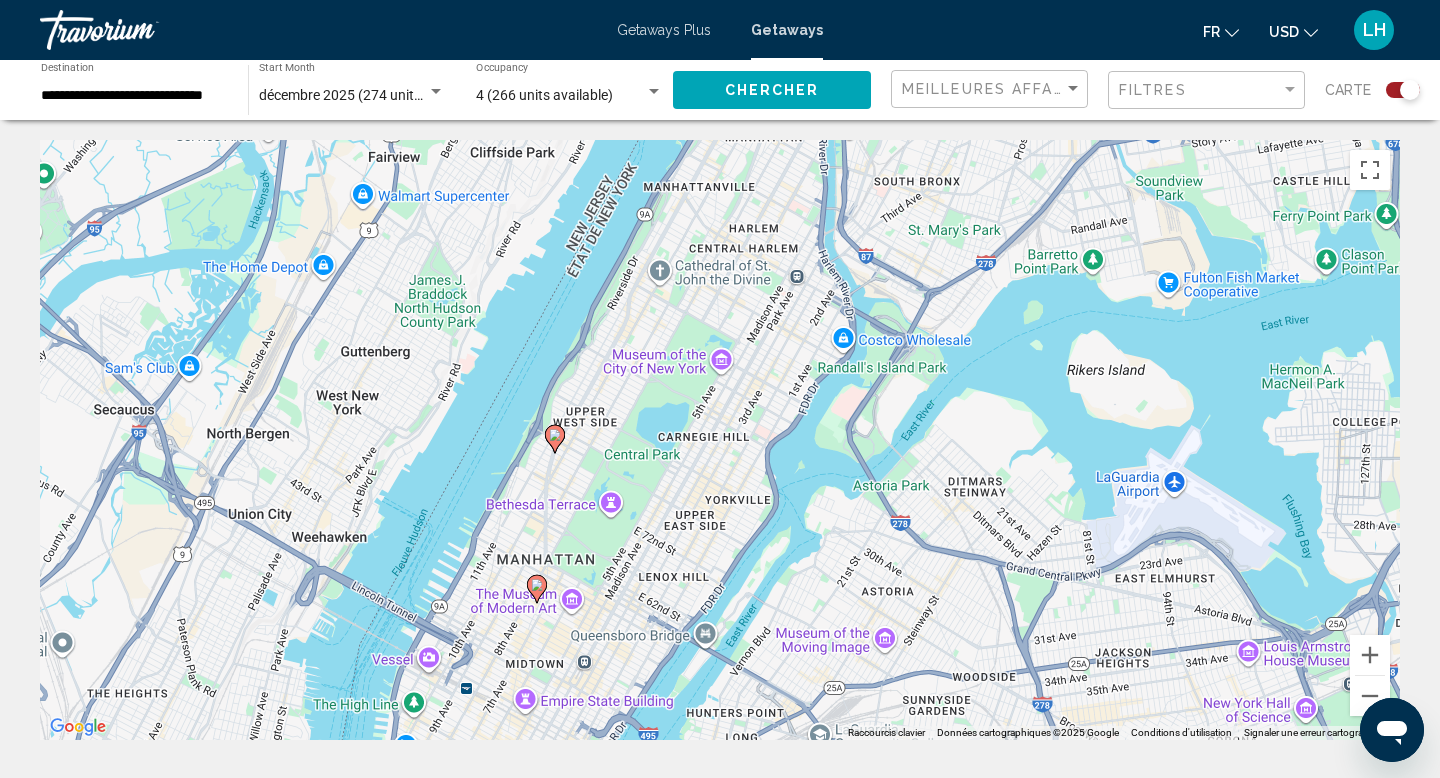 click 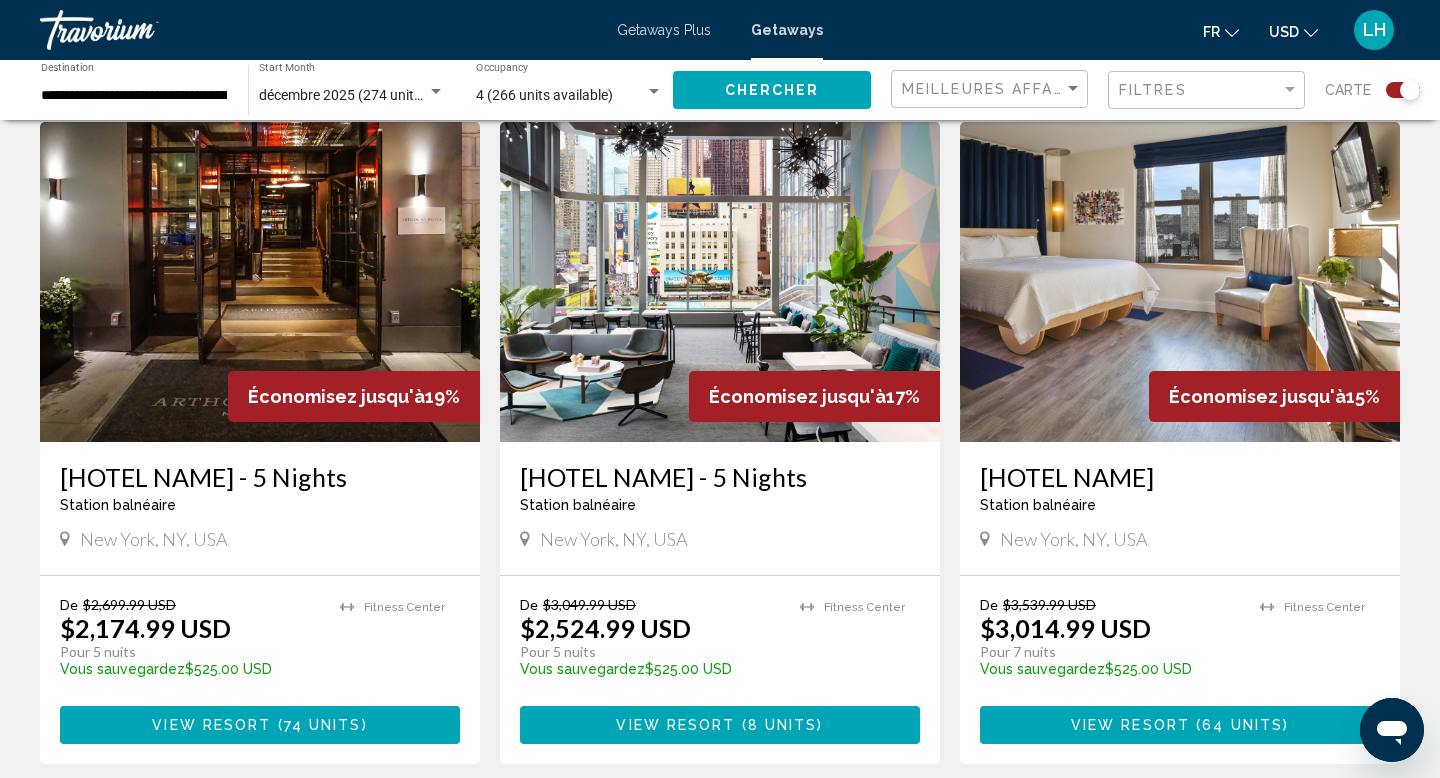 scroll, scrollTop: 1383, scrollLeft: 0, axis: vertical 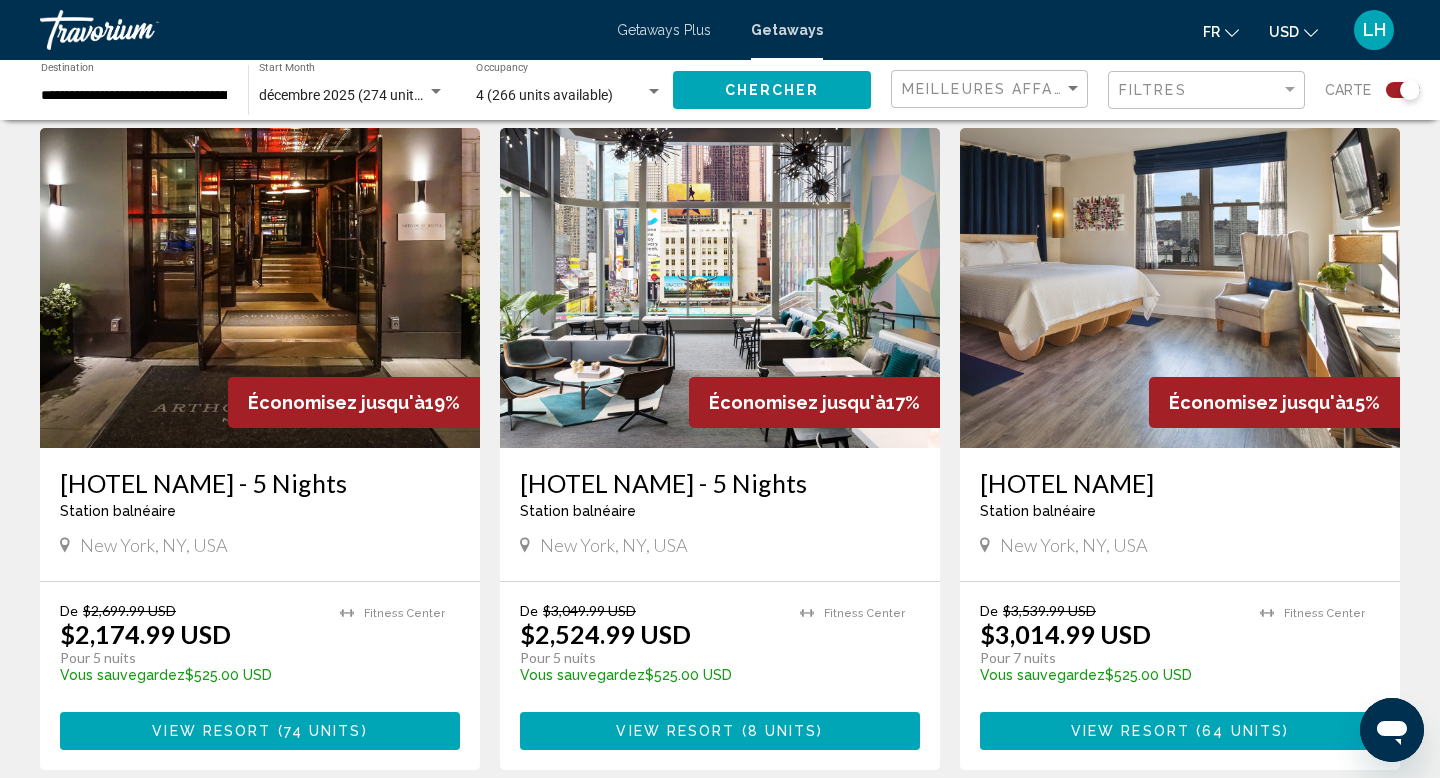 click at bounding box center [260, 288] 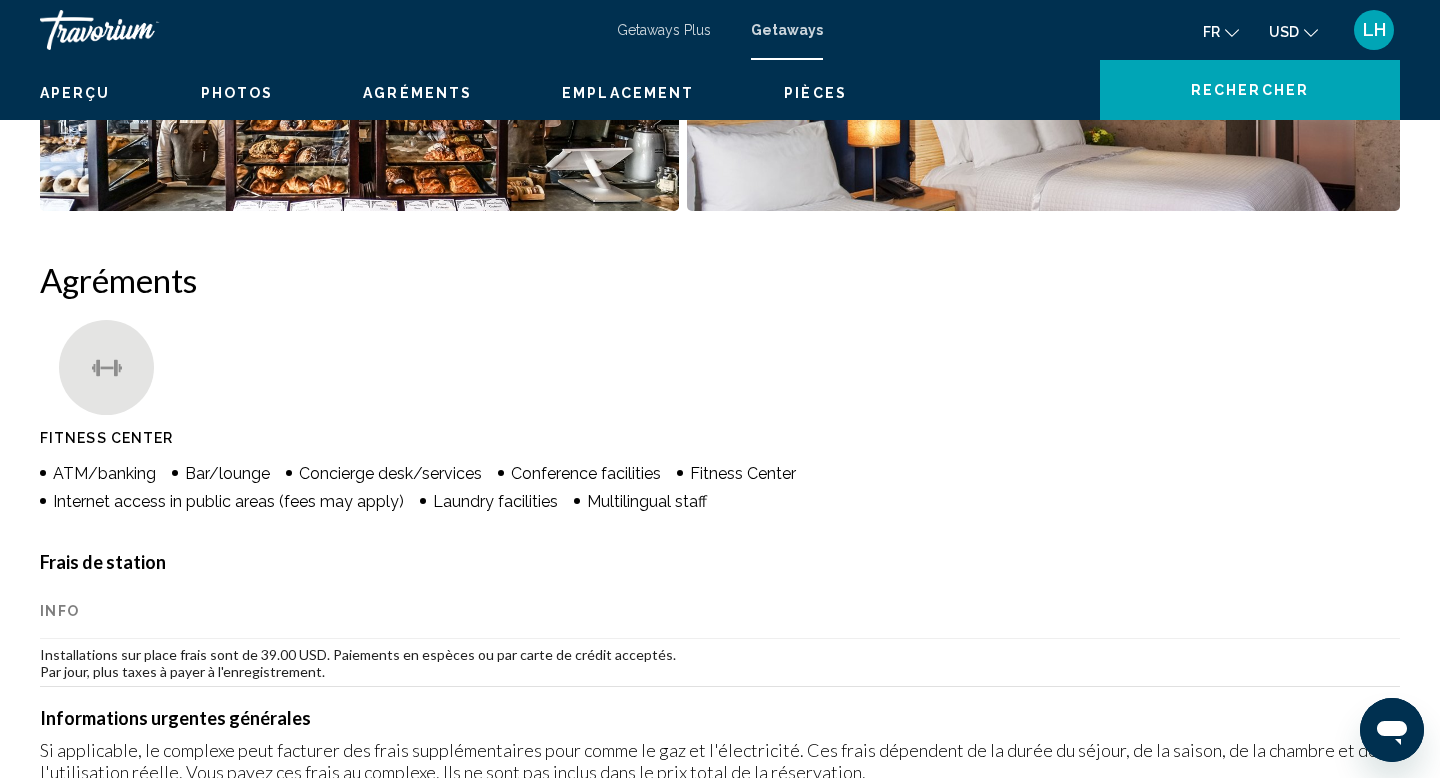scroll, scrollTop: 0, scrollLeft: 0, axis: both 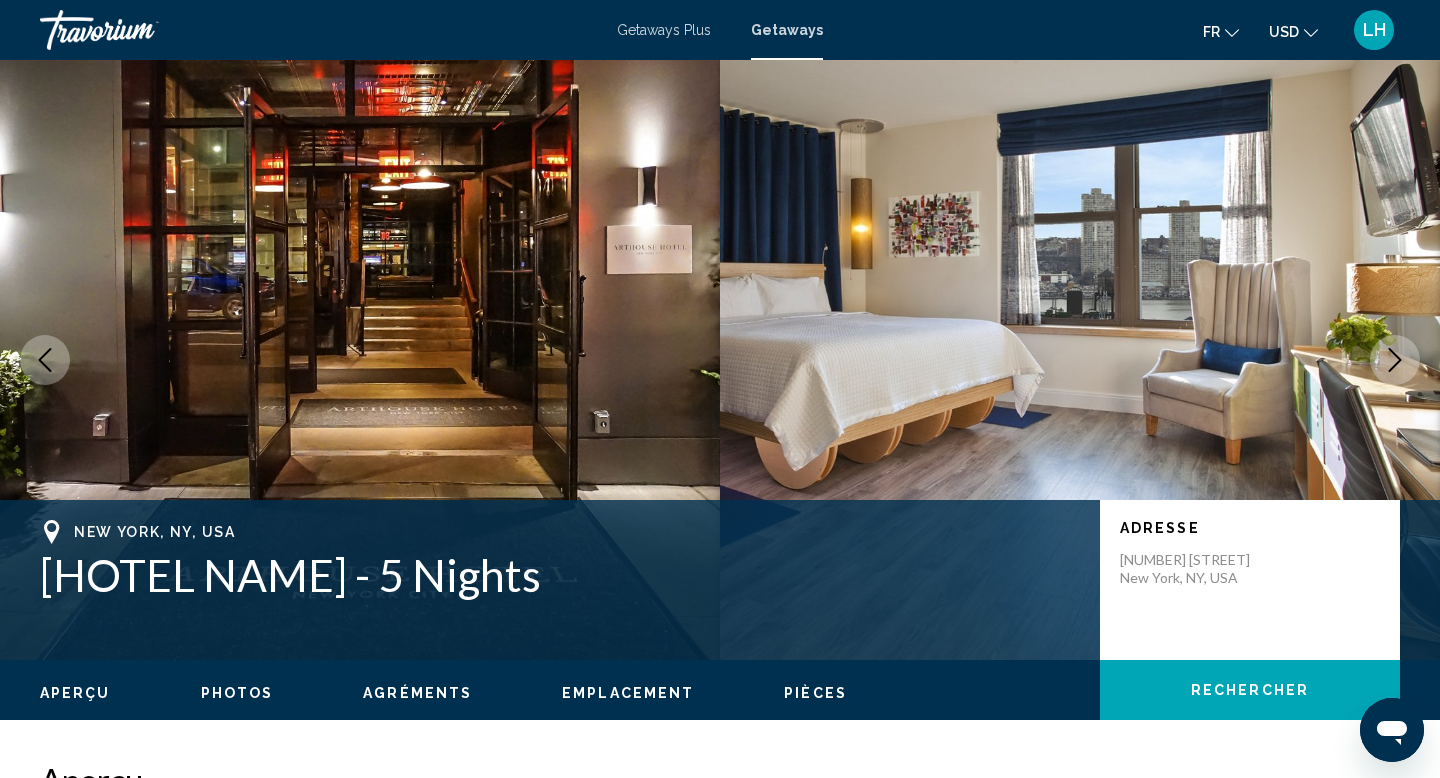 click at bounding box center (1395, 360) 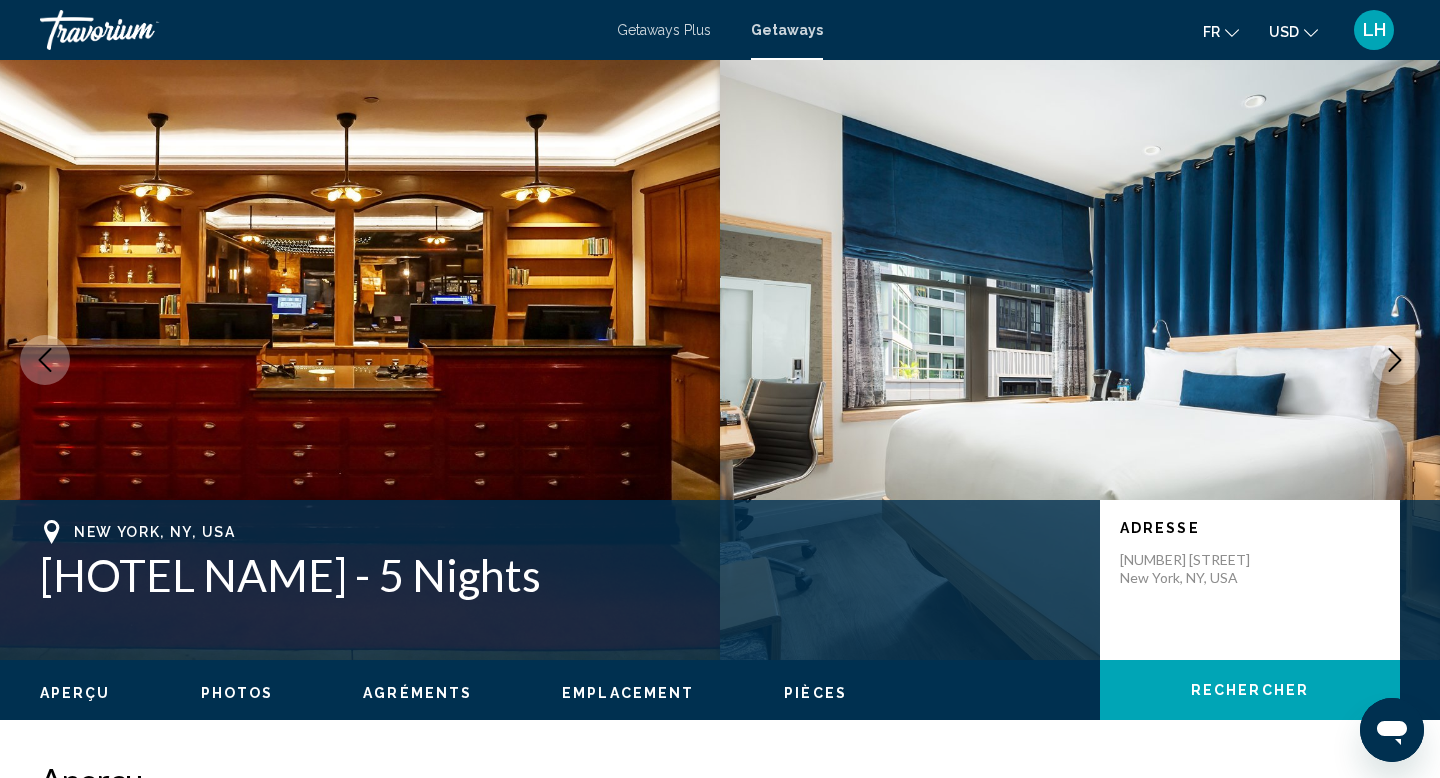 click at bounding box center [1395, 360] 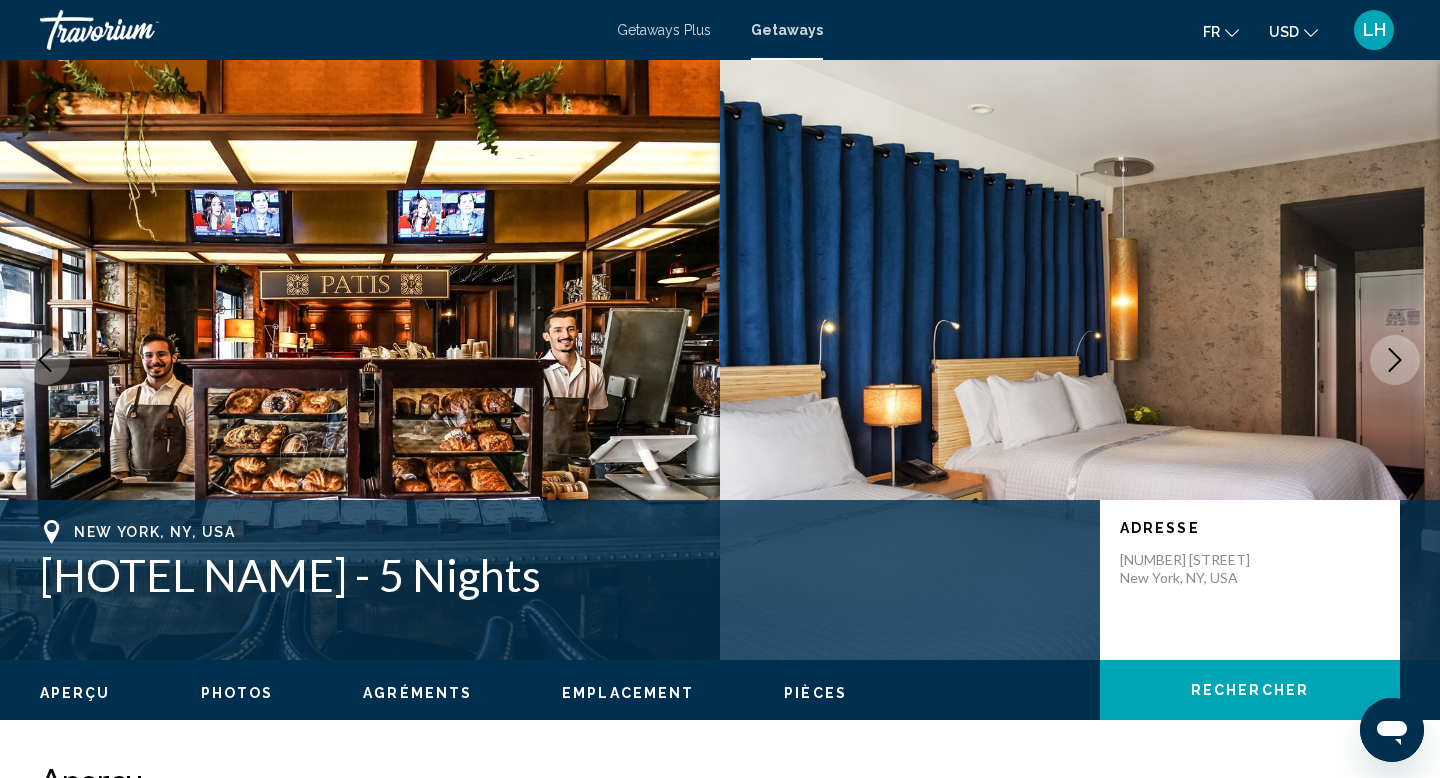 click at bounding box center (1395, 360) 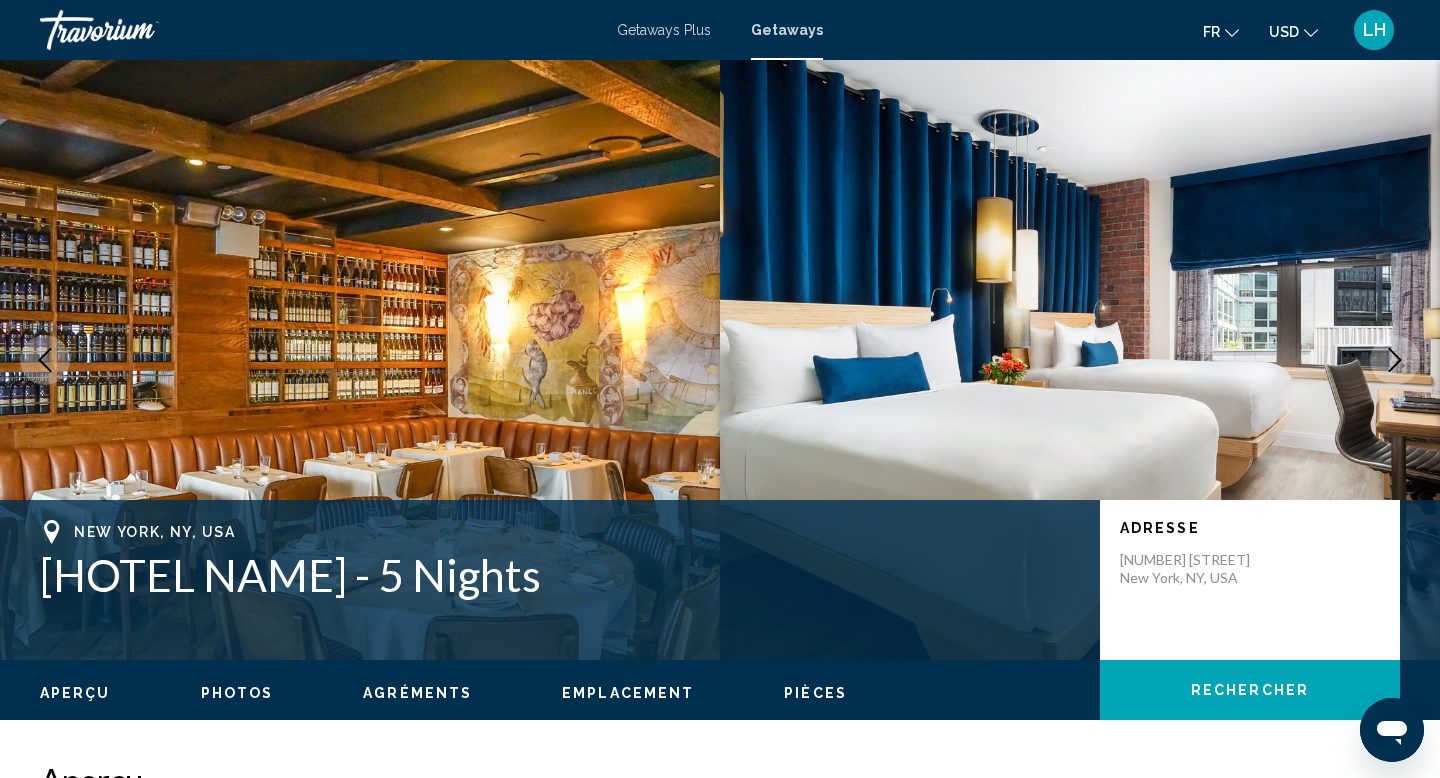 click at bounding box center [1395, 360] 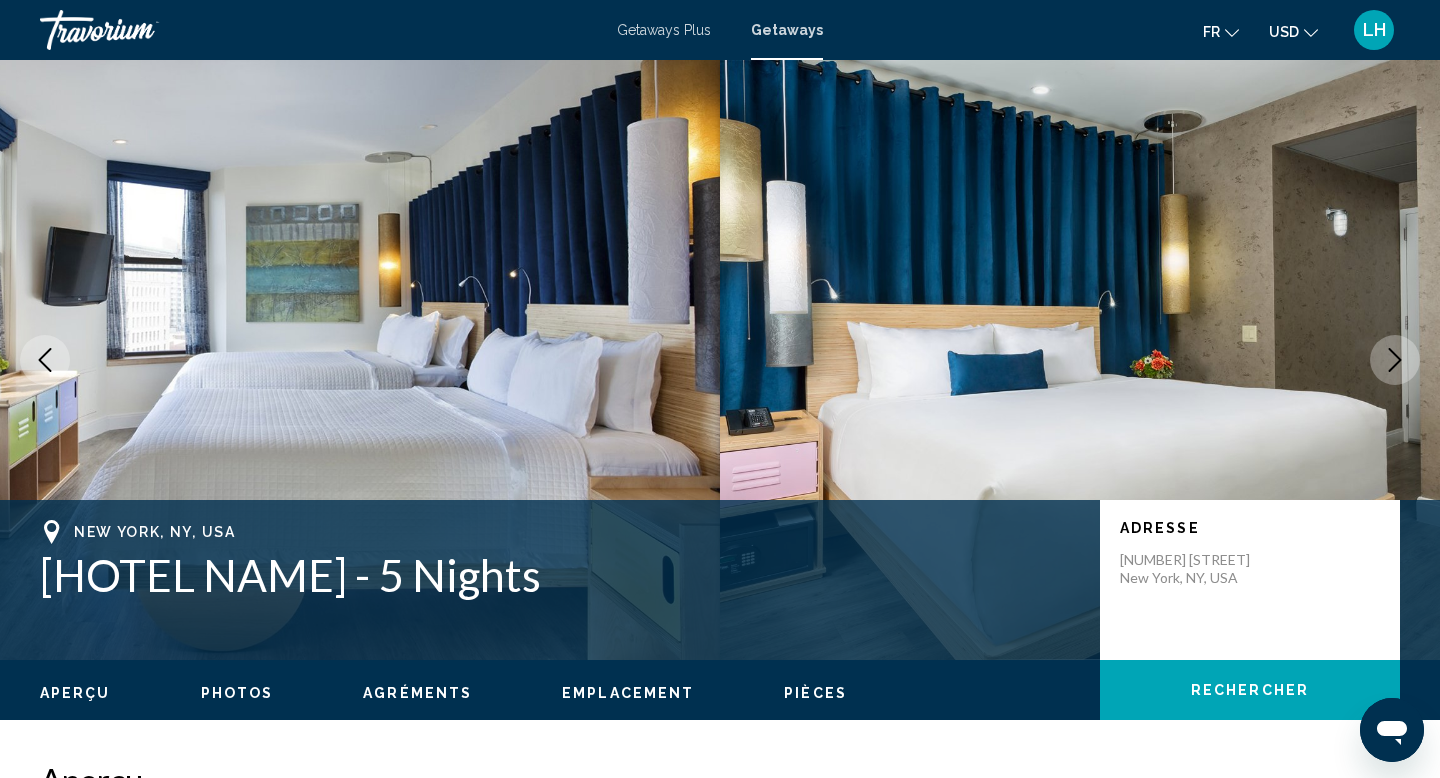 click at bounding box center (1395, 360) 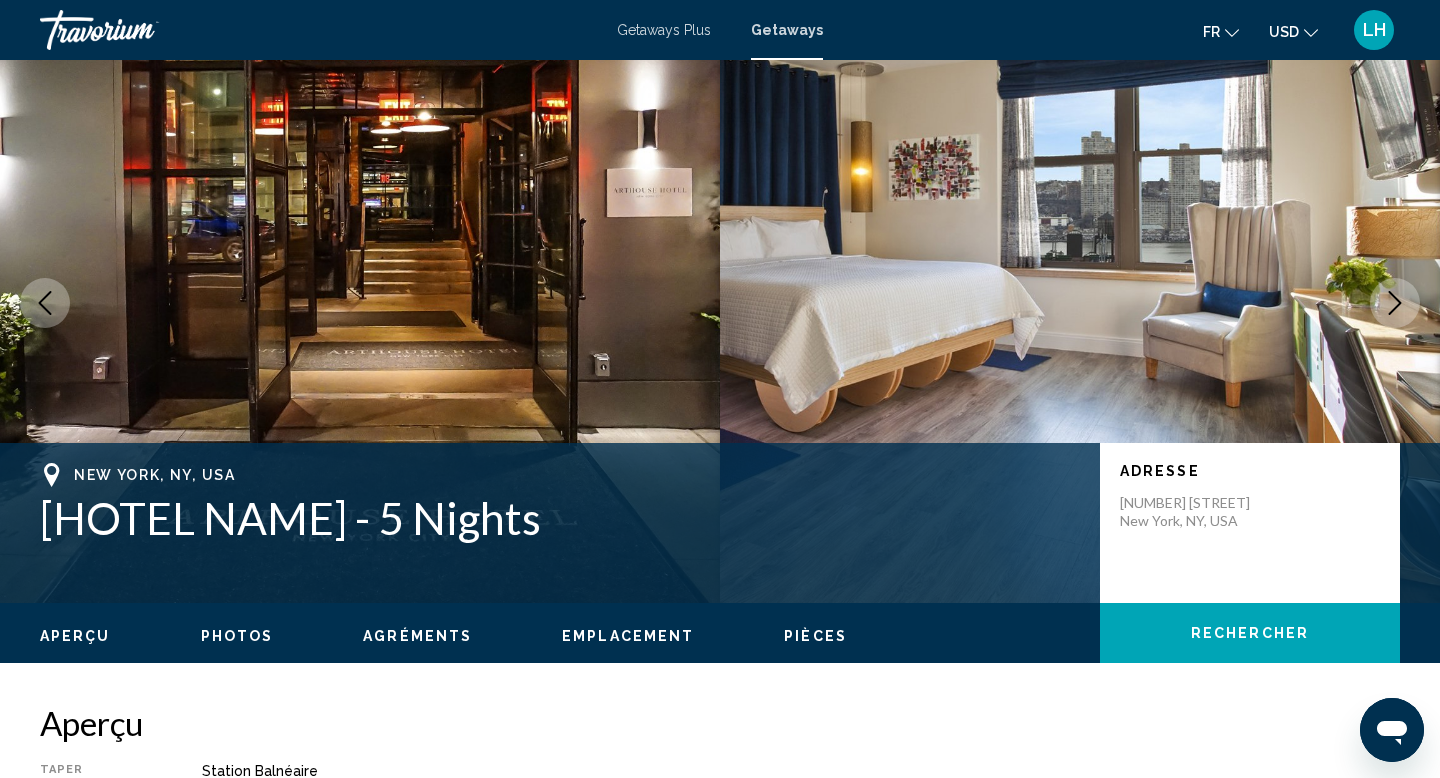scroll, scrollTop: 0, scrollLeft: 0, axis: both 